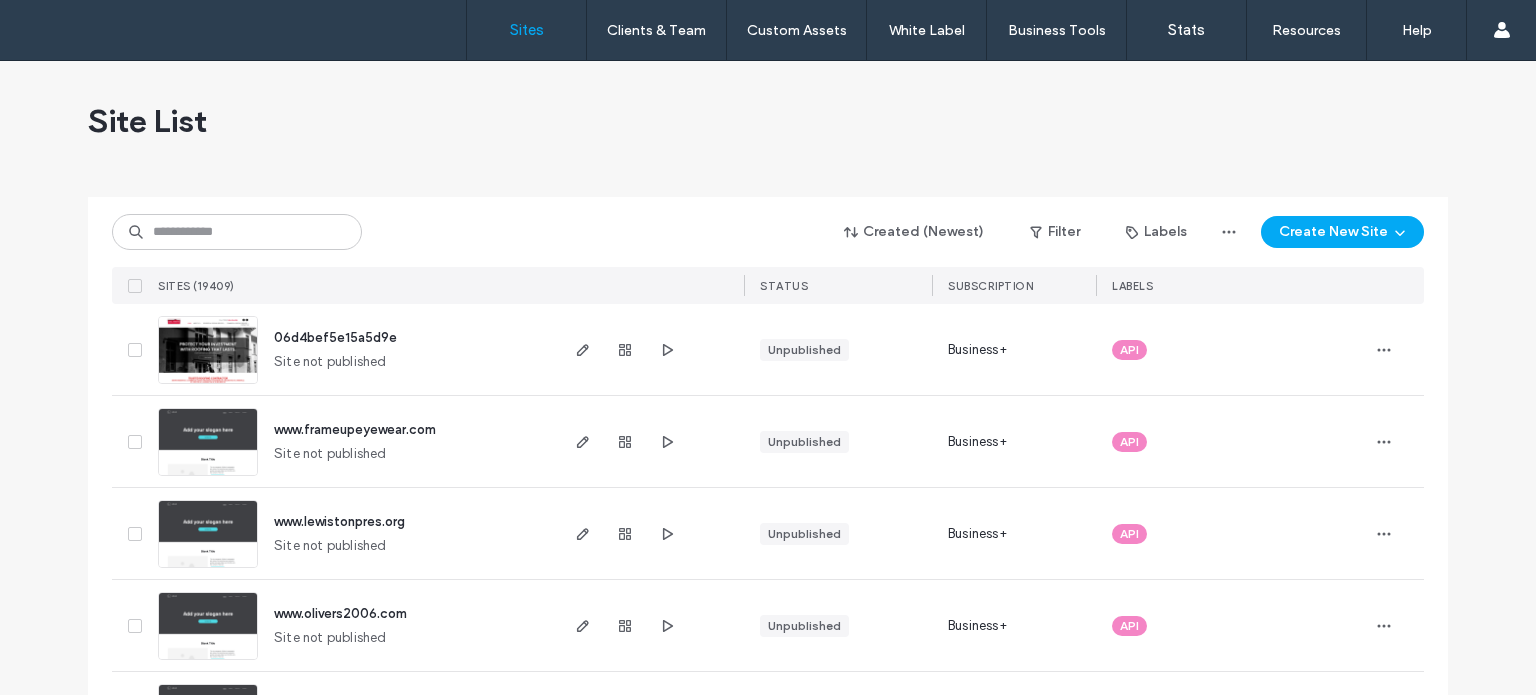 scroll, scrollTop: 0, scrollLeft: 0, axis: both 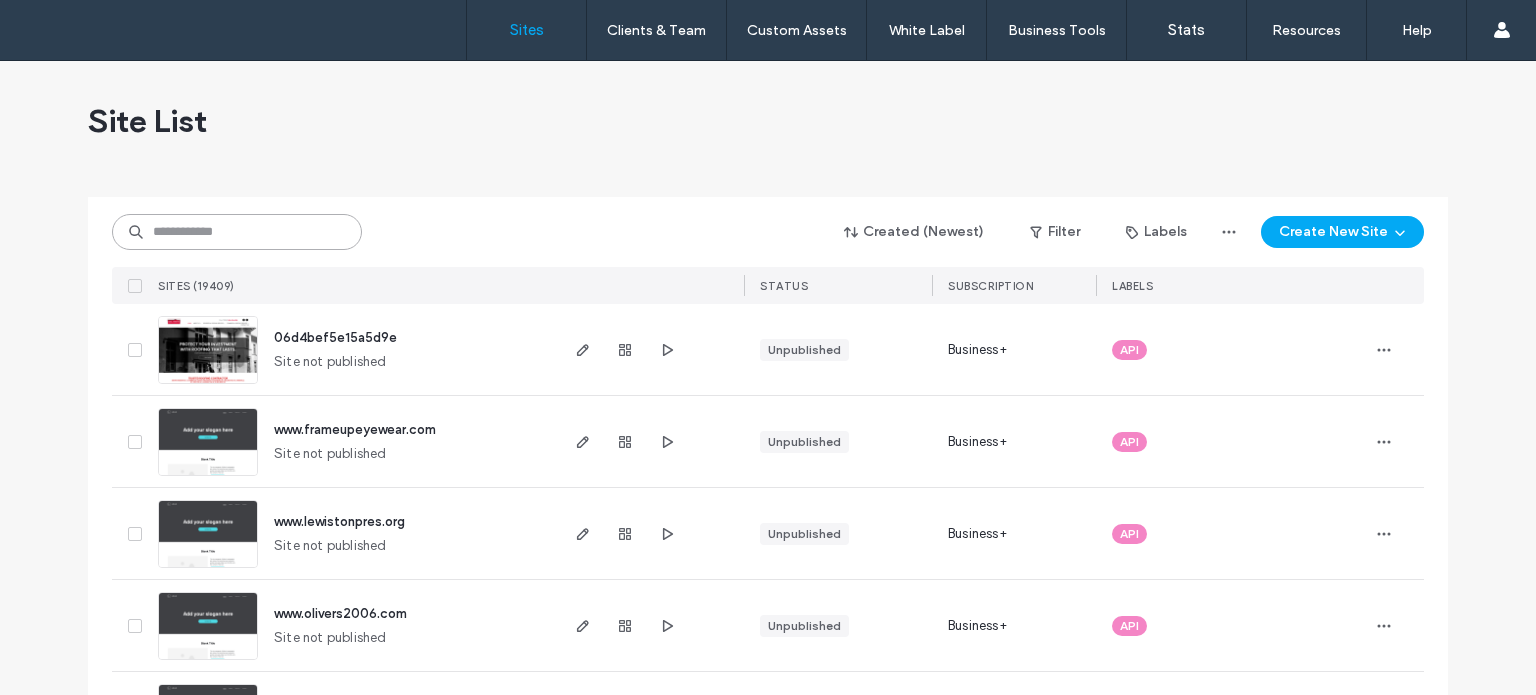 click at bounding box center [237, 232] 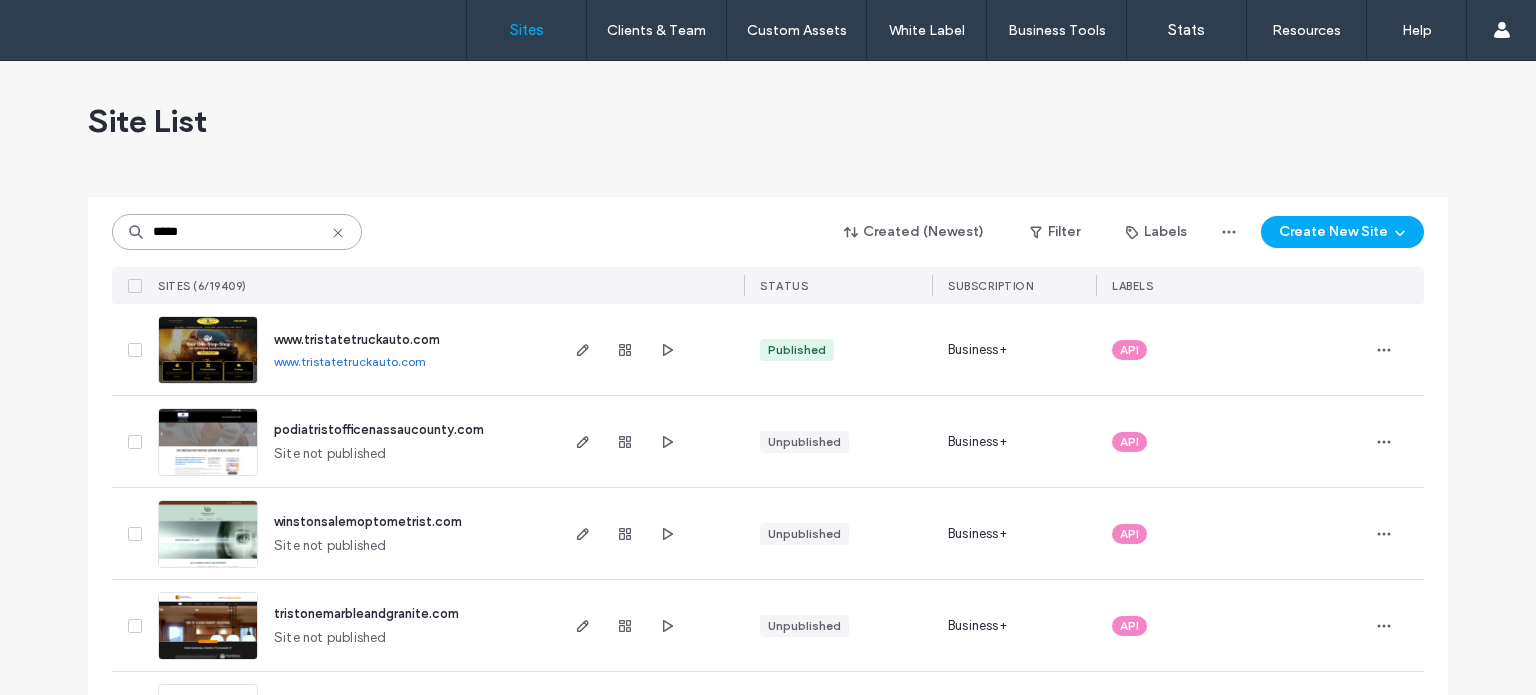 type on "*****" 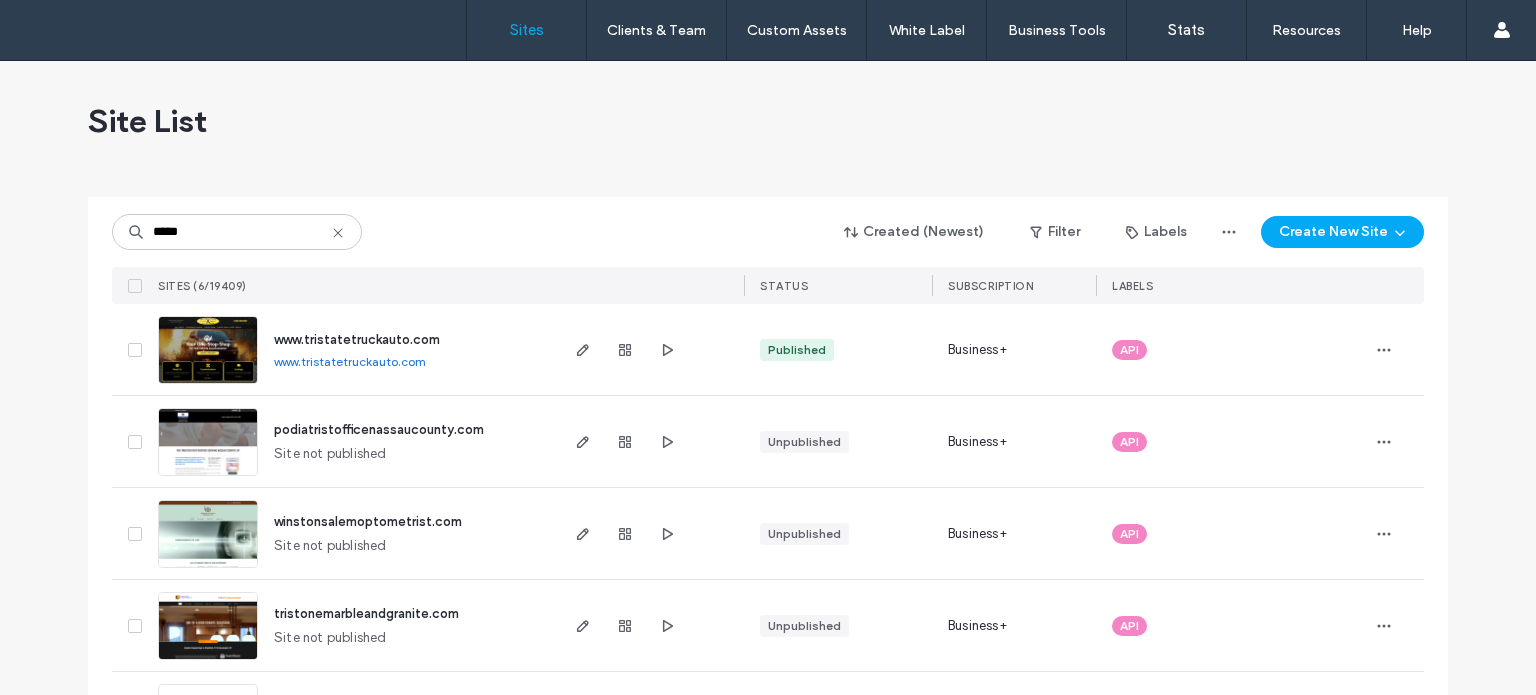 click on "www.tristatetruckauto.com" at bounding box center [357, 339] 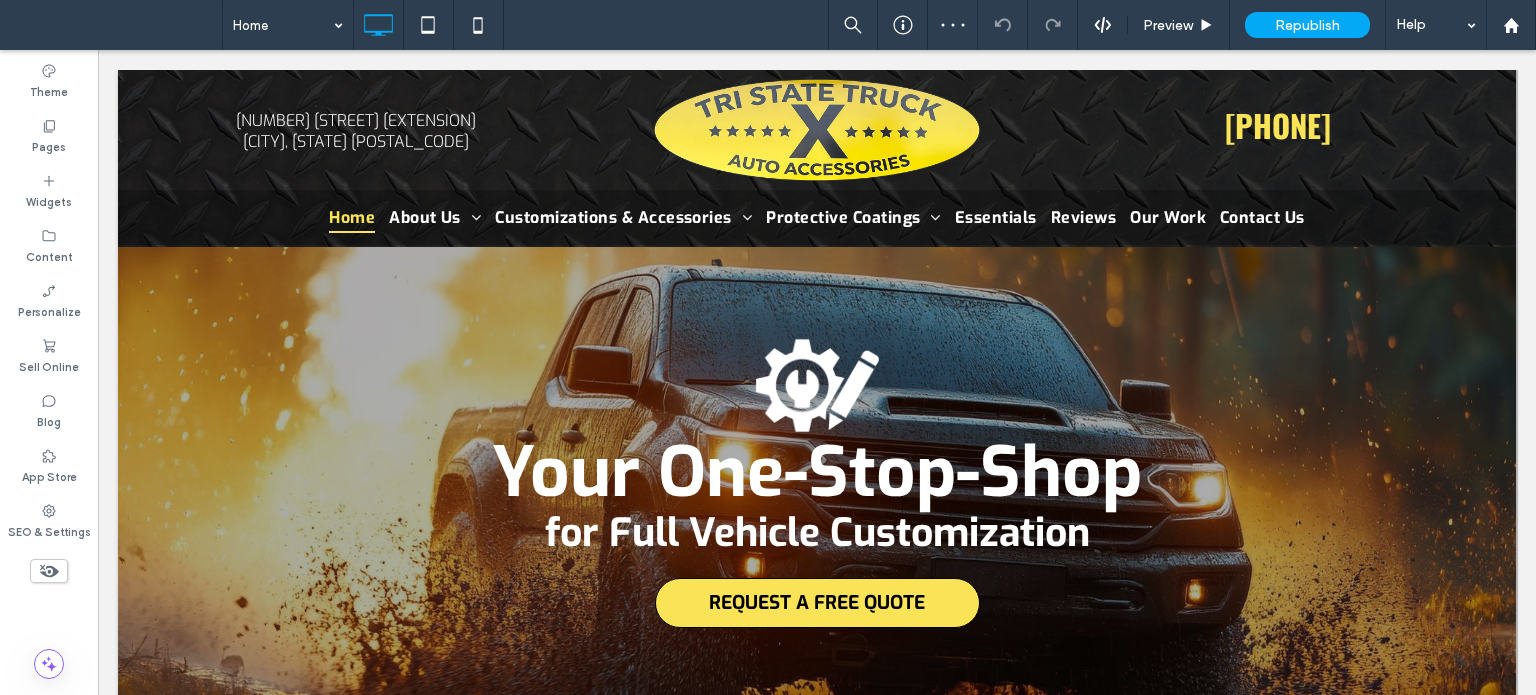 scroll, scrollTop: 1436, scrollLeft: 0, axis: vertical 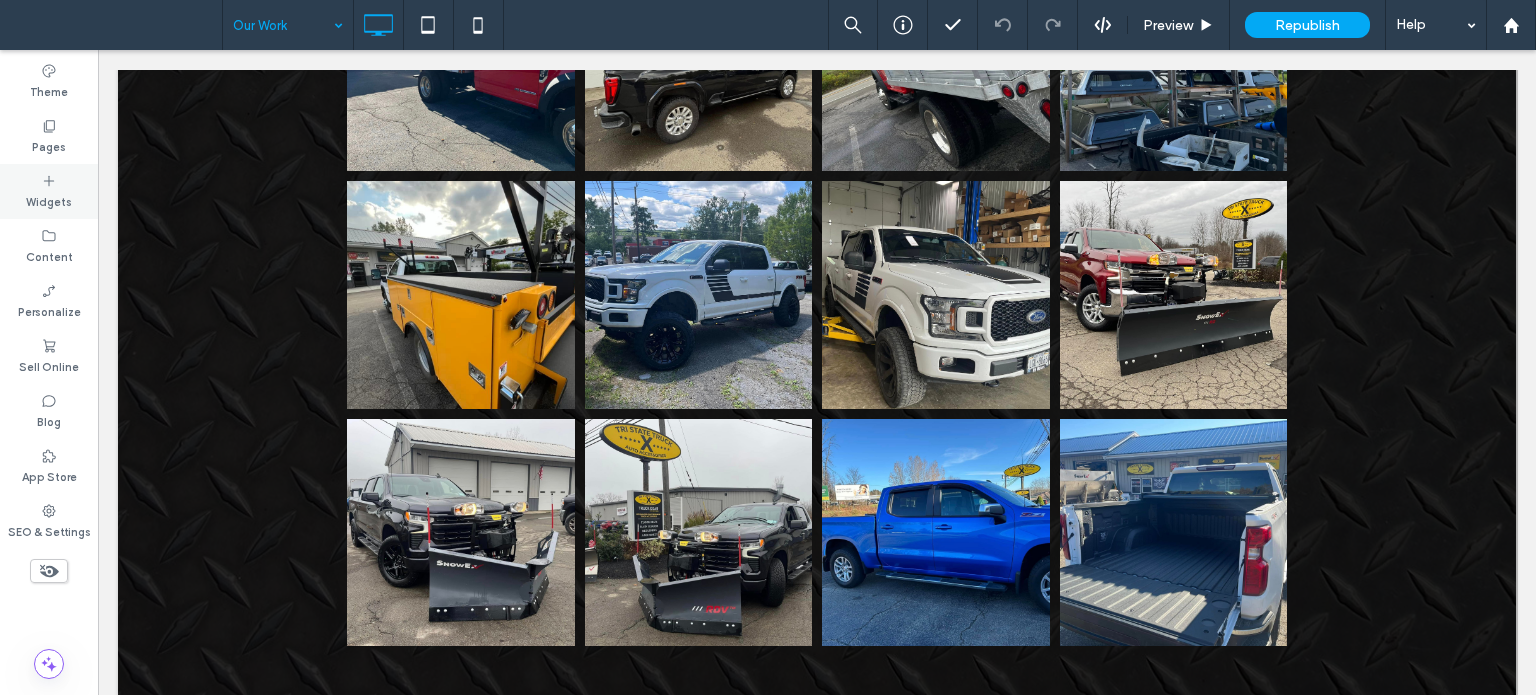 click on "Widgets" at bounding box center (49, 200) 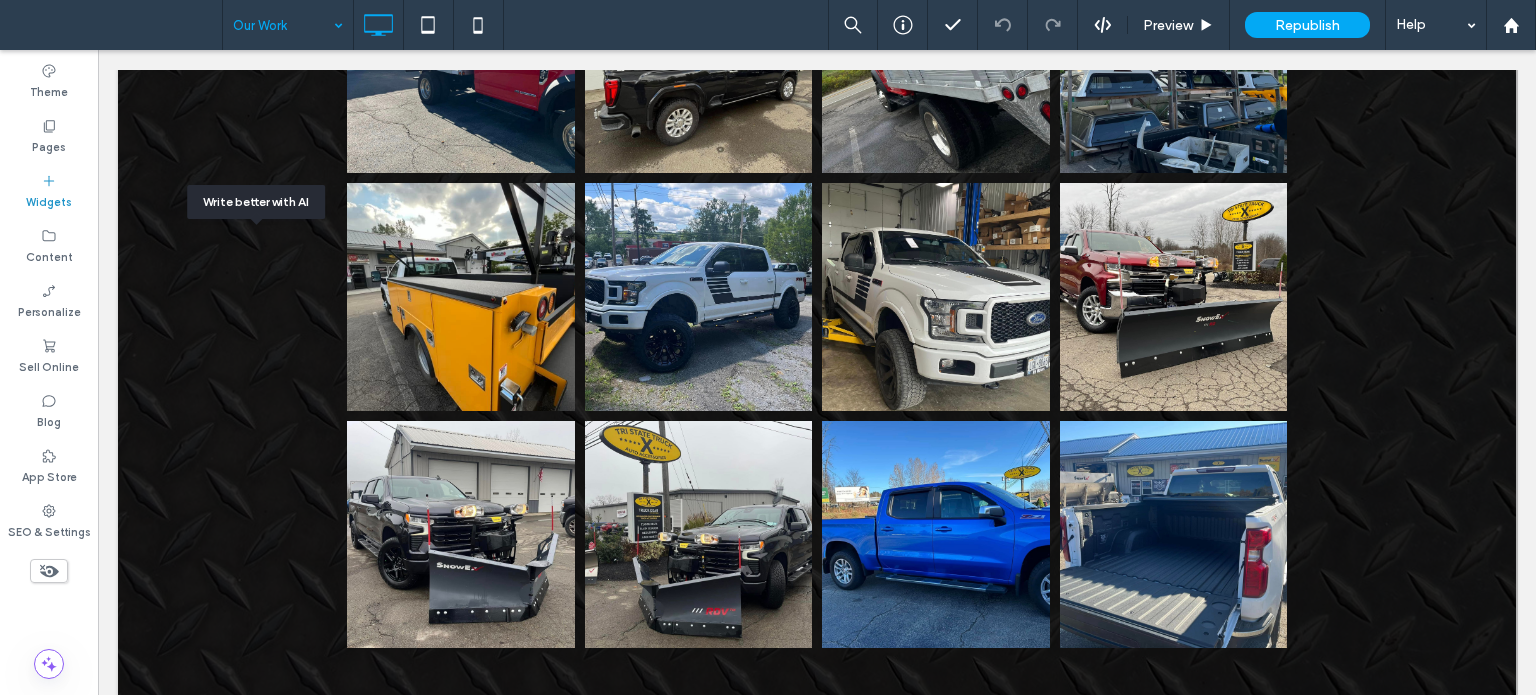 scroll, scrollTop: 1300, scrollLeft: 0, axis: vertical 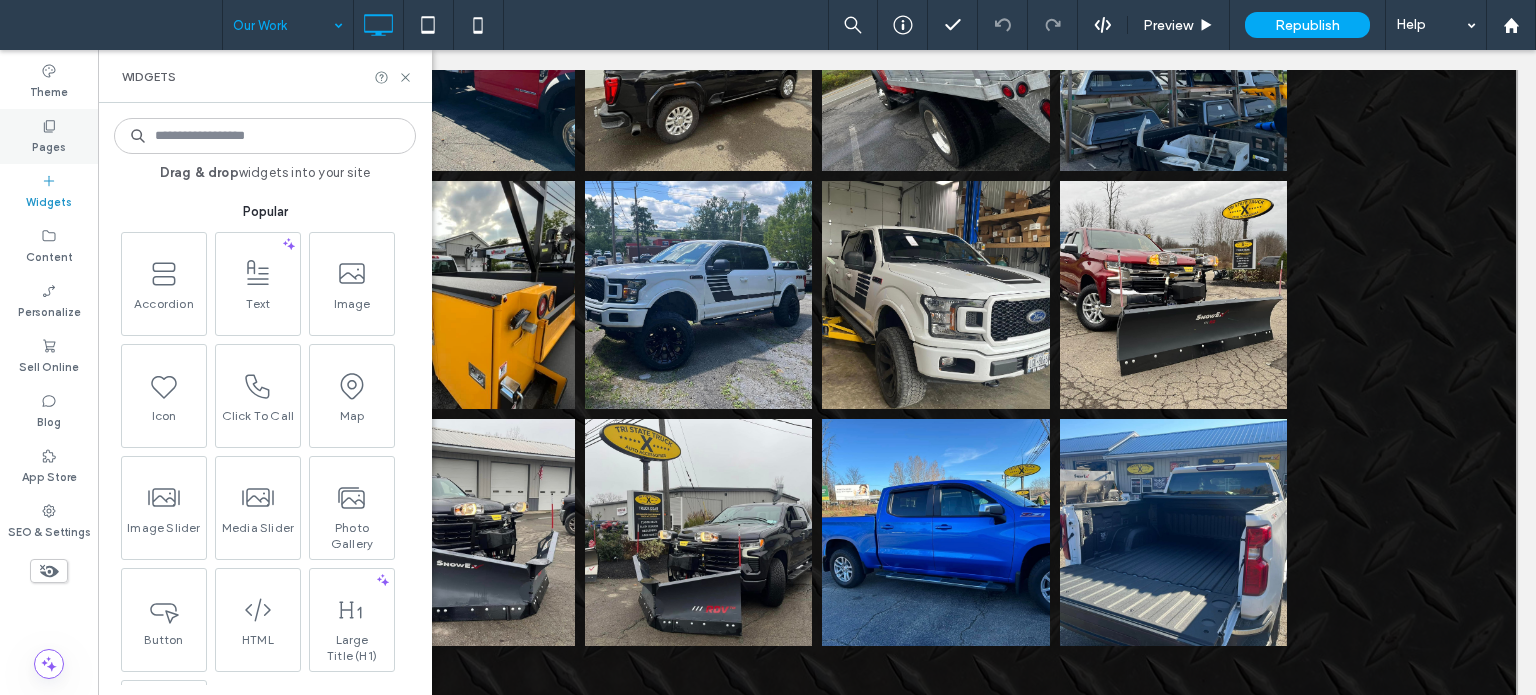 click on "Pages" at bounding box center [49, 136] 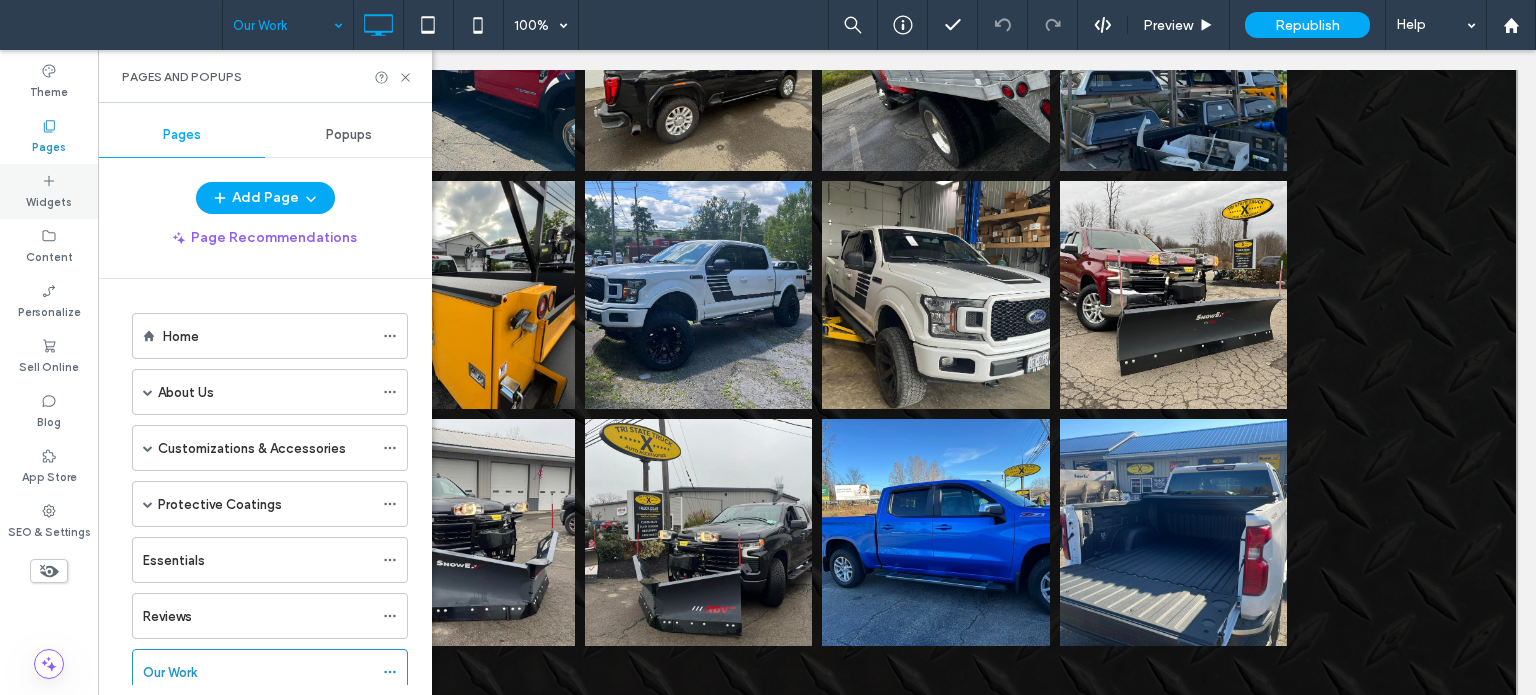 click on "Widgets" at bounding box center [49, 200] 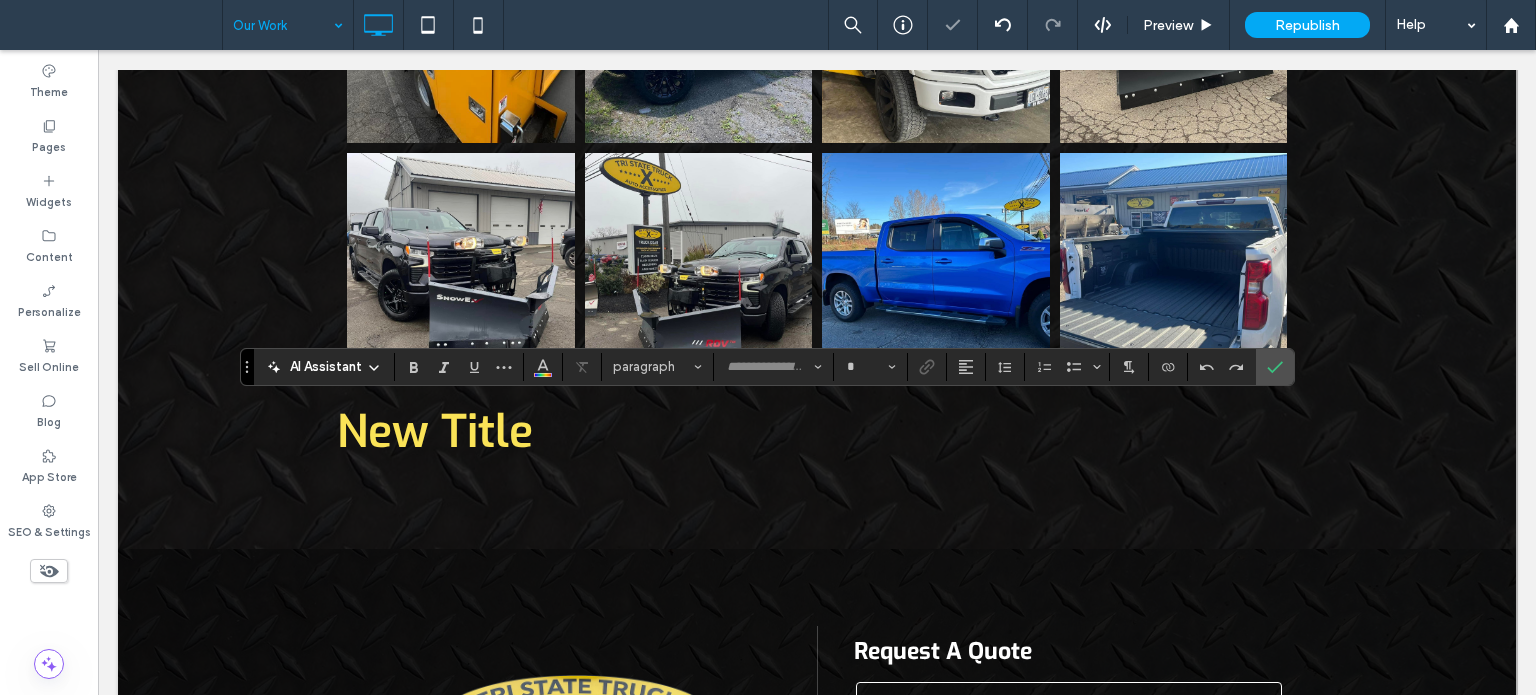 type on "***" 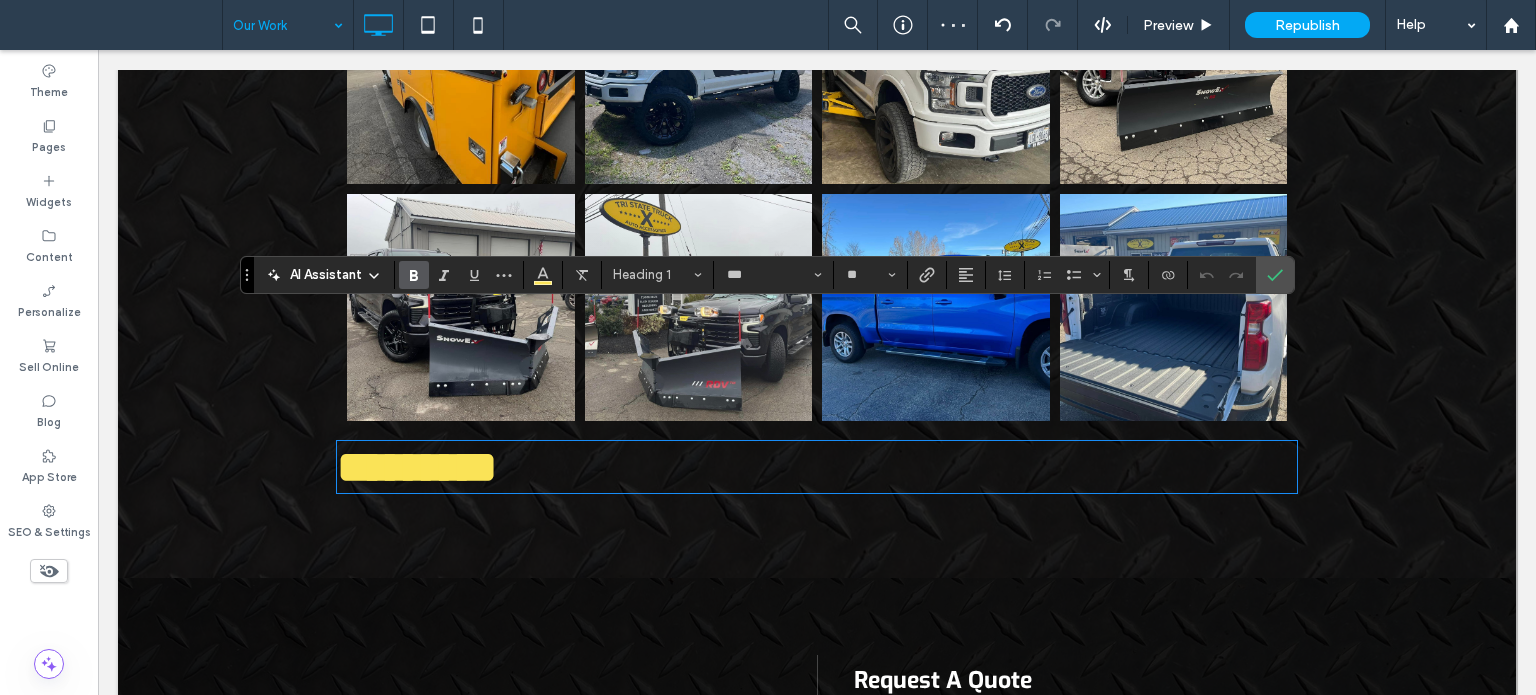 scroll, scrollTop: 1464, scrollLeft: 0, axis: vertical 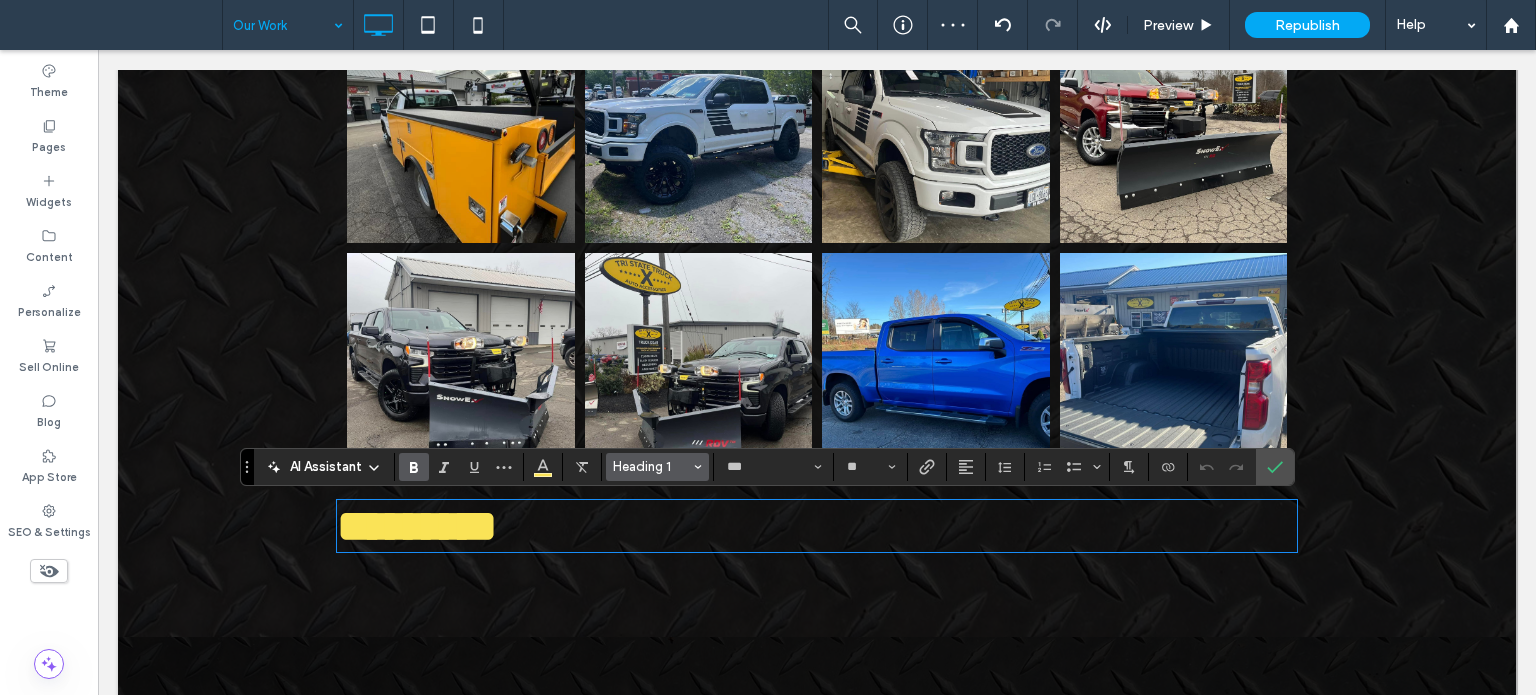 click on "Heading 1" at bounding box center (652, 466) 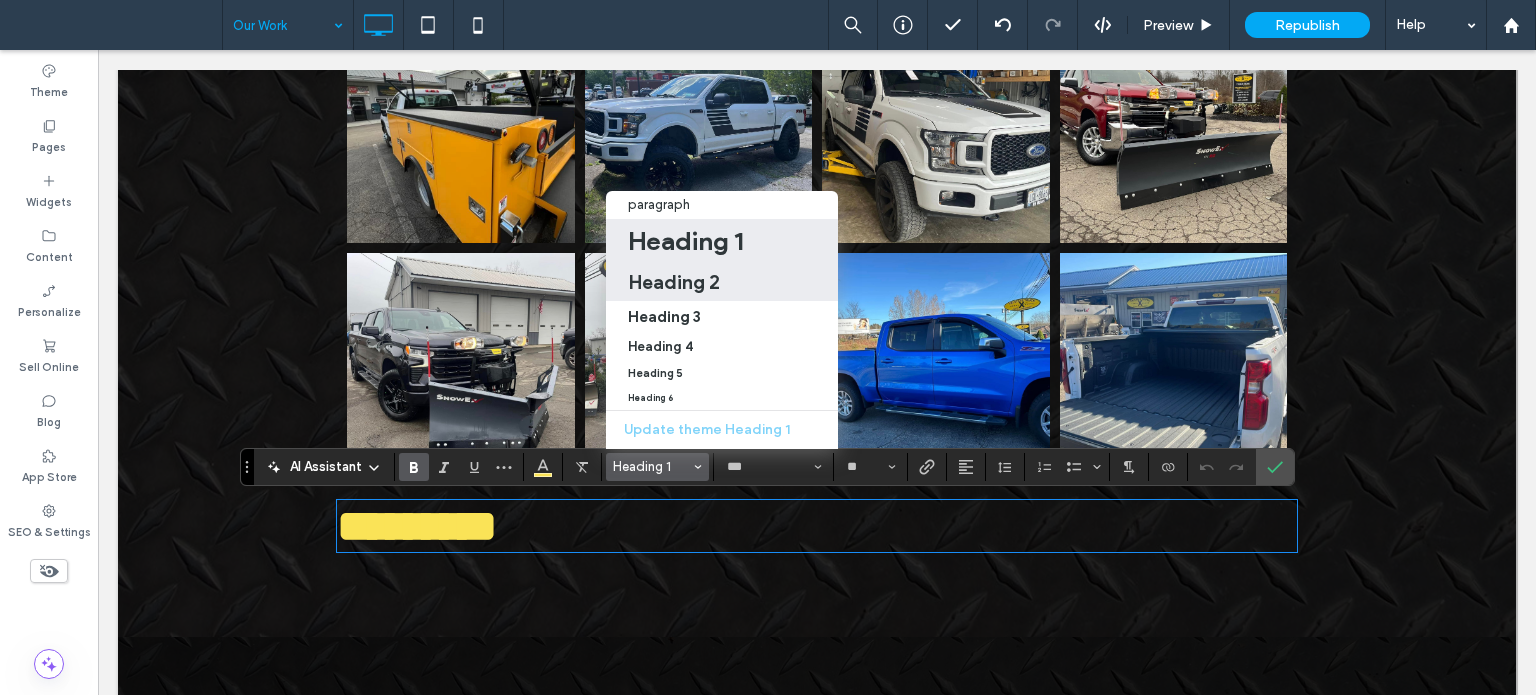 click on "Heading 2" at bounding box center [674, 282] 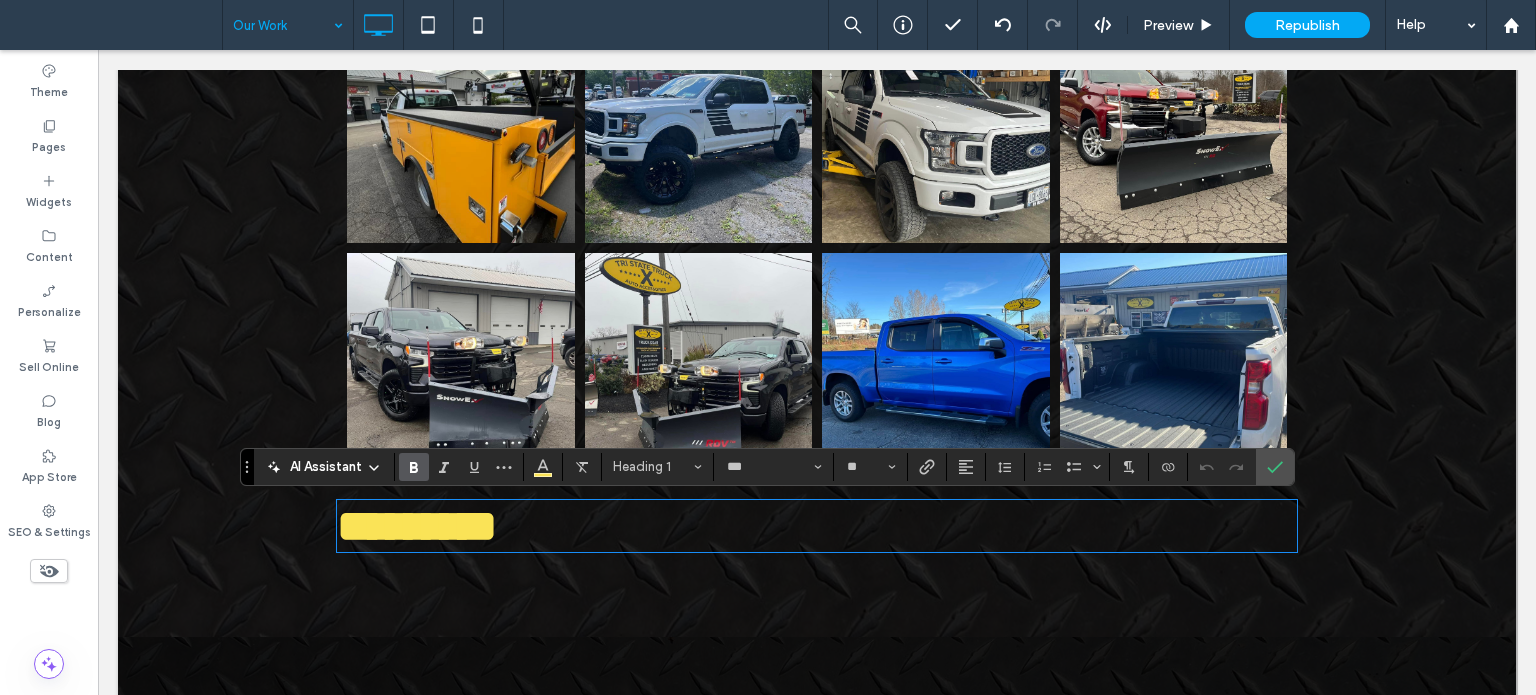 type on "**" 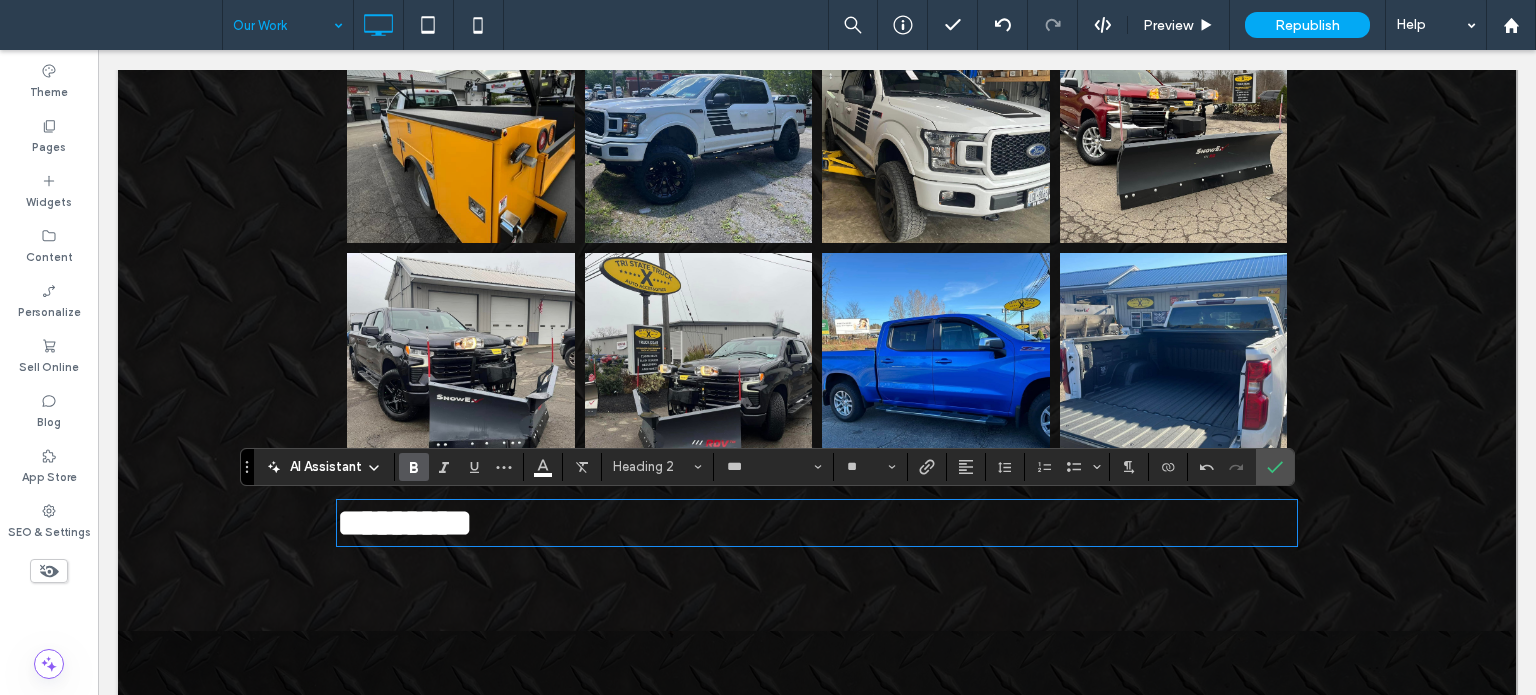 click on "*********" at bounding box center [817, 523] 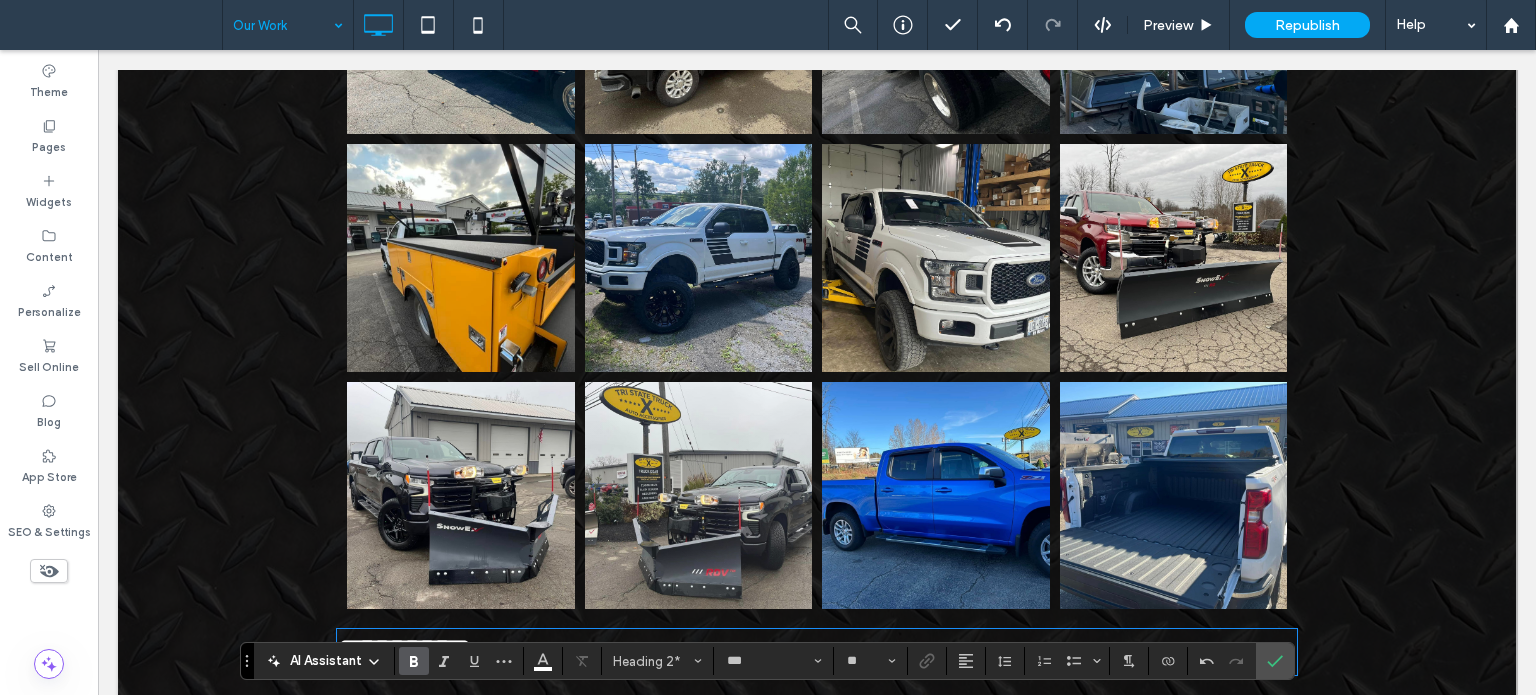 scroll, scrollTop: 1364, scrollLeft: 0, axis: vertical 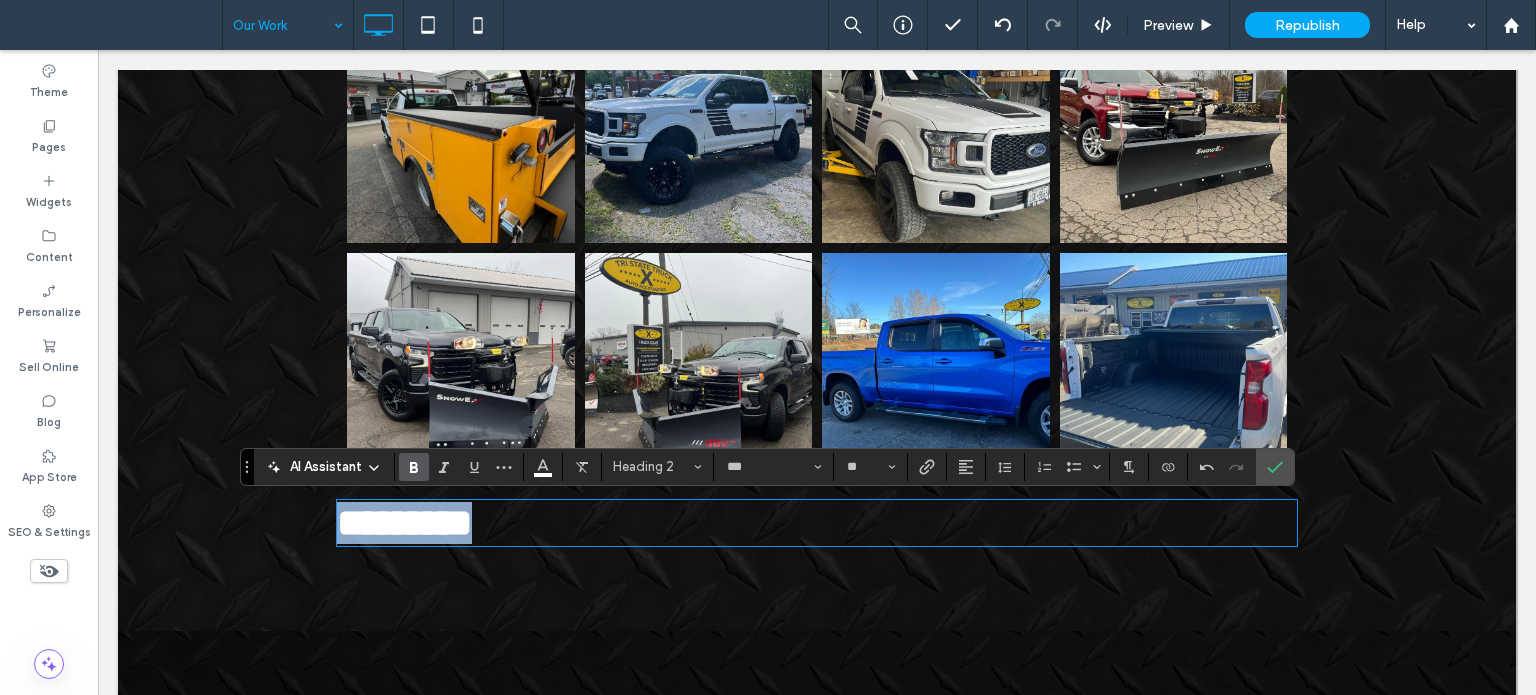 drag, startPoint x: 548, startPoint y: 523, endPoint x: 208, endPoint y: 519, distance: 340.02353 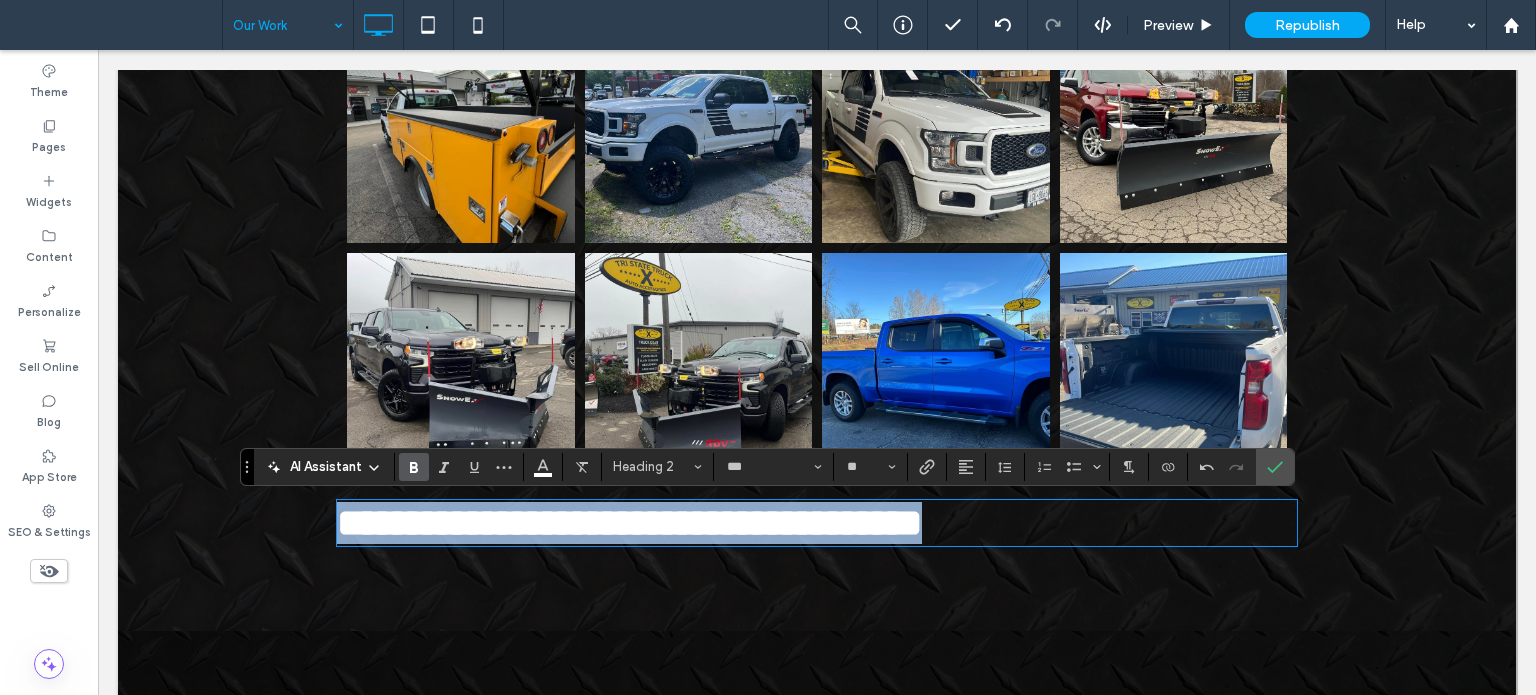 drag, startPoint x: 1120, startPoint y: 527, endPoint x: 244, endPoint y: 527, distance: 876 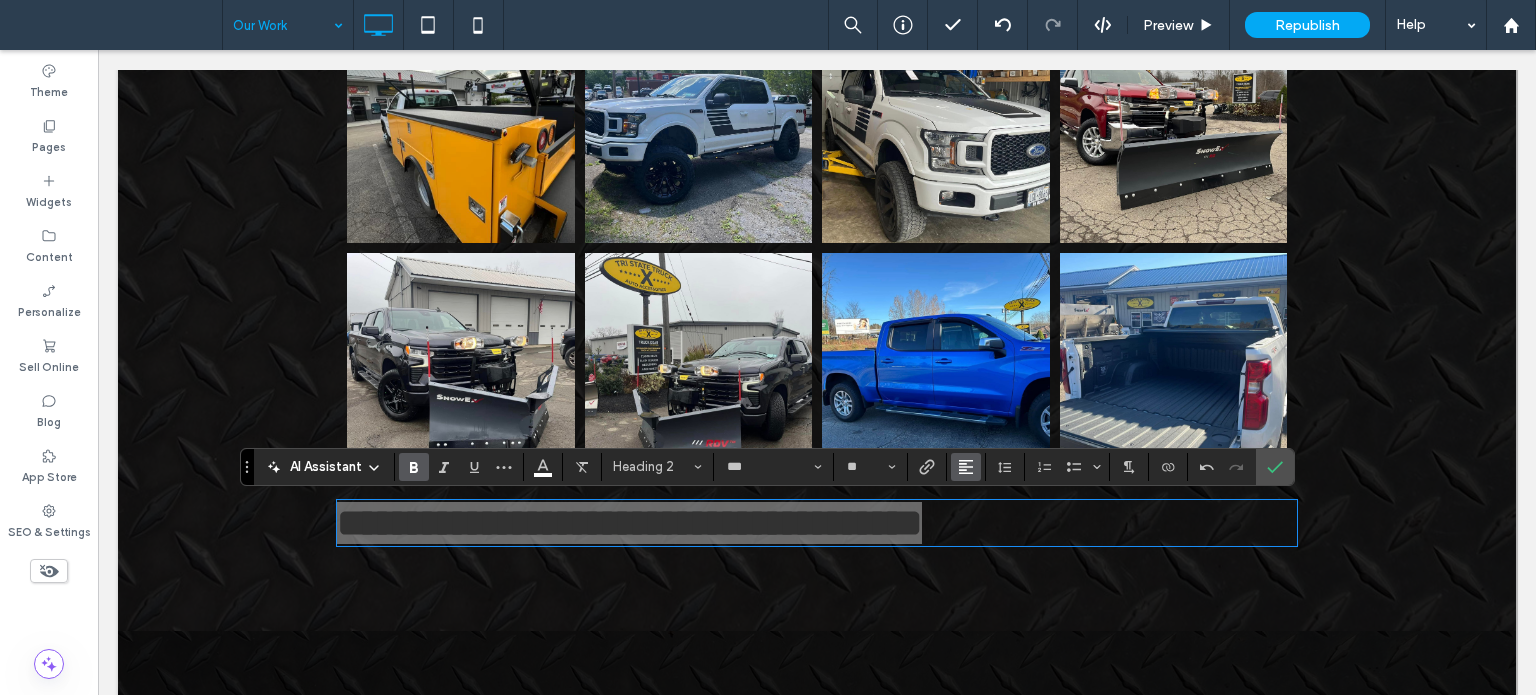 click 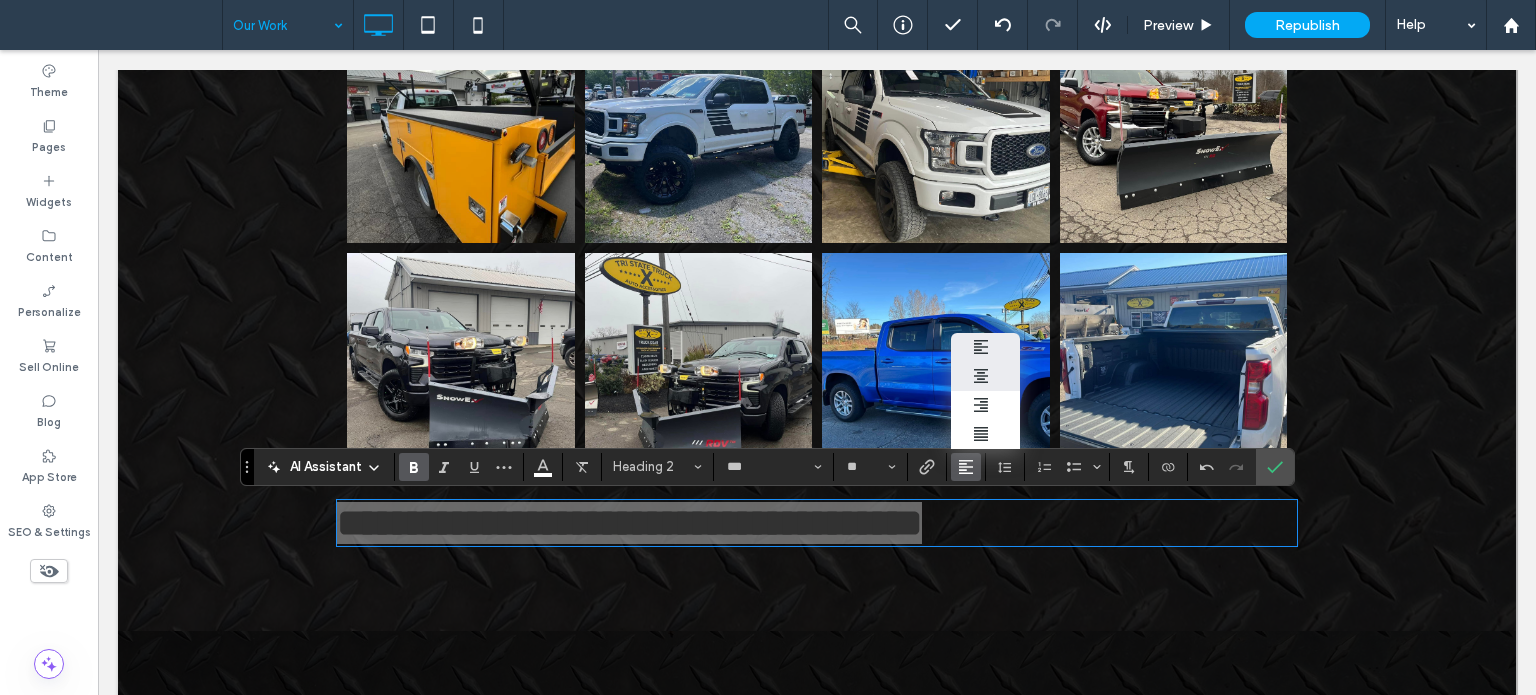 click 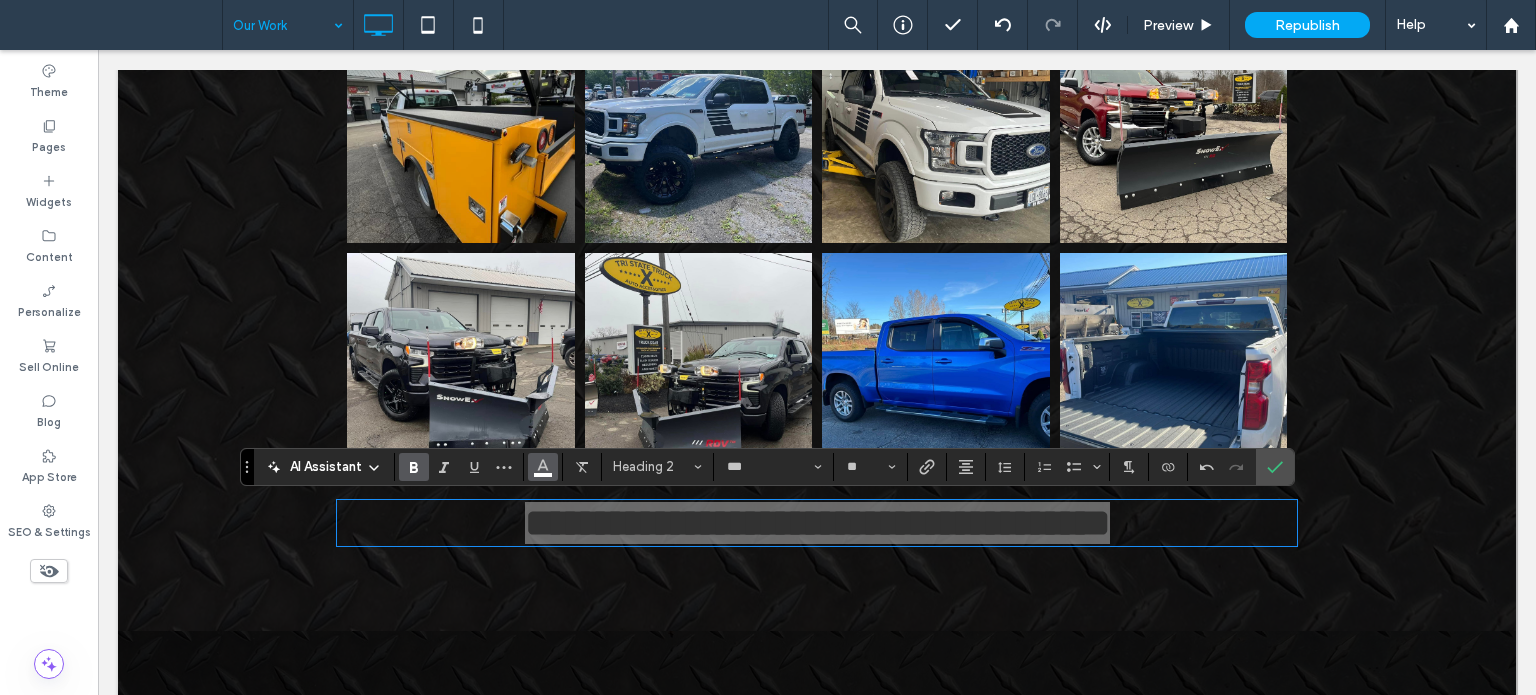click at bounding box center [543, 465] 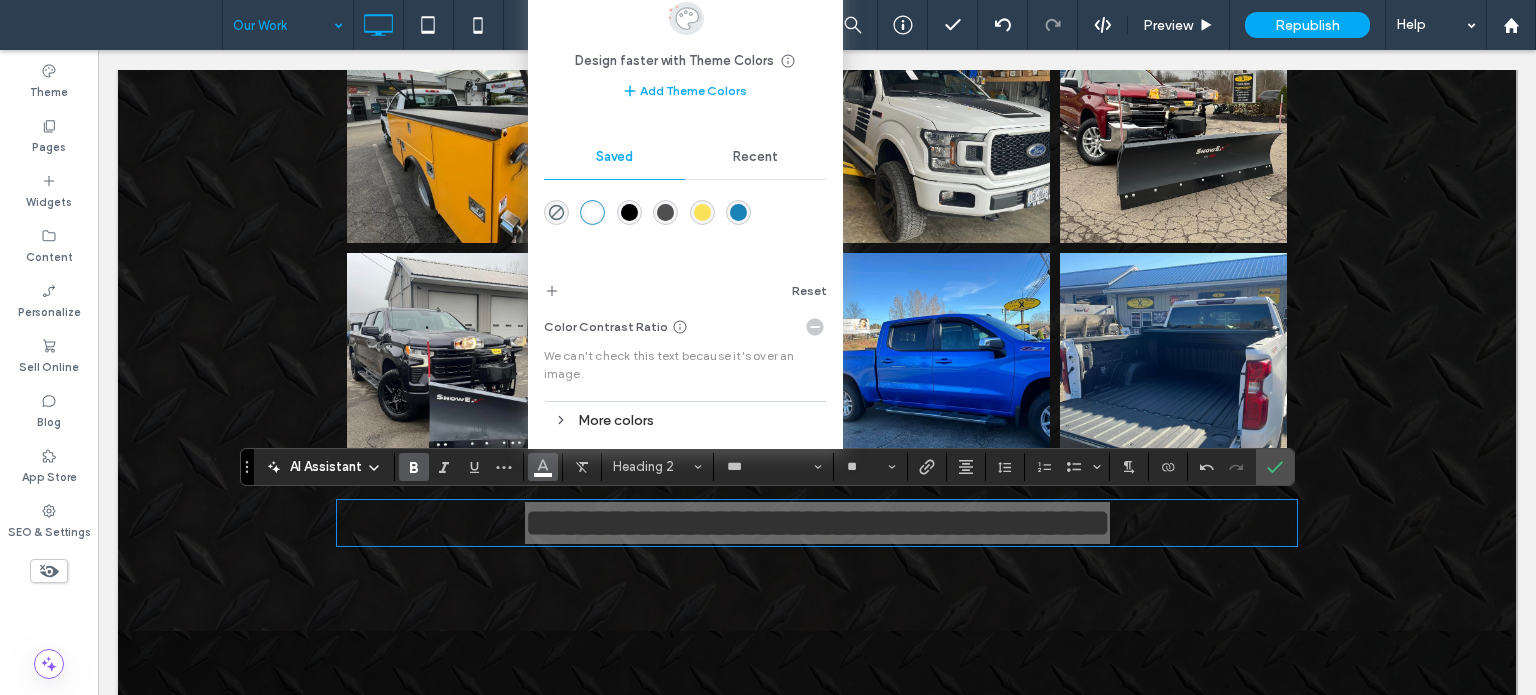 click at bounding box center [702, 212] 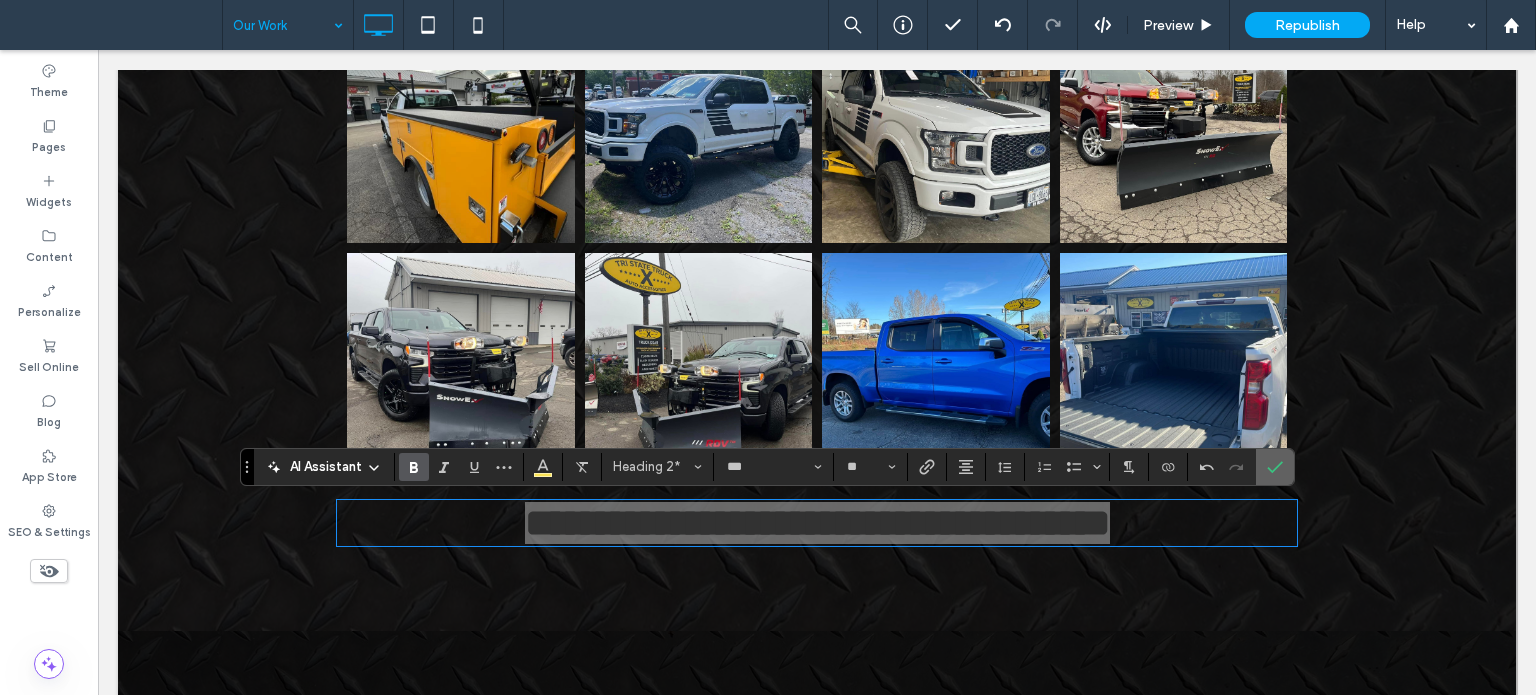 click 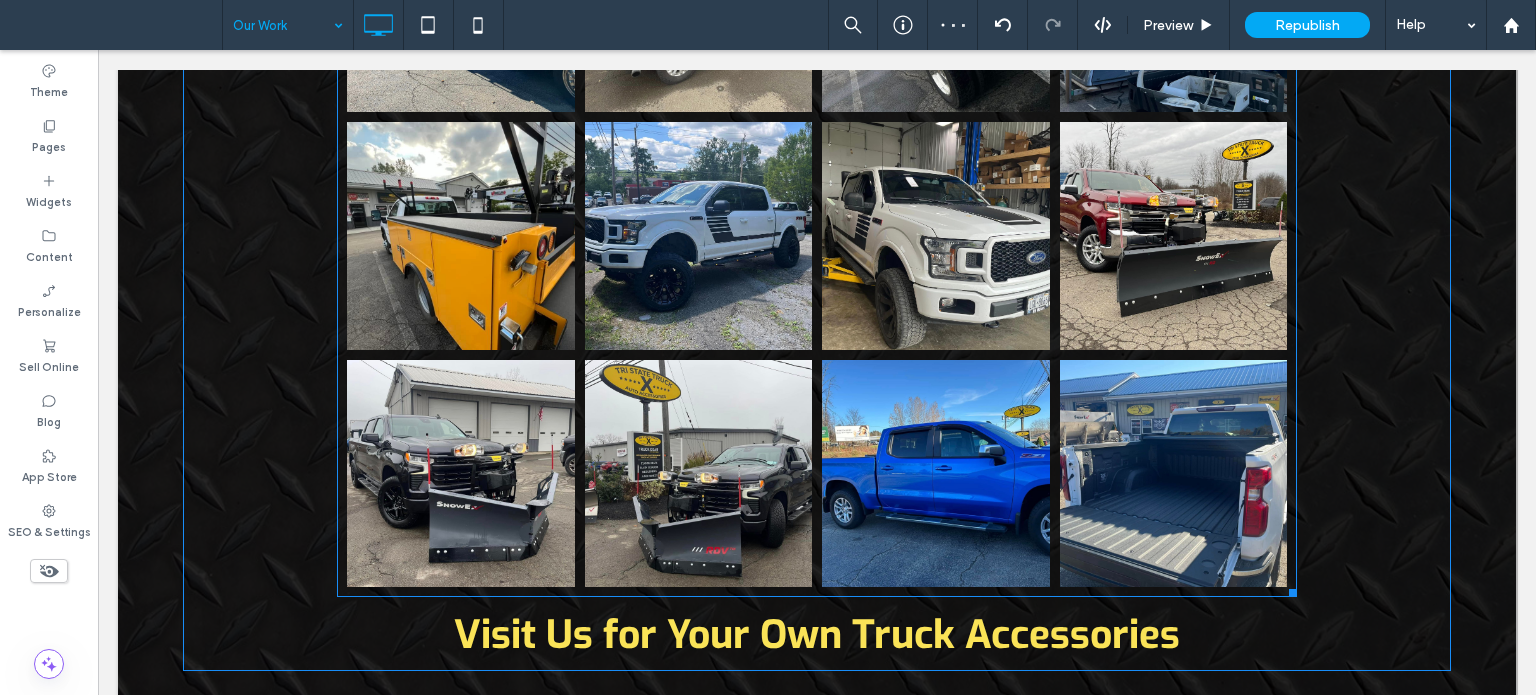 scroll, scrollTop: 1365, scrollLeft: 0, axis: vertical 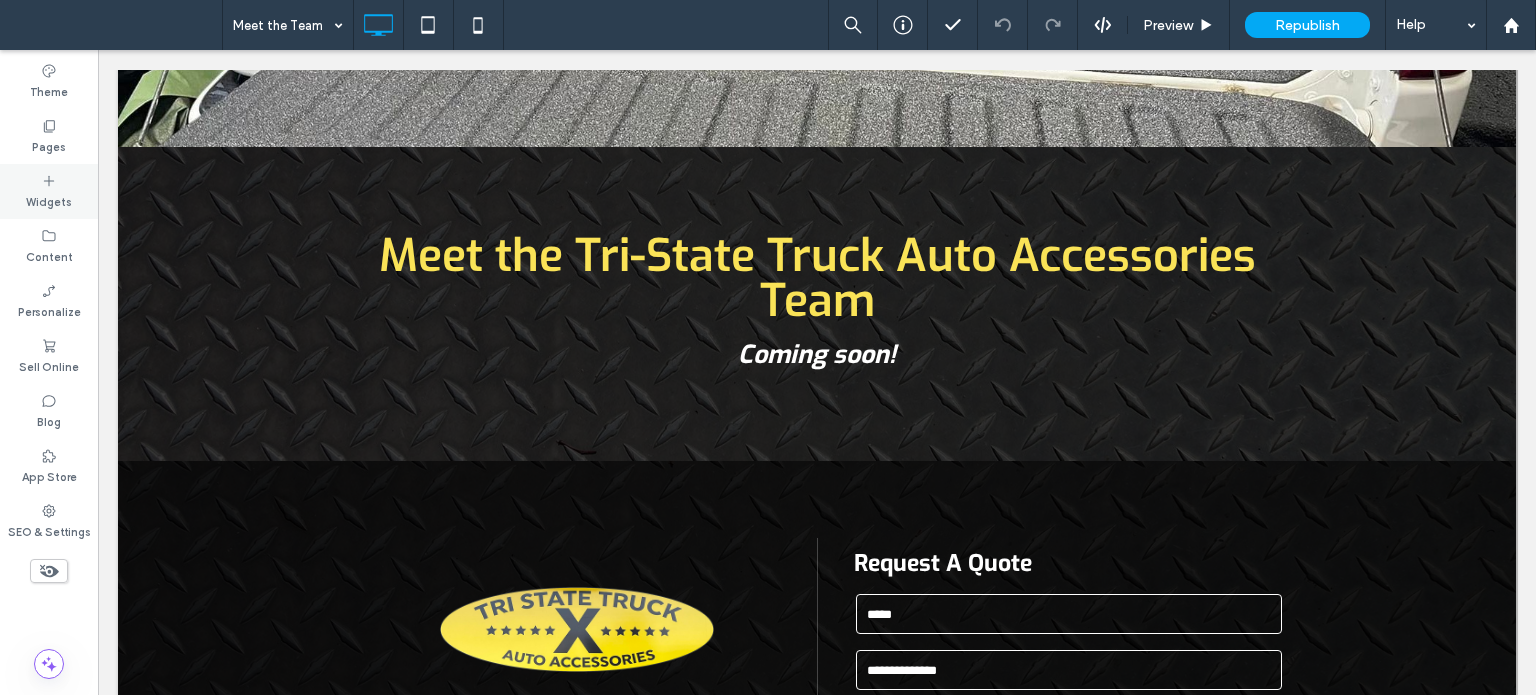 click on "Widgets" at bounding box center (49, 200) 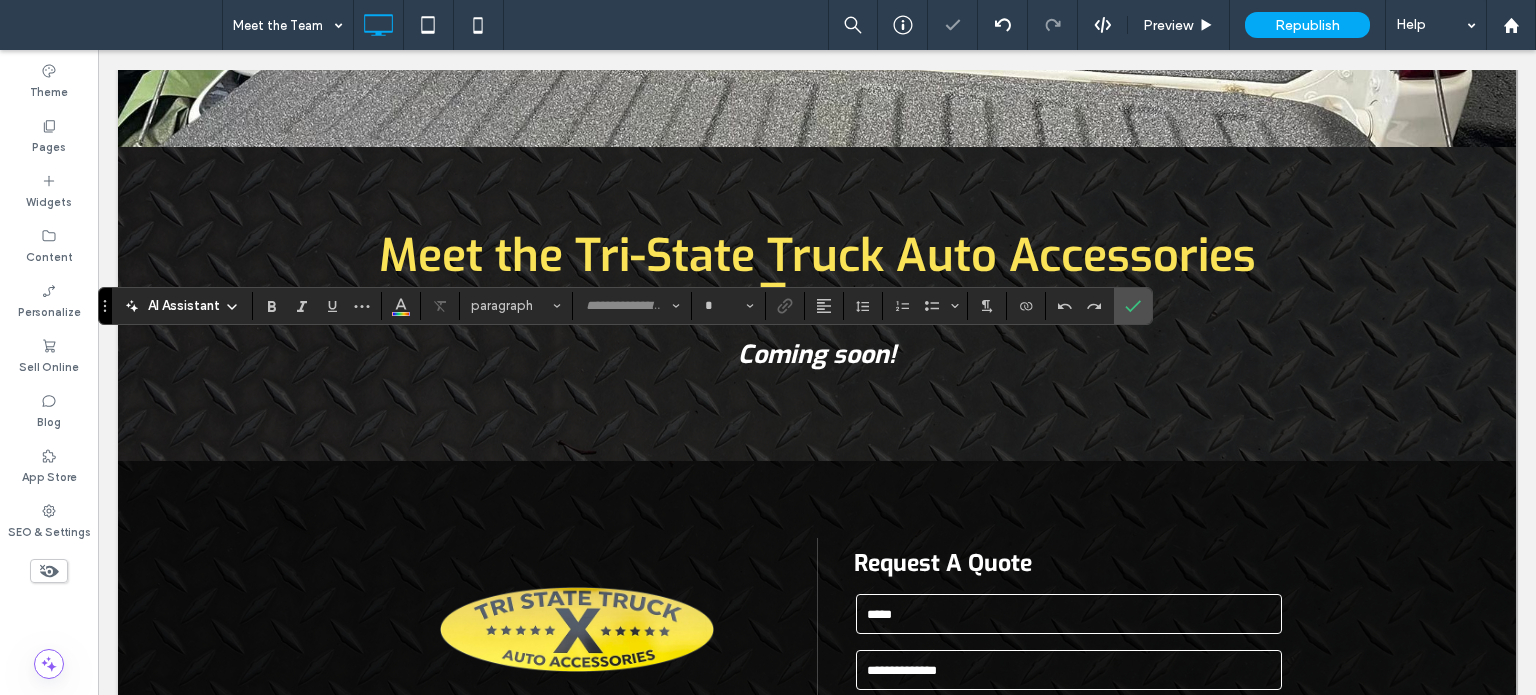 scroll, scrollTop: 600, scrollLeft: 0, axis: vertical 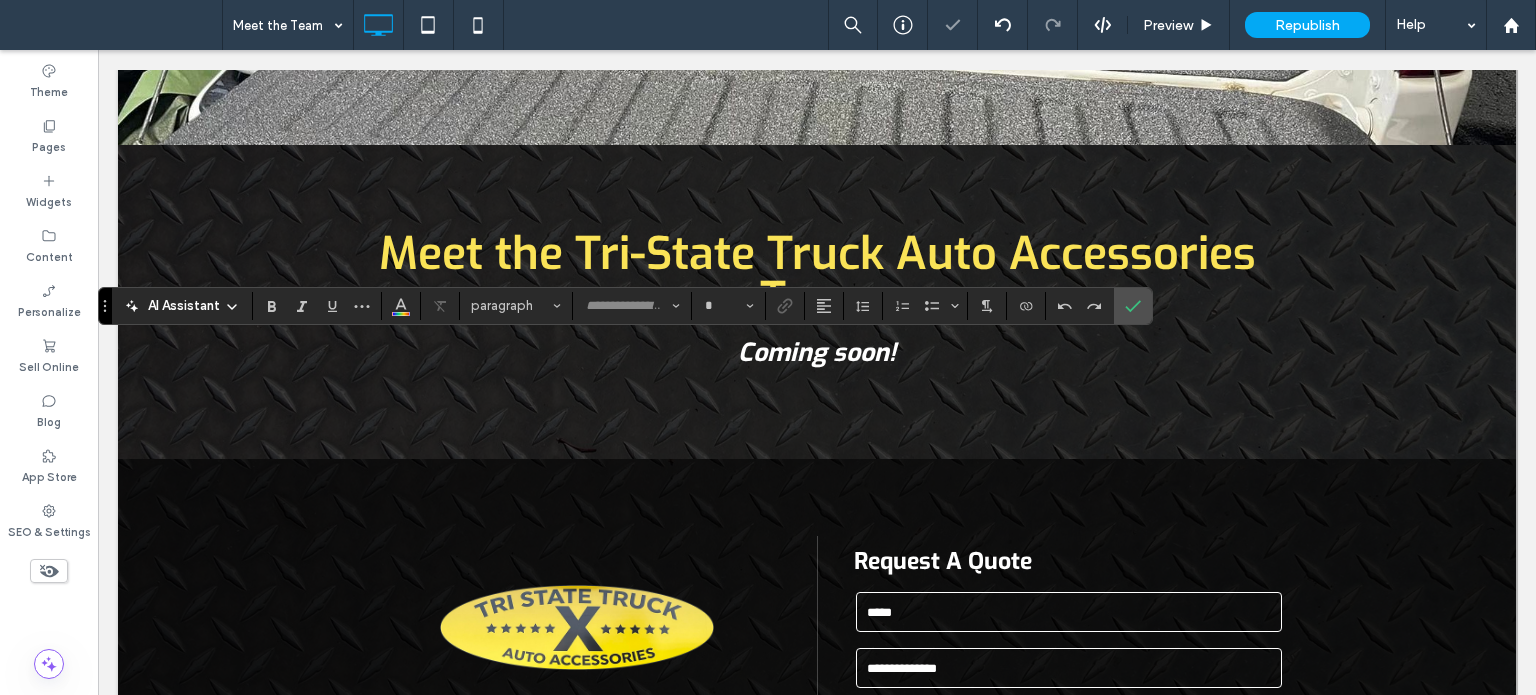 type on "***" 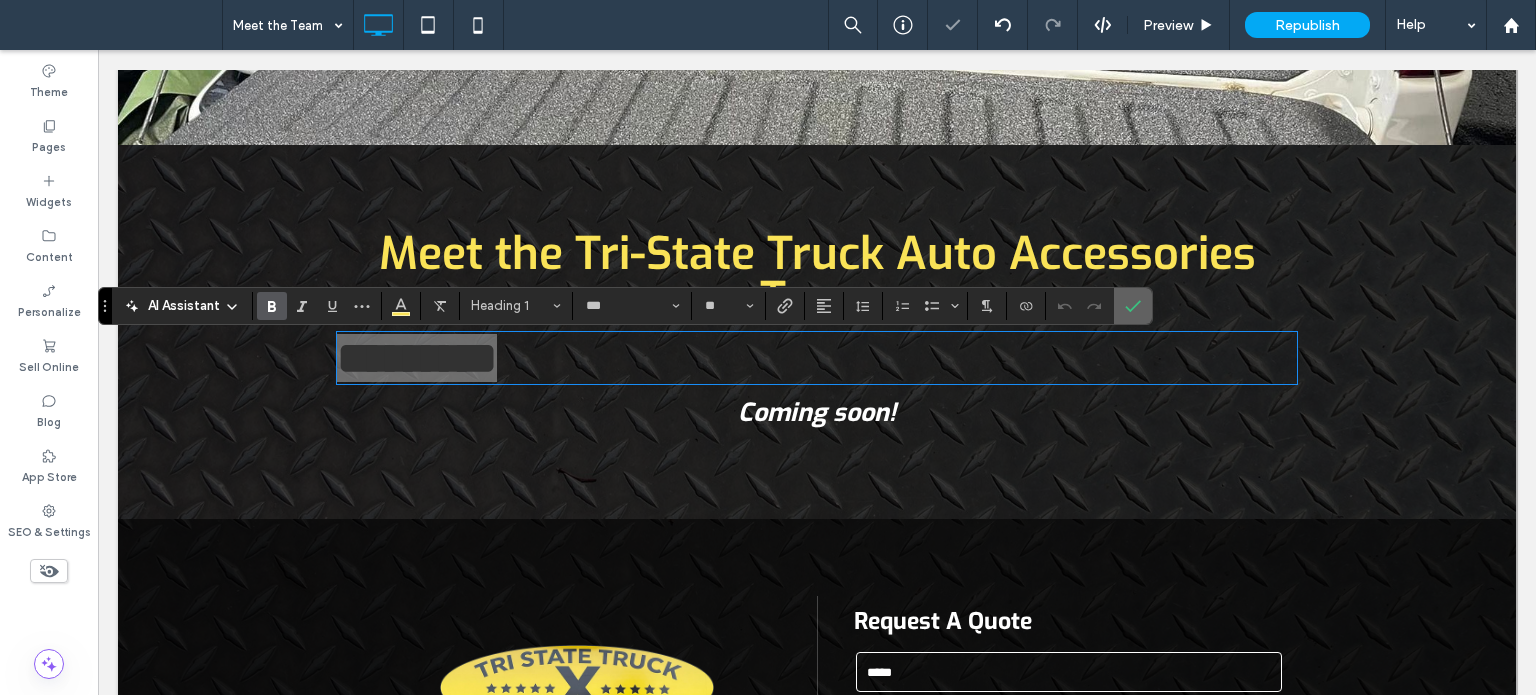 click 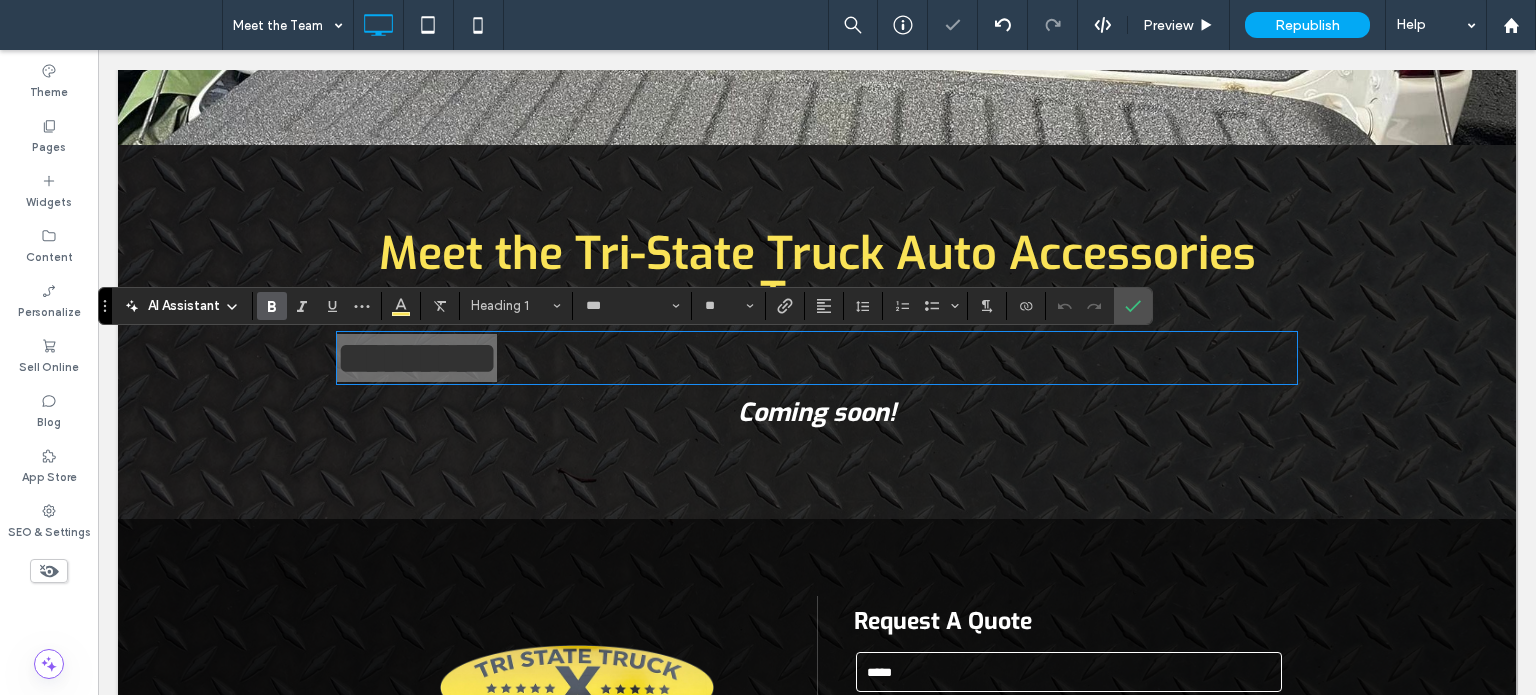 scroll, scrollTop: 601, scrollLeft: 0, axis: vertical 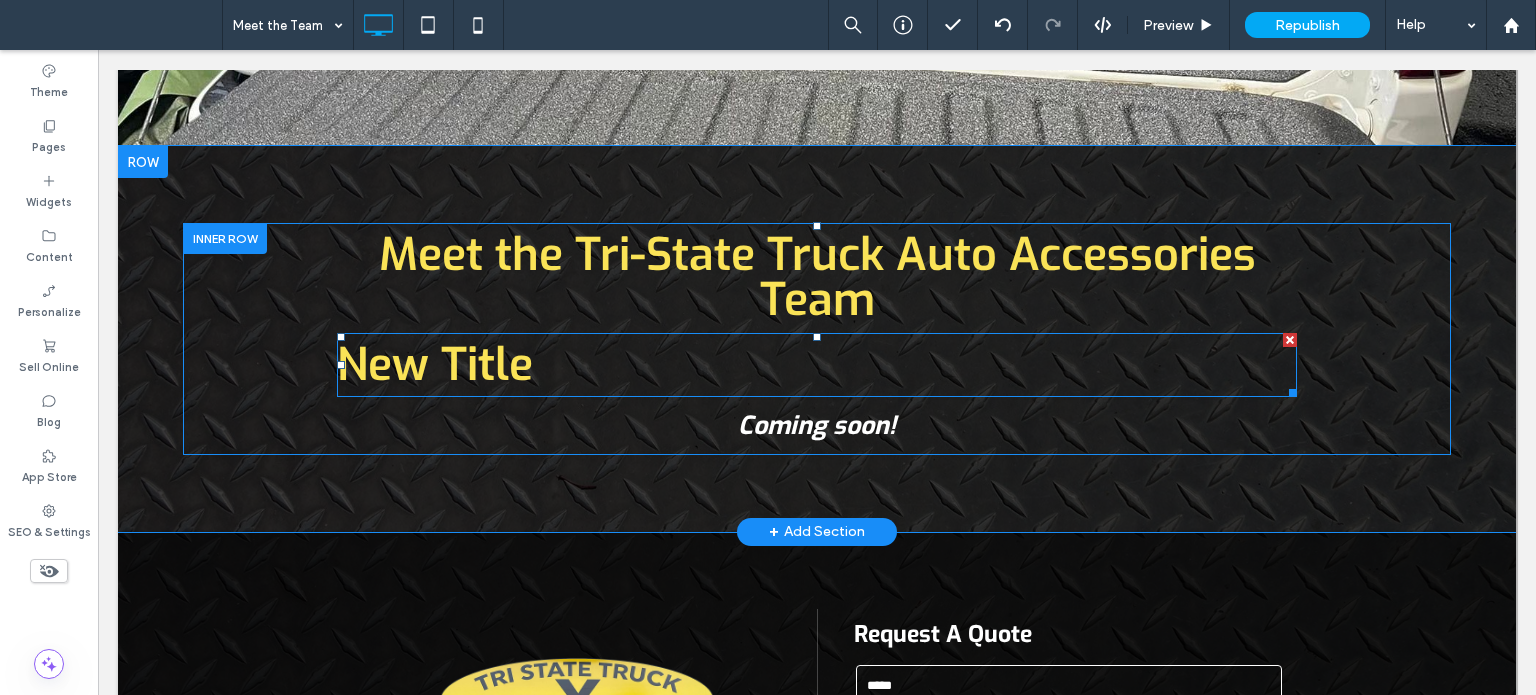 click on "New Title" at bounding box center [817, 365] 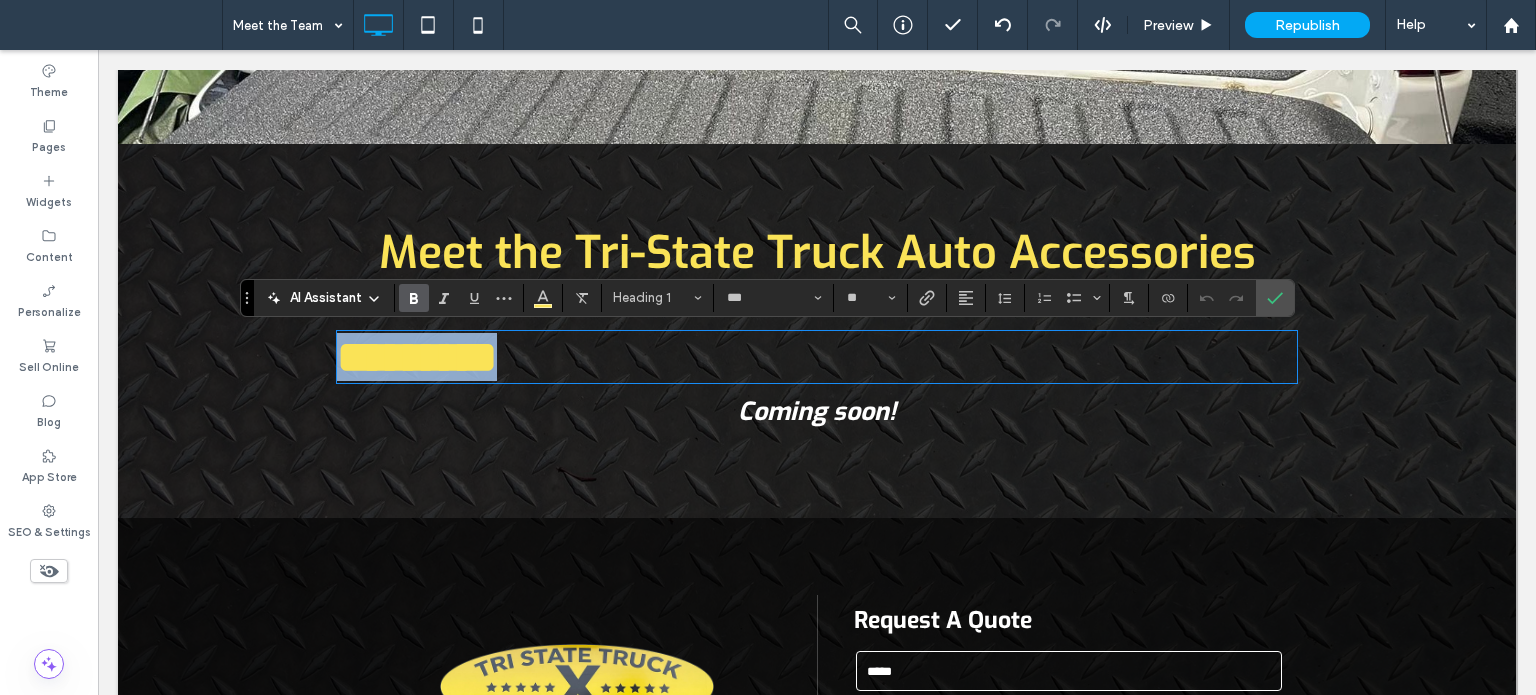 scroll, scrollTop: 600, scrollLeft: 0, axis: vertical 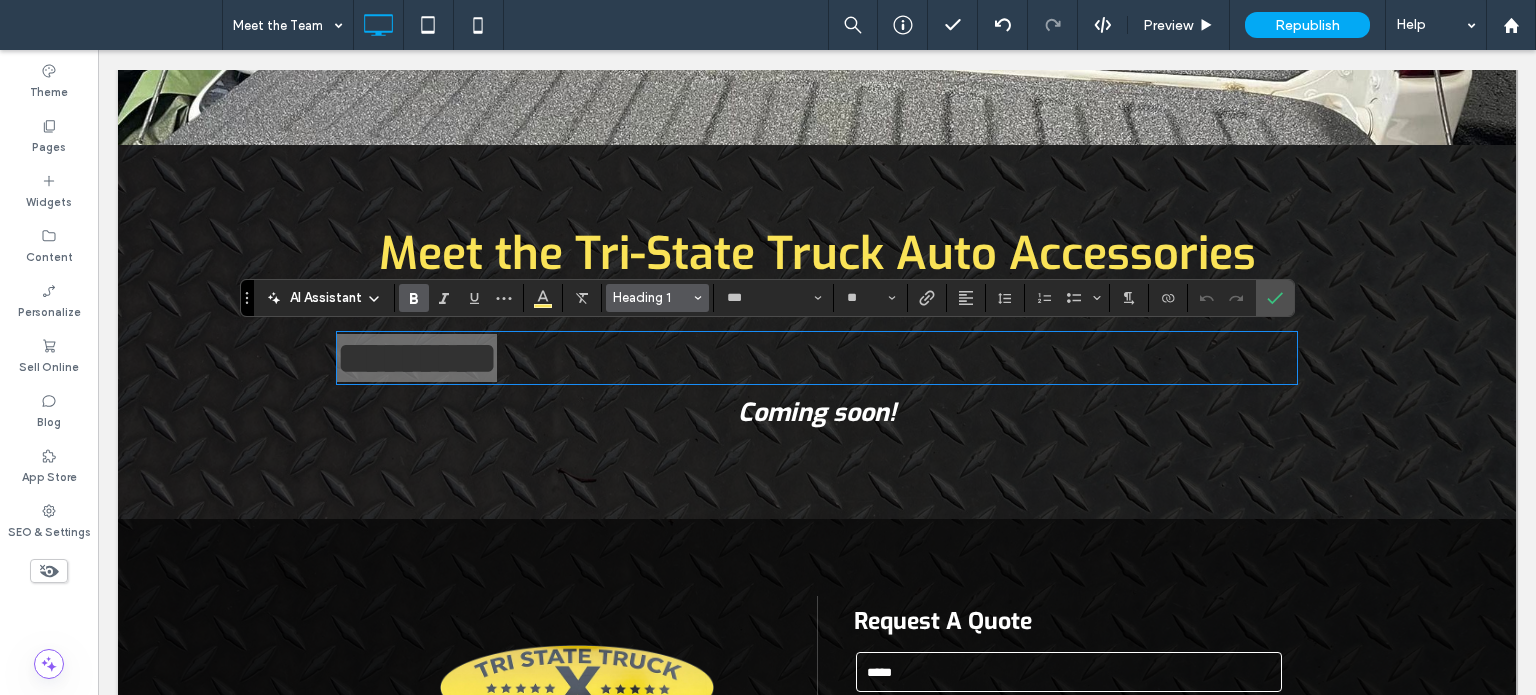 click on "Heading 1" at bounding box center [652, 297] 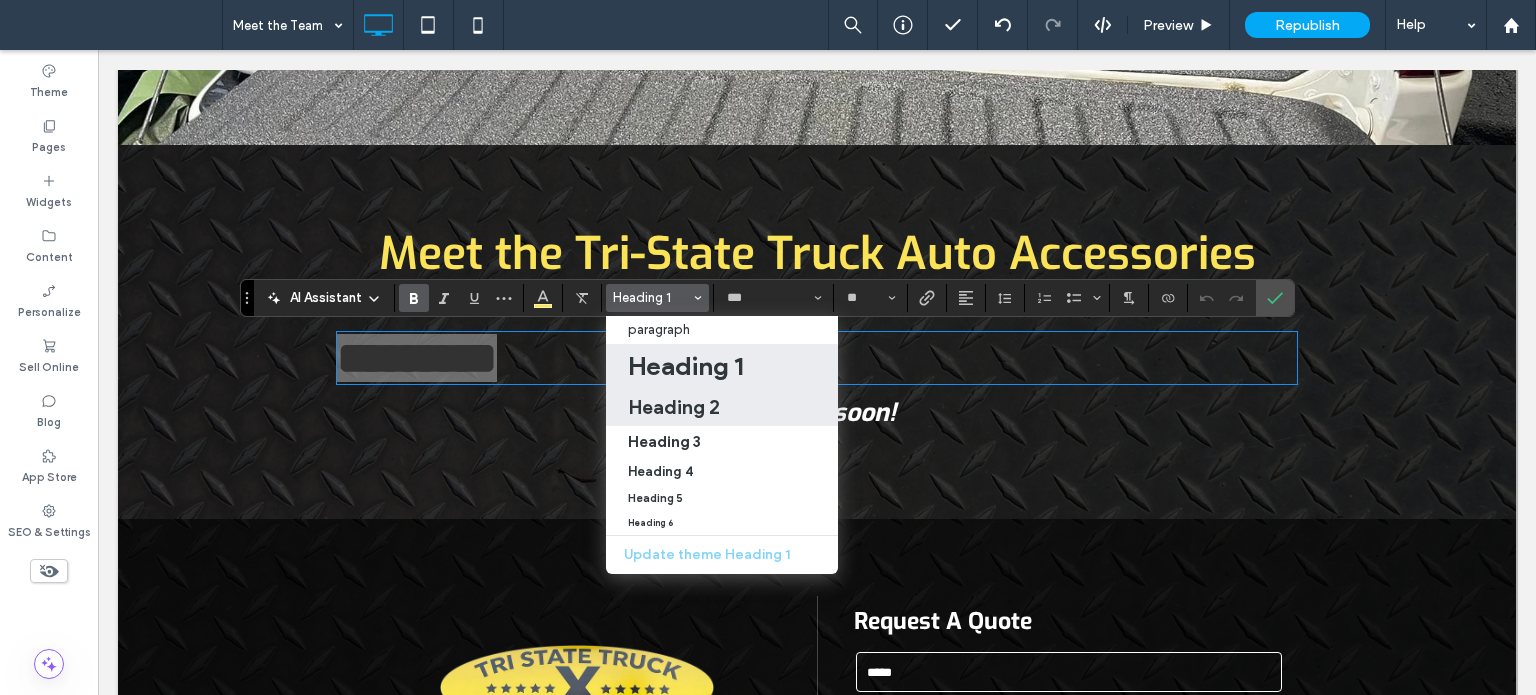 click on "Heading 2" at bounding box center [674, 407] 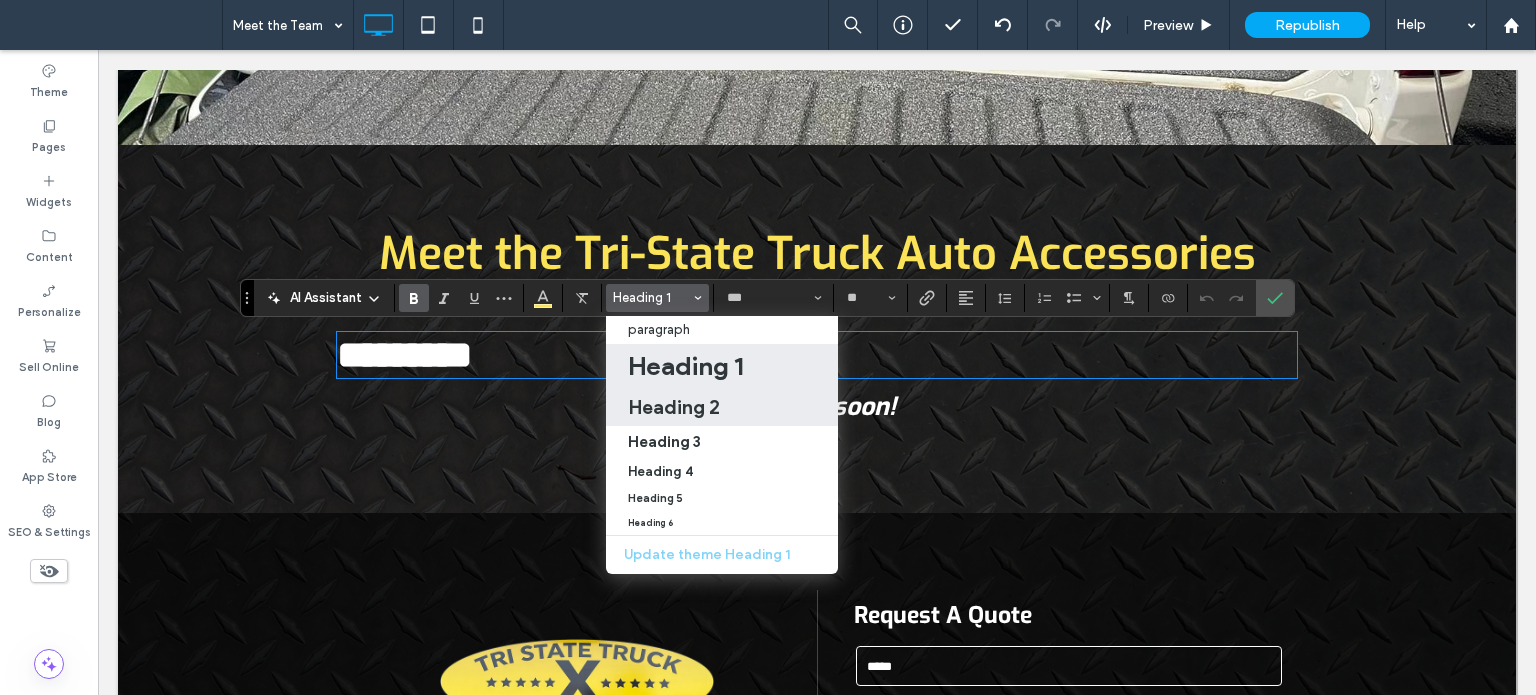 type on "**" 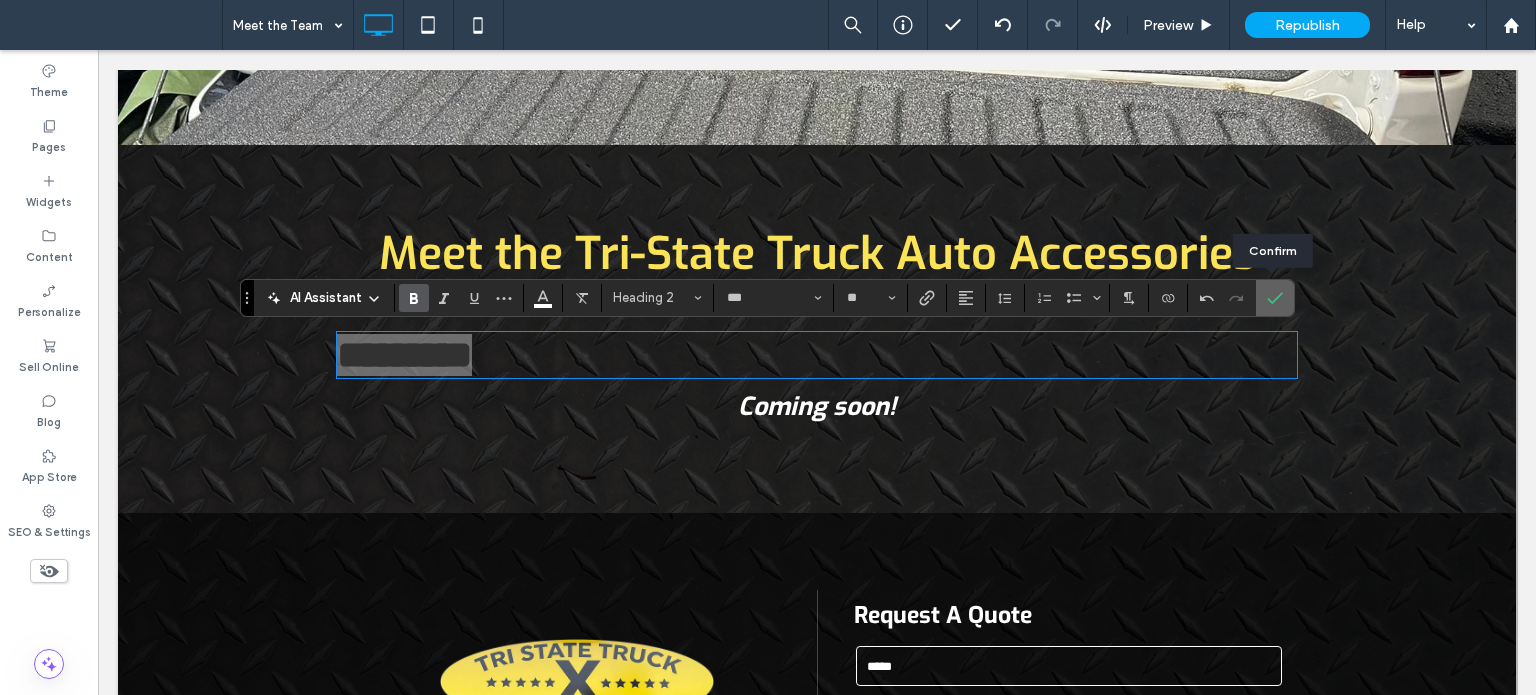 click 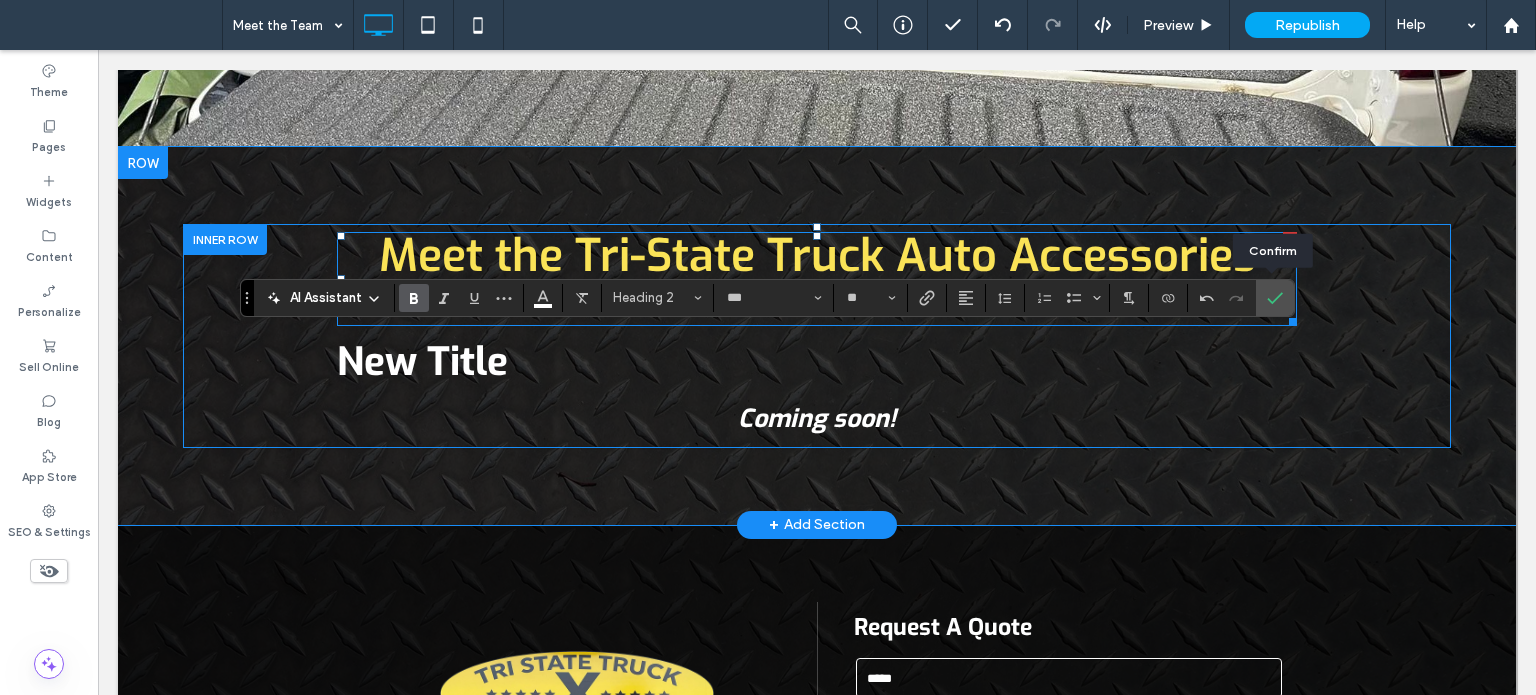 scroll, scrollTop: 601, scrollLeft: 0, axis: vertical 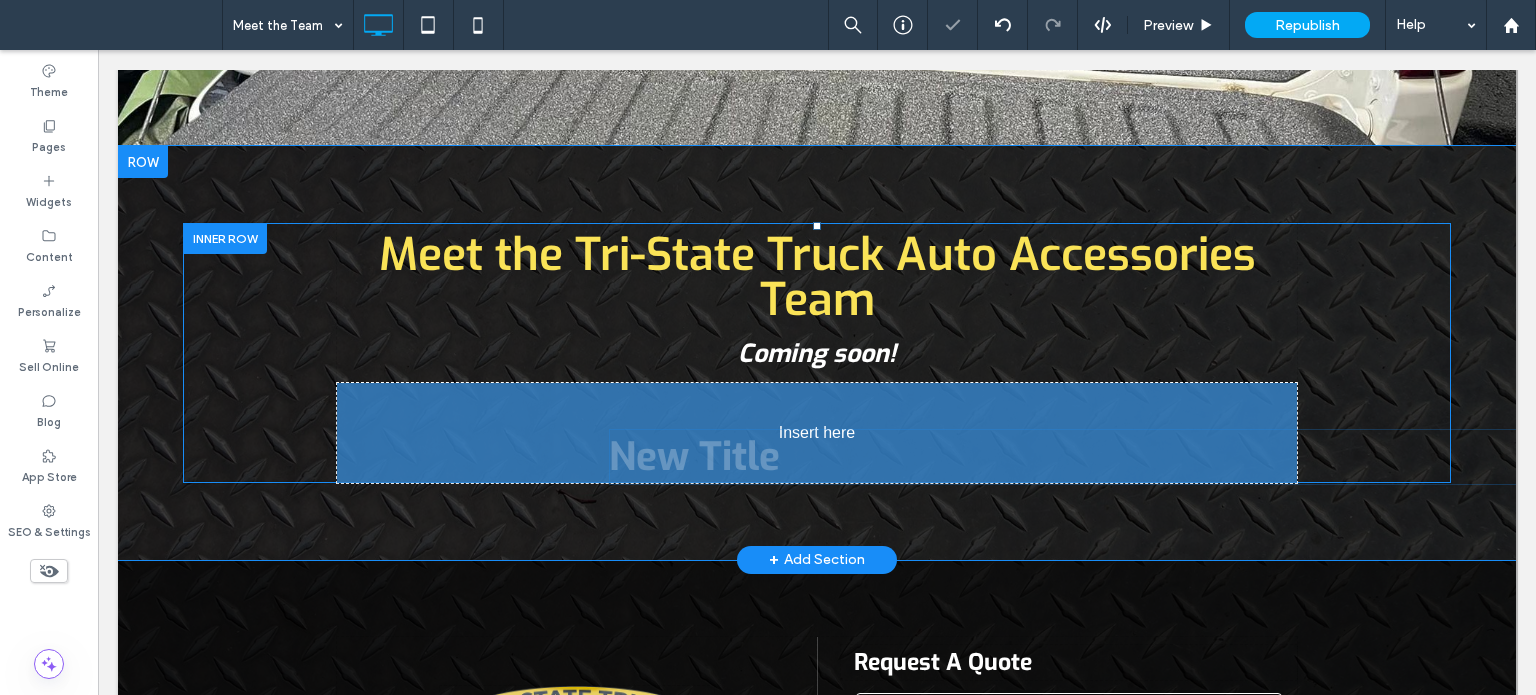 drag, startPoint x: 952, startPoint y: 361, endPoint x: 913, endPoint y: 457, distance: 103.6195 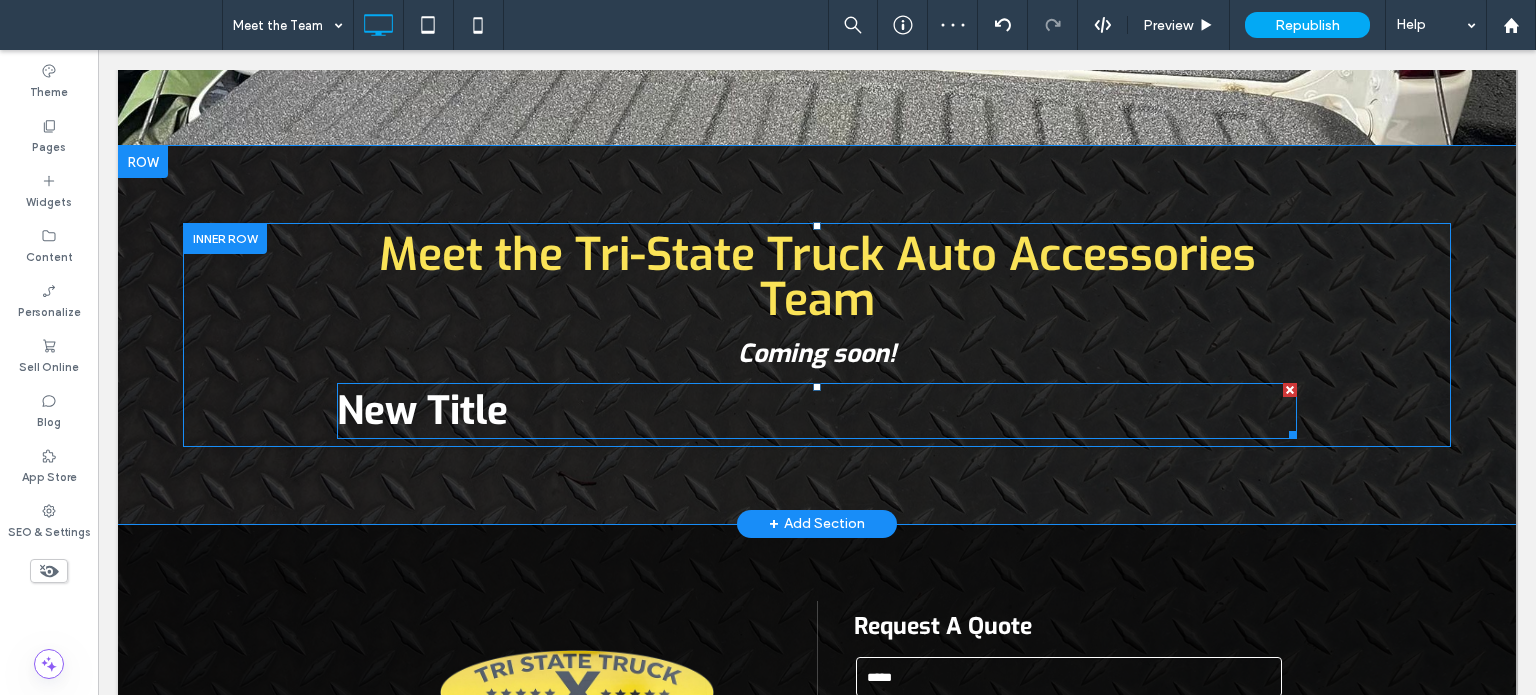 click on "New Title" at bounding box center [817, 411] 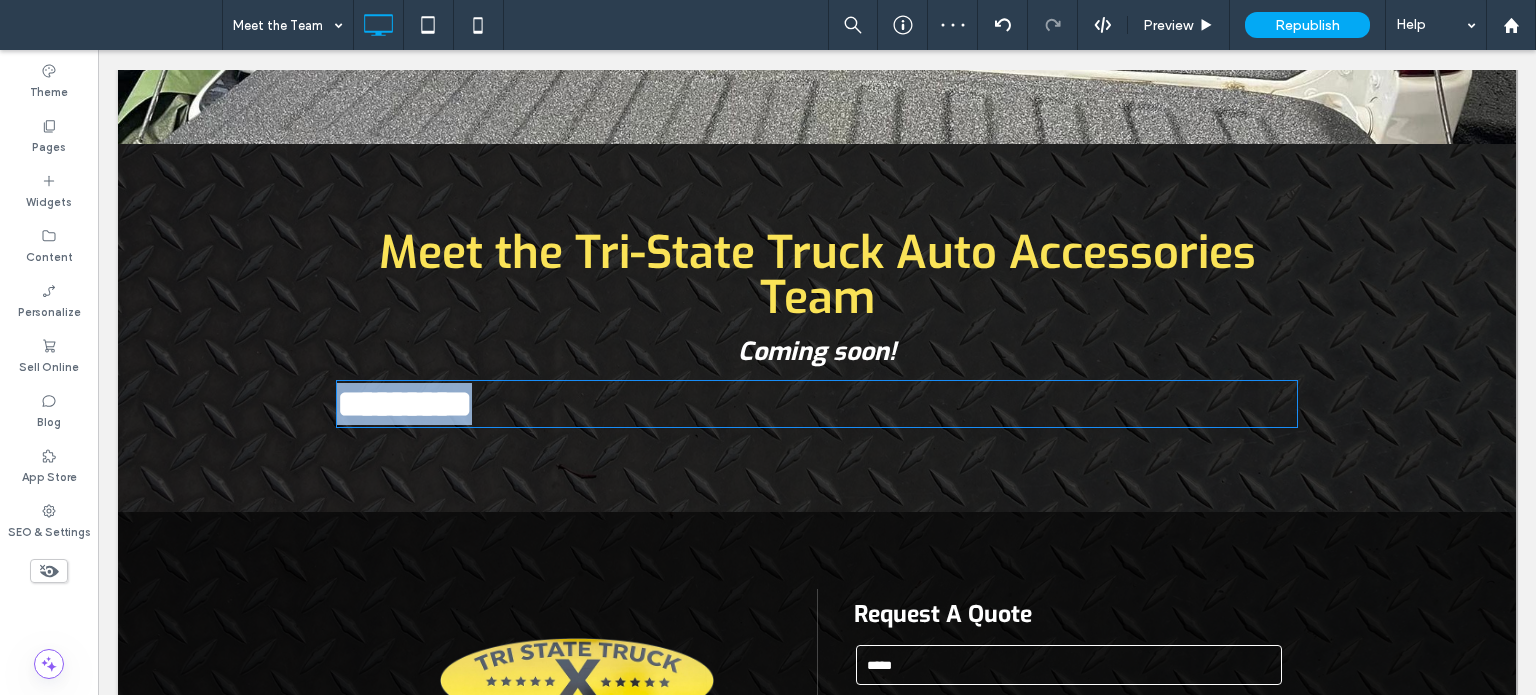 scroll, scrollTop: 600, scrollLeft: 0, axis: vertical 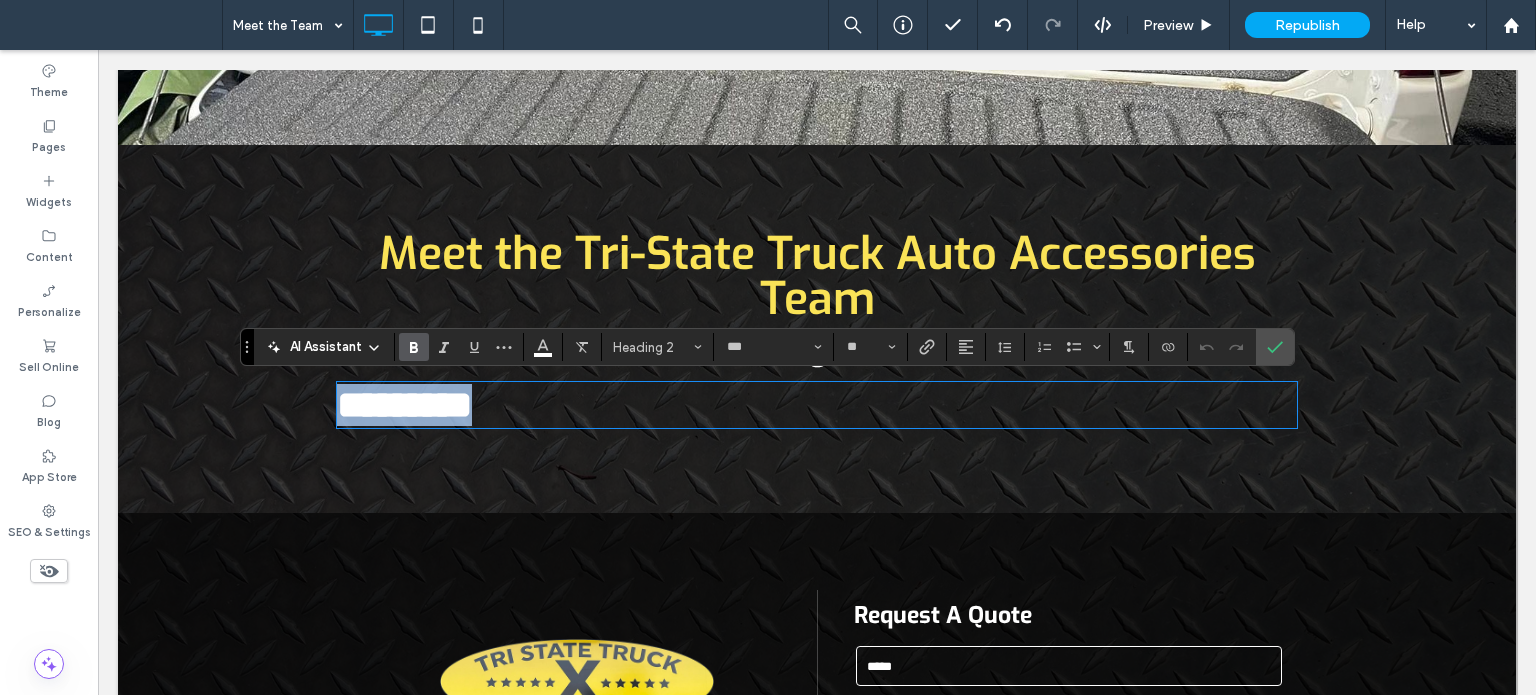 type 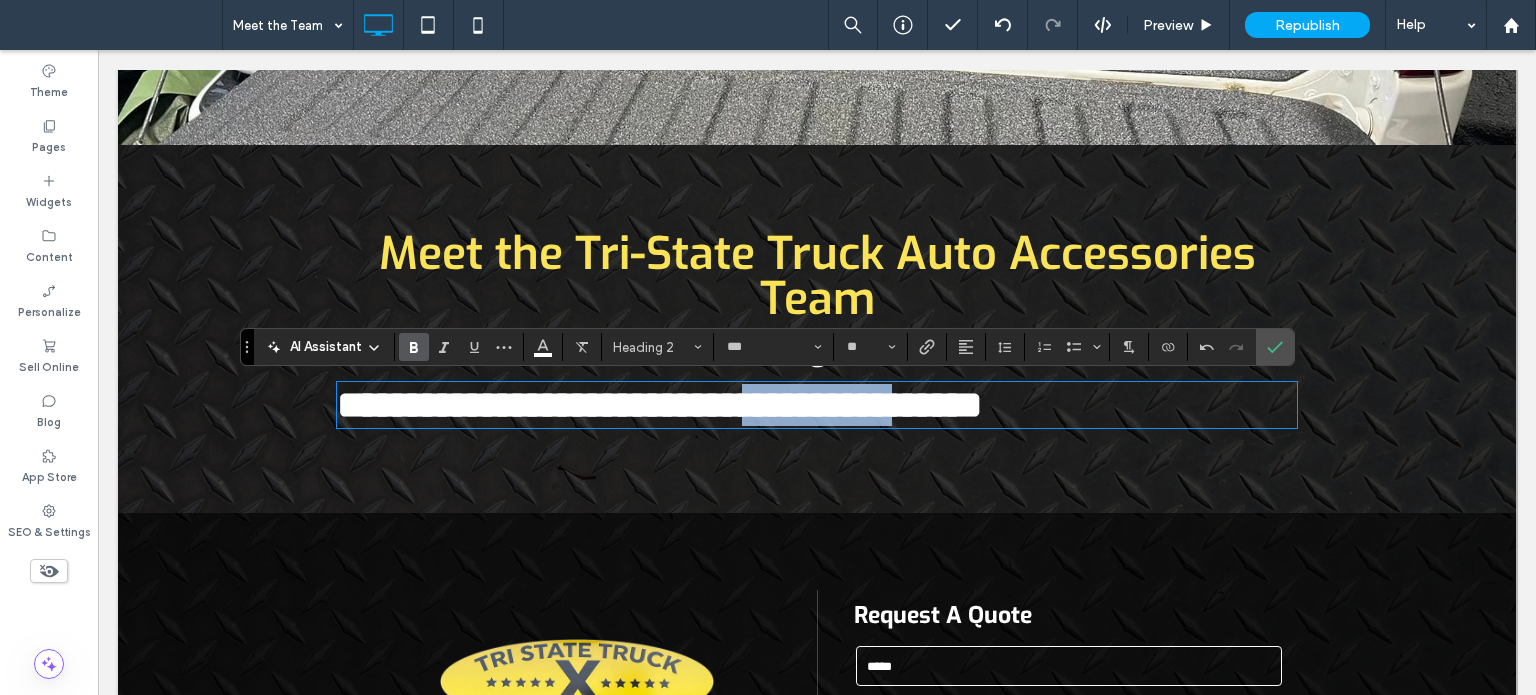drag, startPoint x: 1051, startPoint y: 415, endPoint x: 848, endPoint y: 403, distance: 203.35437 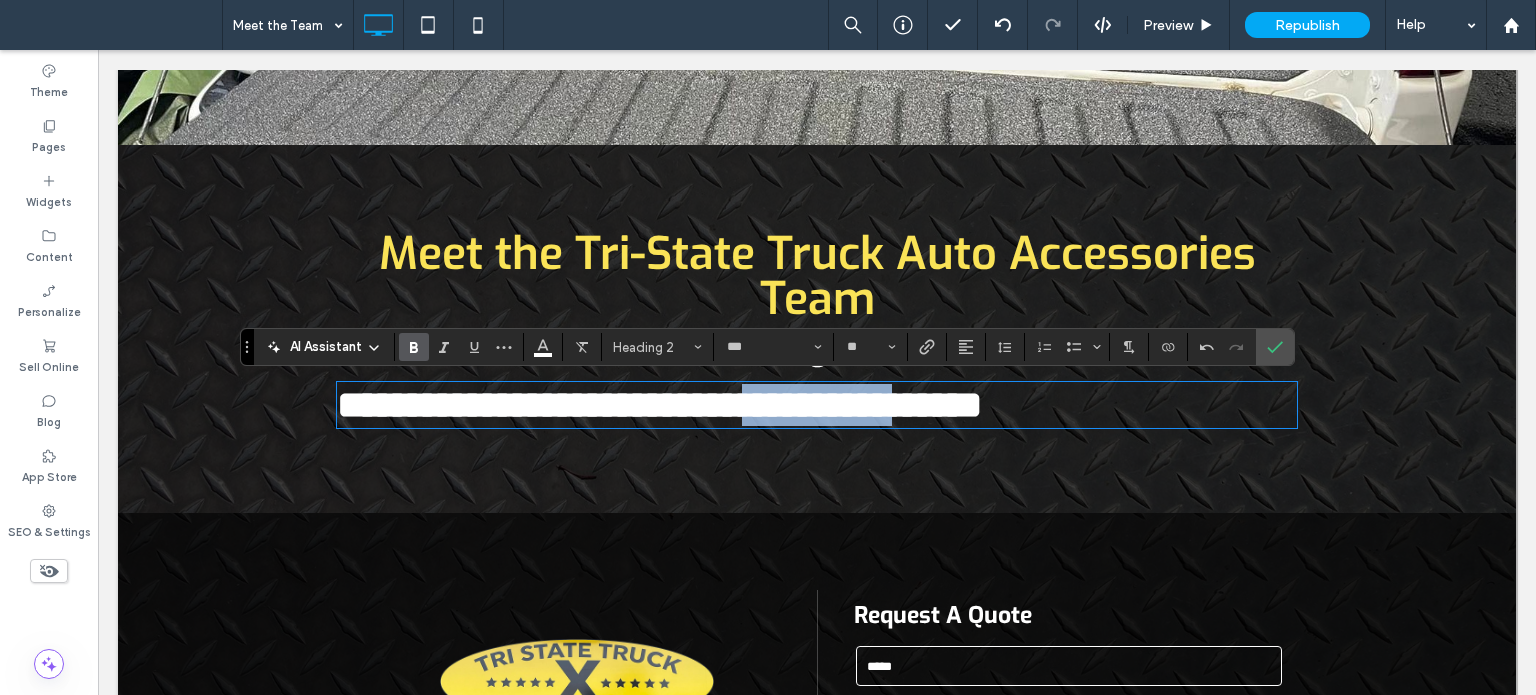 click on "**********" at bounding box center (659, 405) 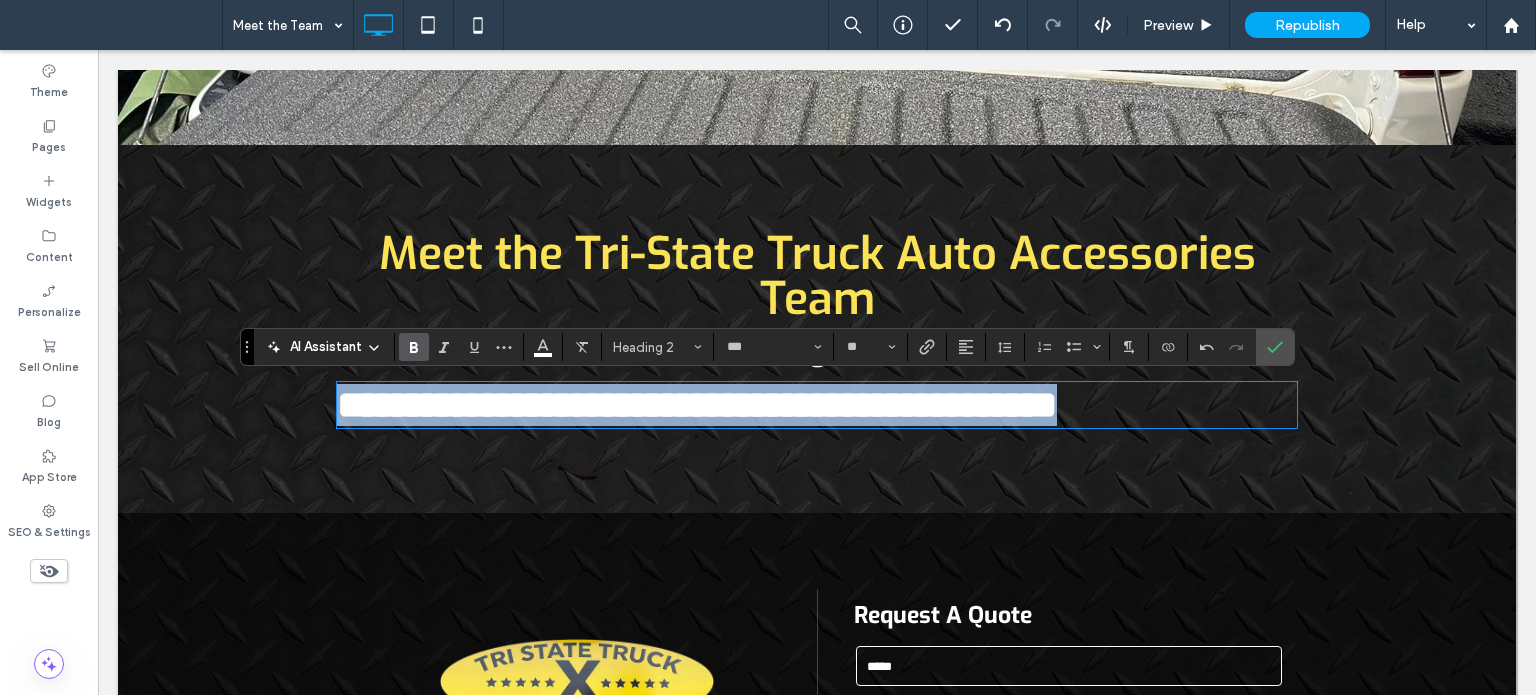 drag, startPoint x: 1285, startPoint y: 420, endPoint x: 204, endPoint y: 443, distance: 1081.2446 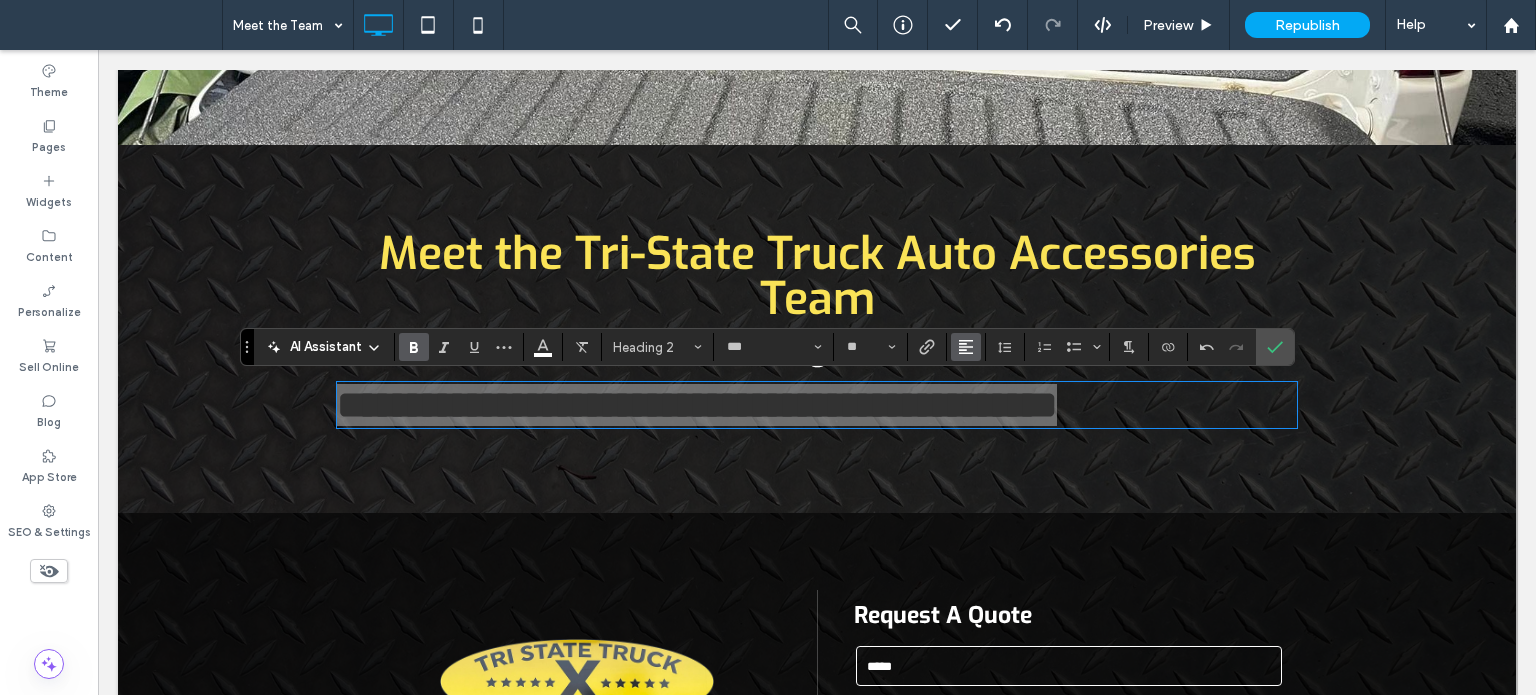 click at bounding box center [966, 347] 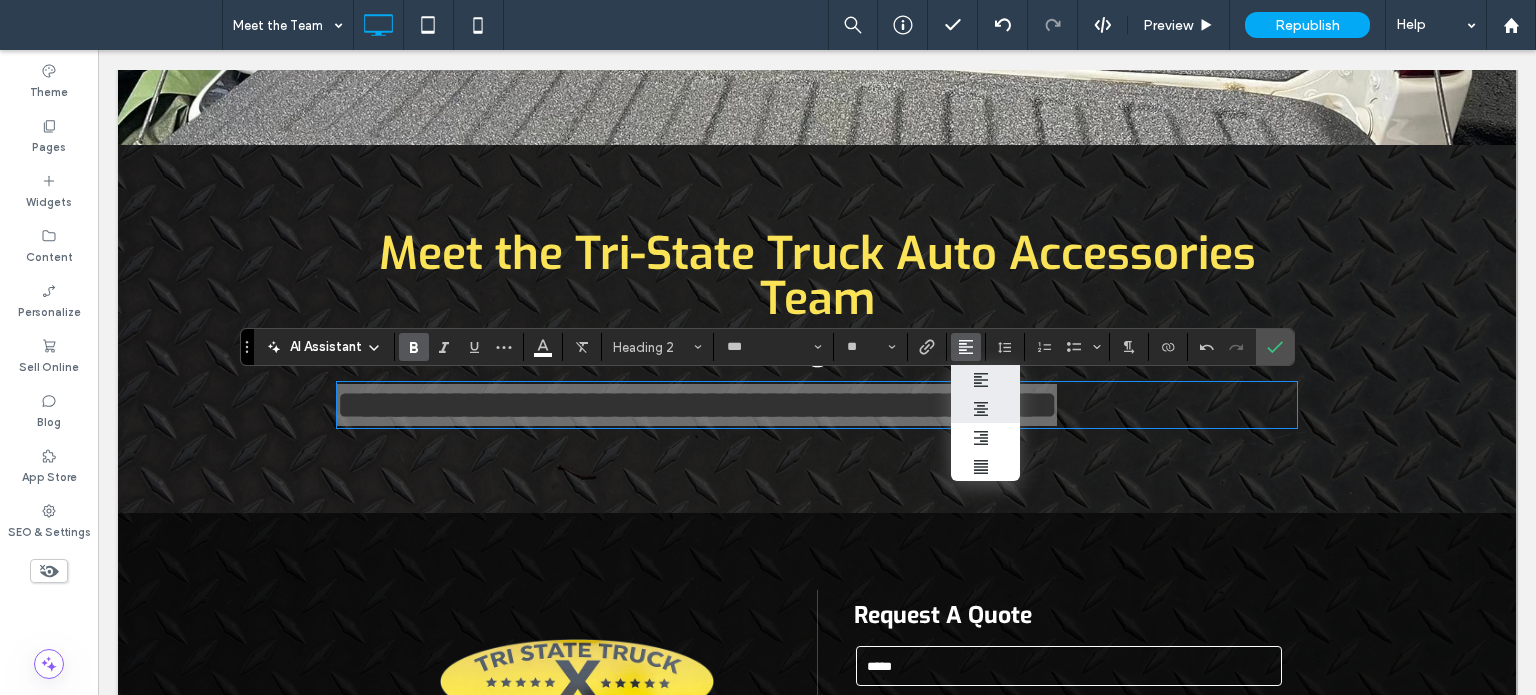 click 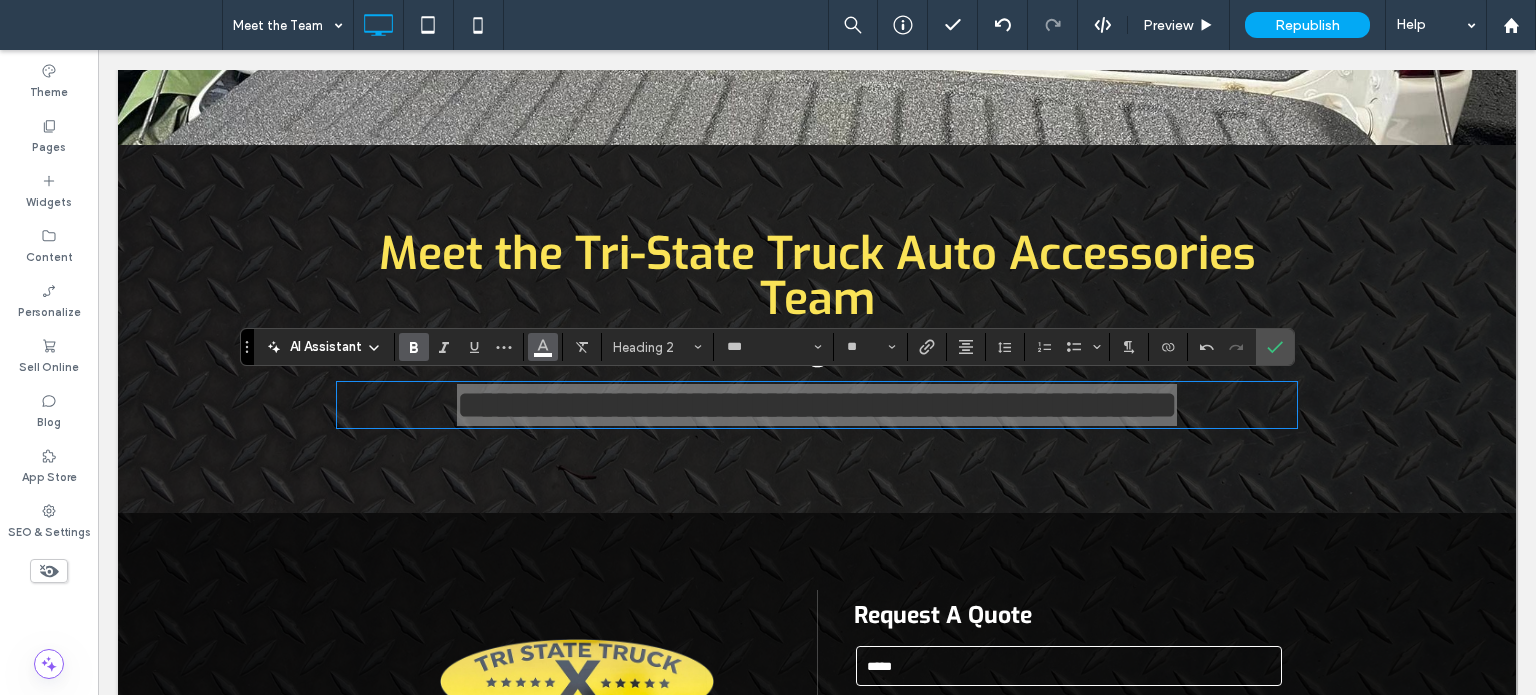 click 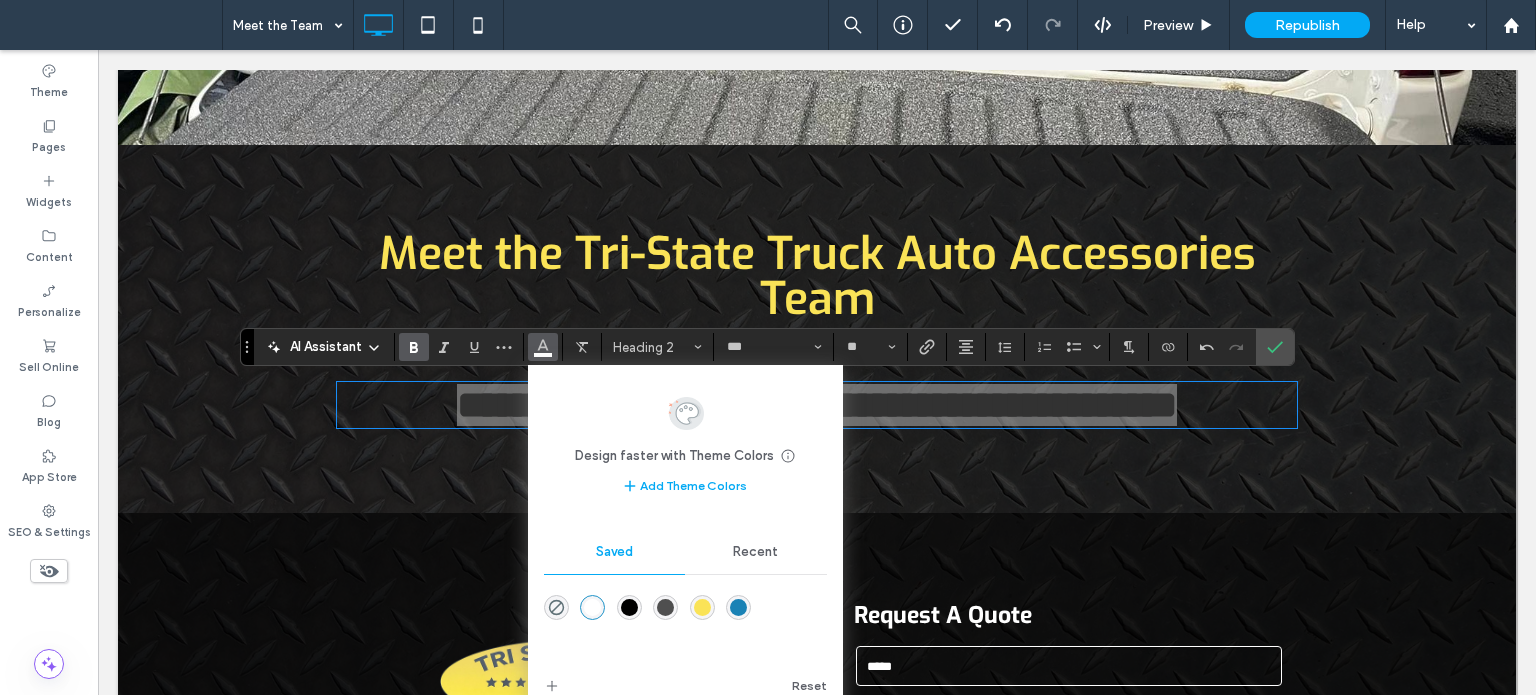 click at bounding box center (702, 607) 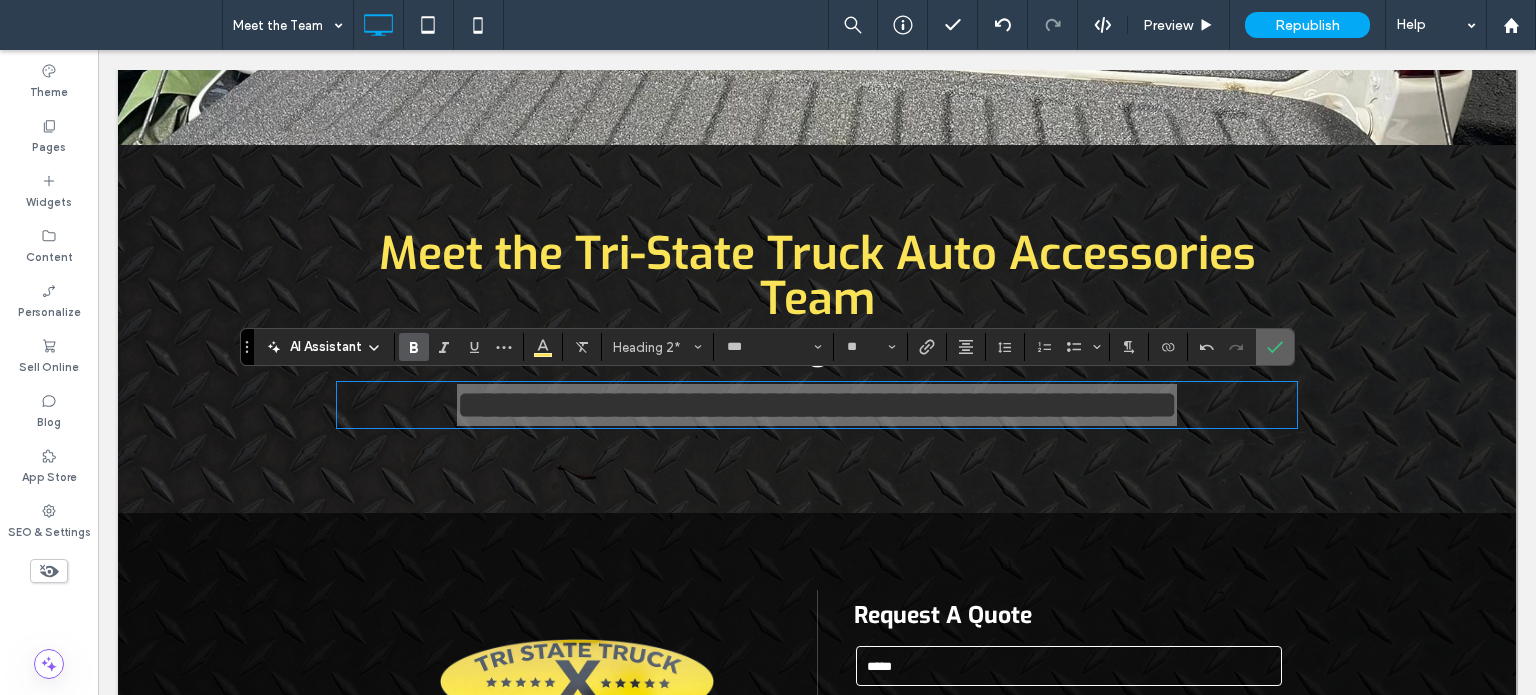 drag, startPoint x: 1281, startPoint y: 350, endPoint x: 1091, endPoint y: 309, distance: 194.37335 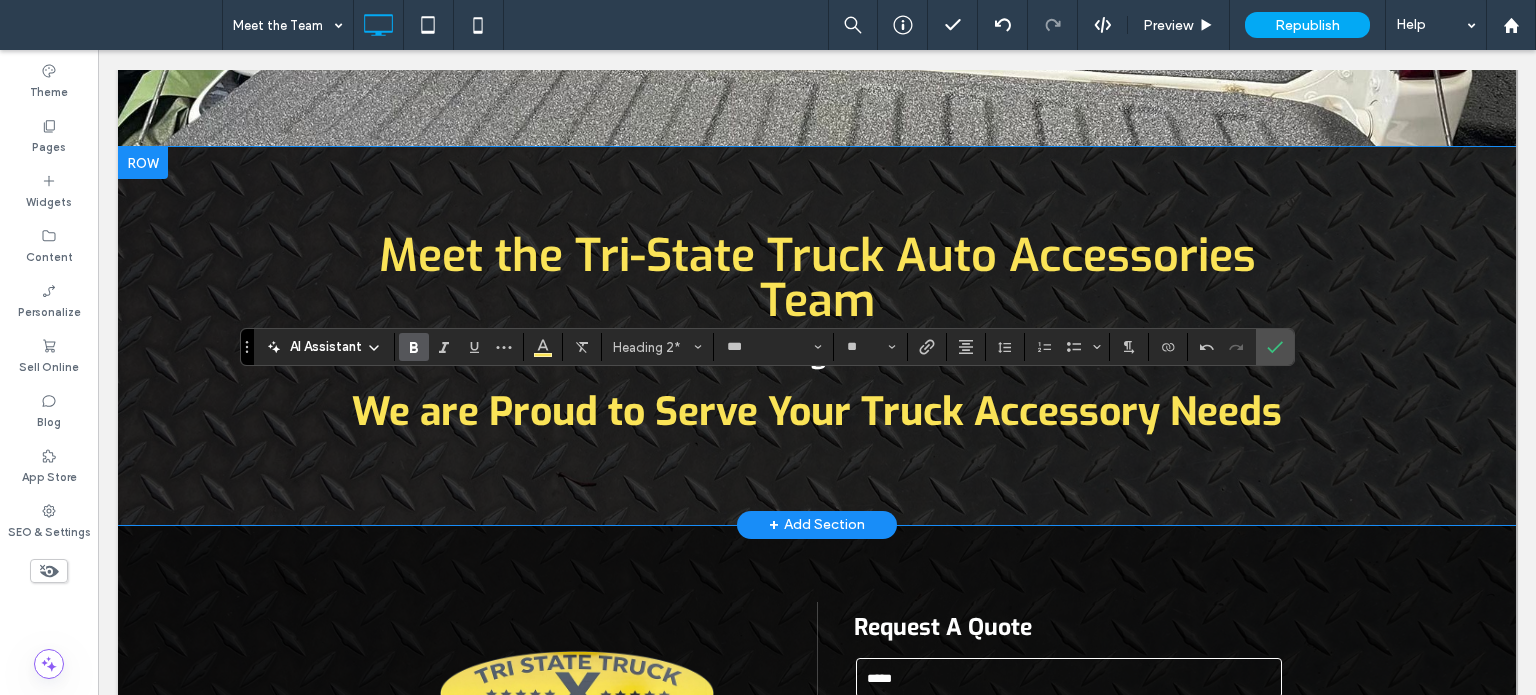 scroll, scrollTop: 601, scrollLeft: 0, axis: vertical 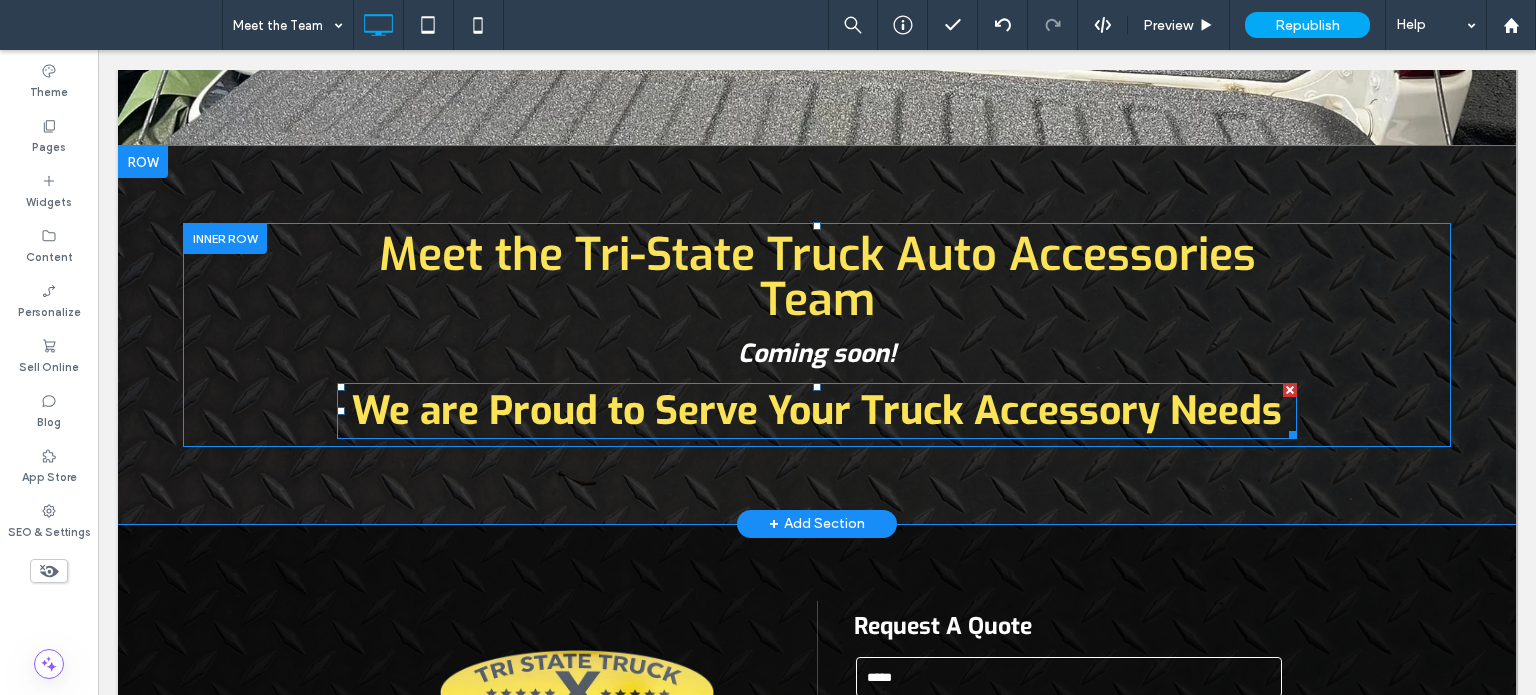 click on "We are Proud to Serve Your Truck Accessory Needs" at bounding box center [817, 411] 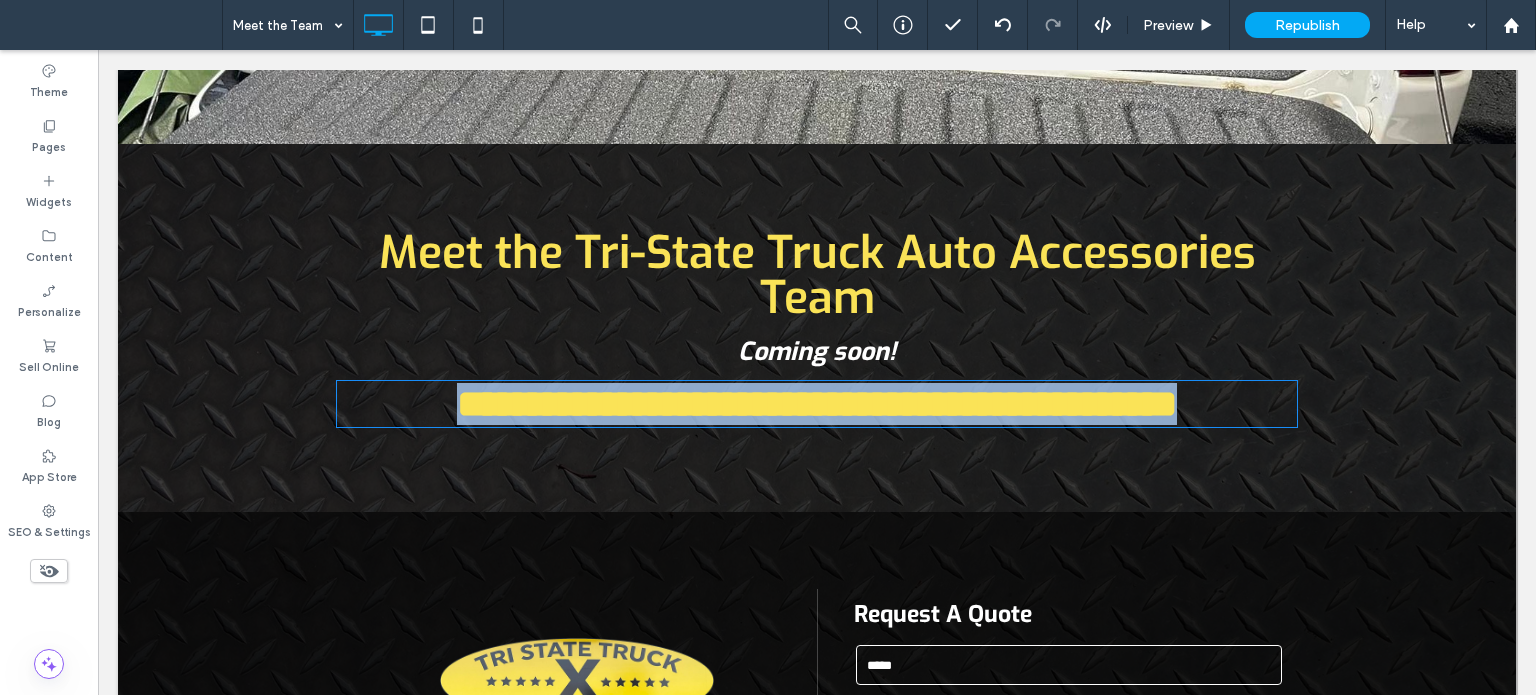 scroll, scrollTop: 600, scrollLeft: 0, axis: vertical 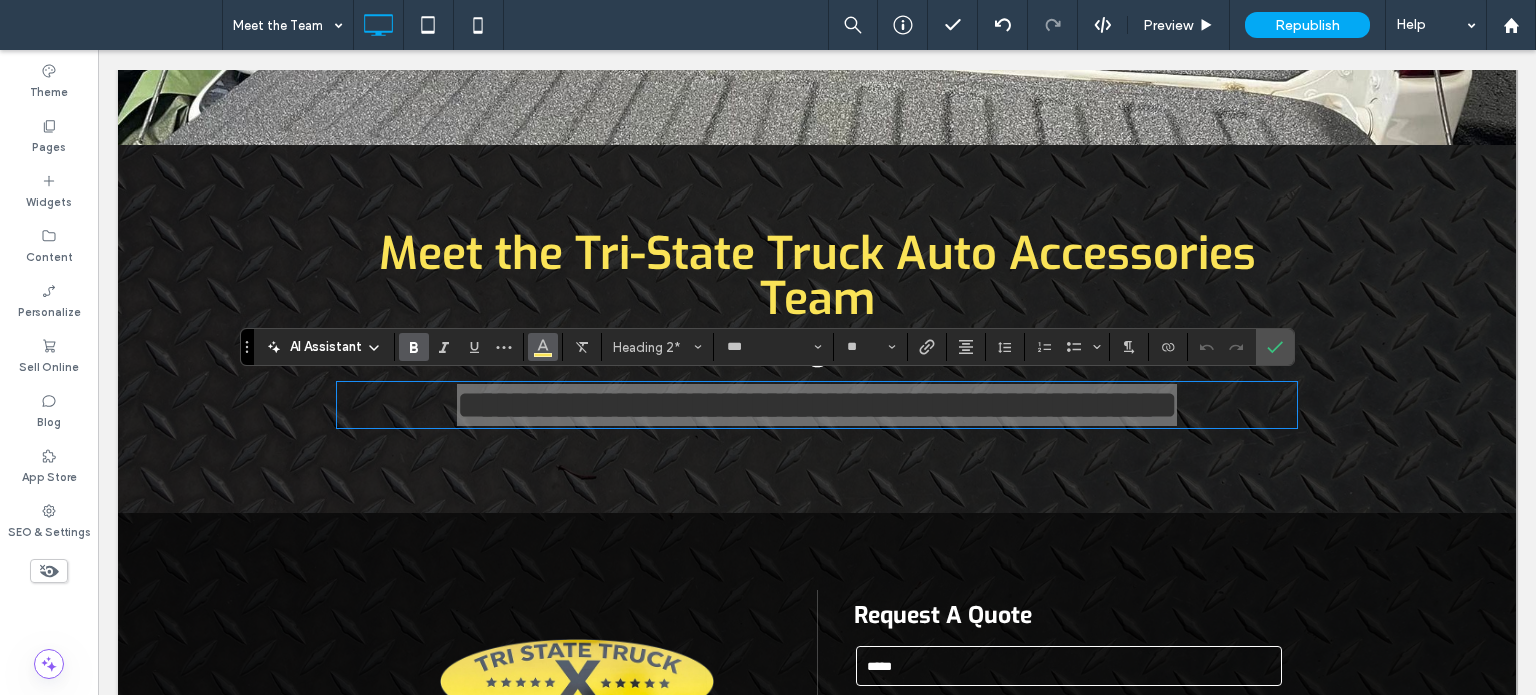 click 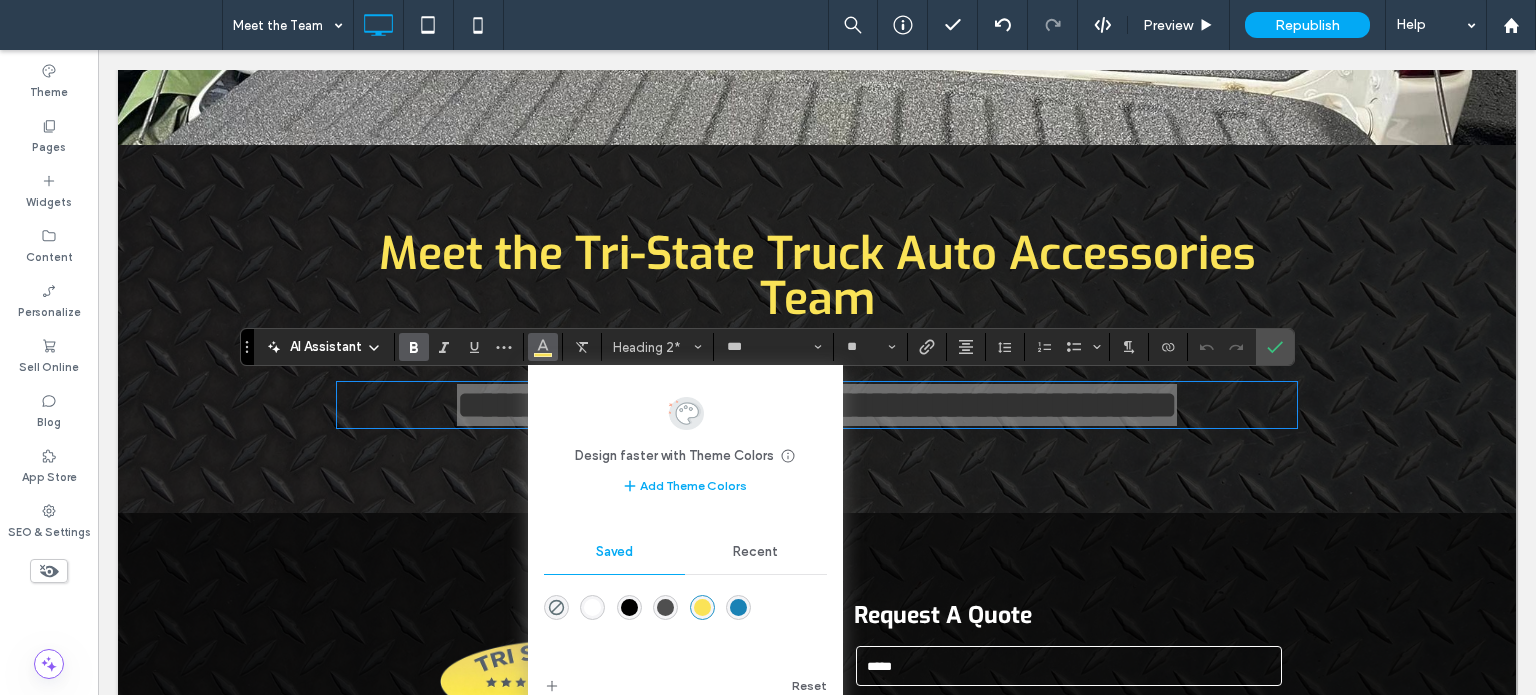 click at bounding box center (592, 607) 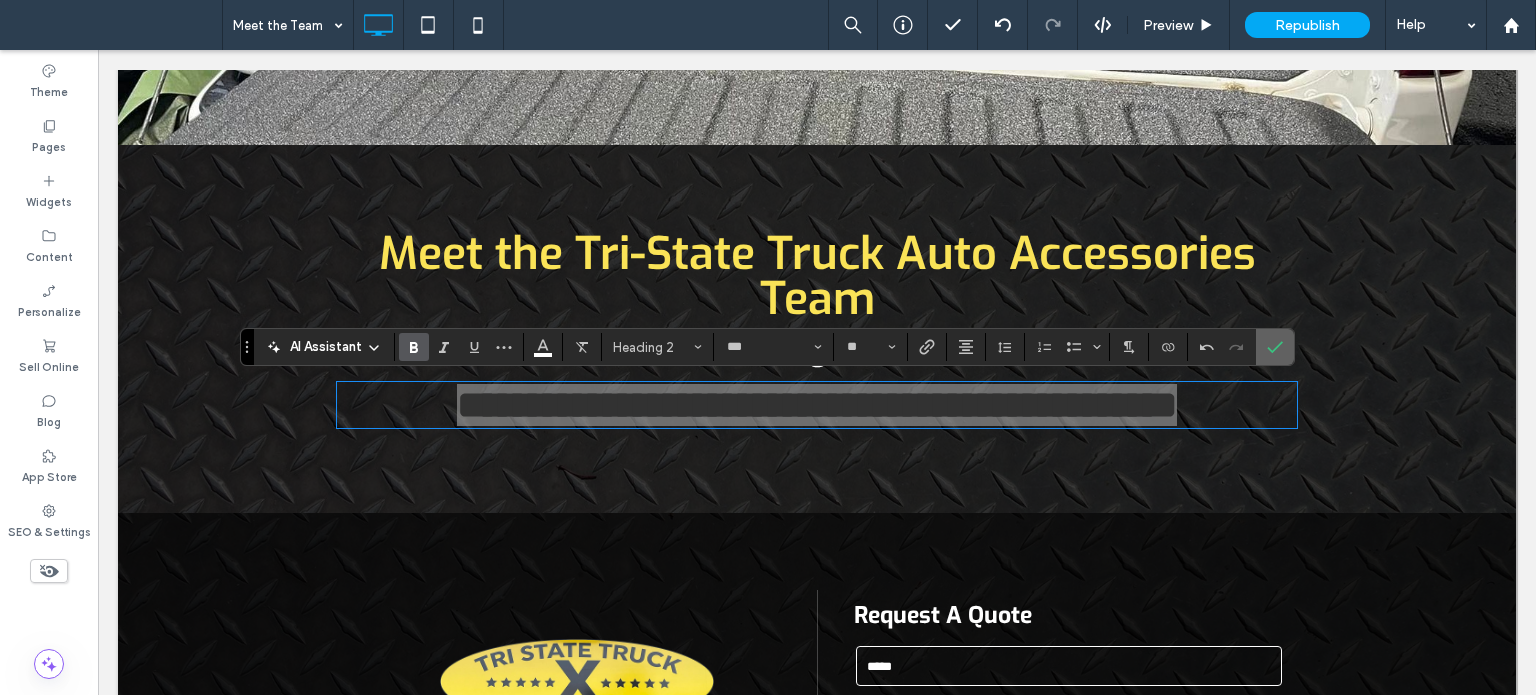 click at bounding box center (1271, 347) 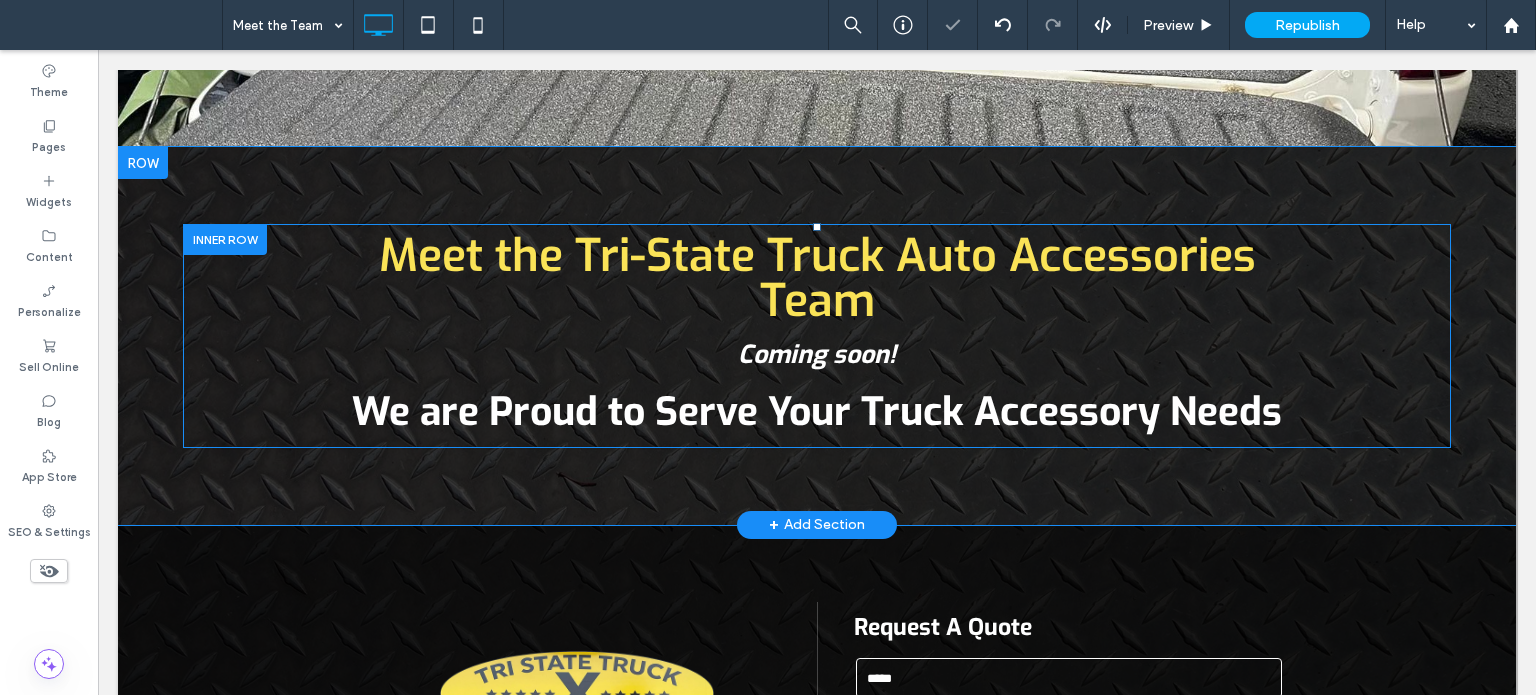 scroll, scrollTop: 601, scrollLeft: 0, axis: vertical 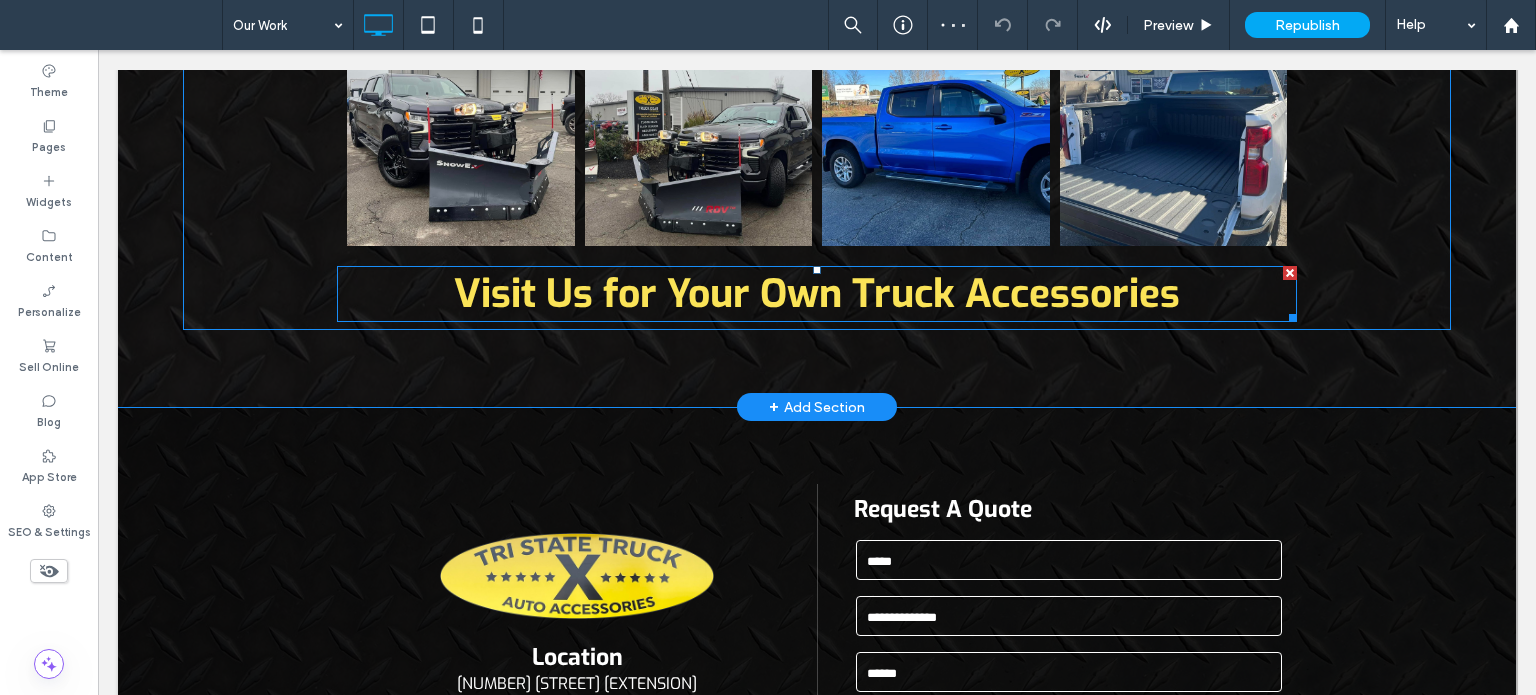 click on "Visit Us for Your Own Truck Accessories" at bounding box center (817, 294) 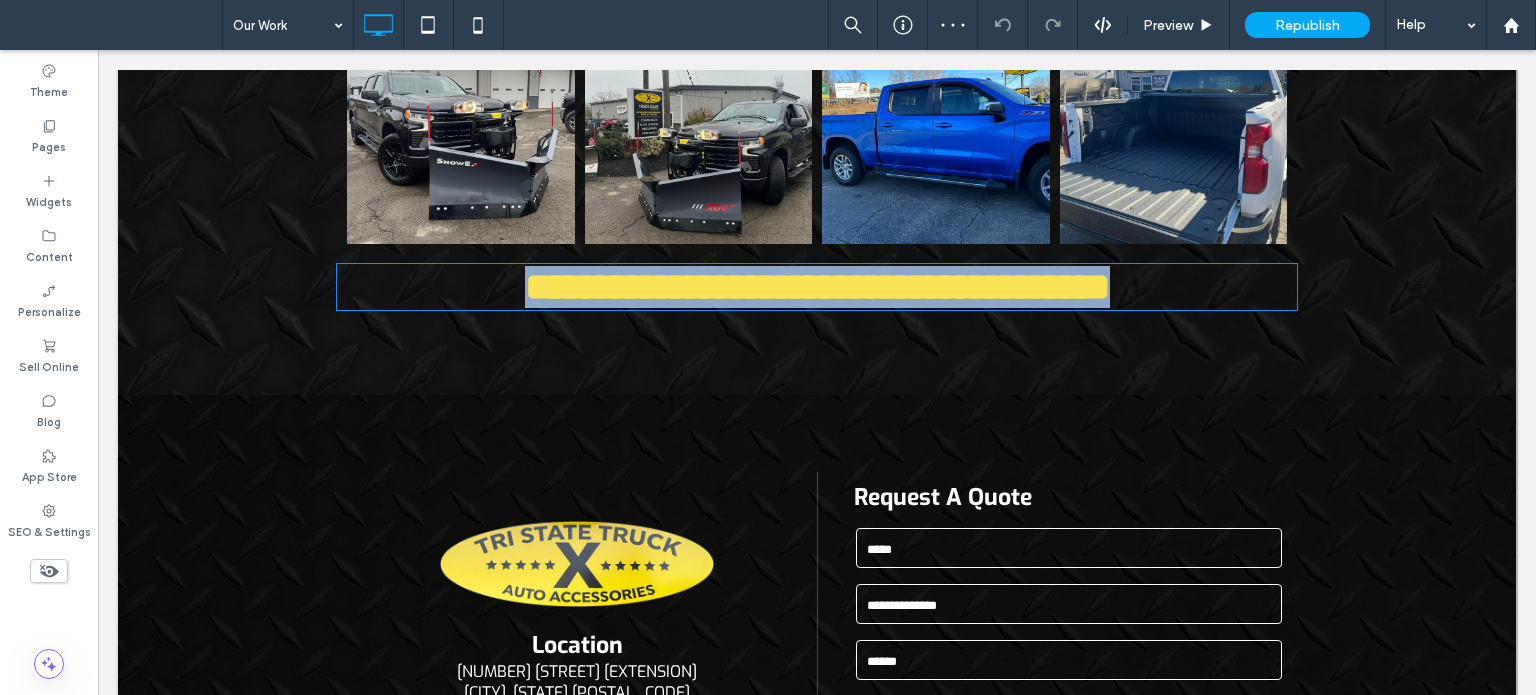 scroll, scrollTop: 1698, scrollLeft: 0, axis: vertical 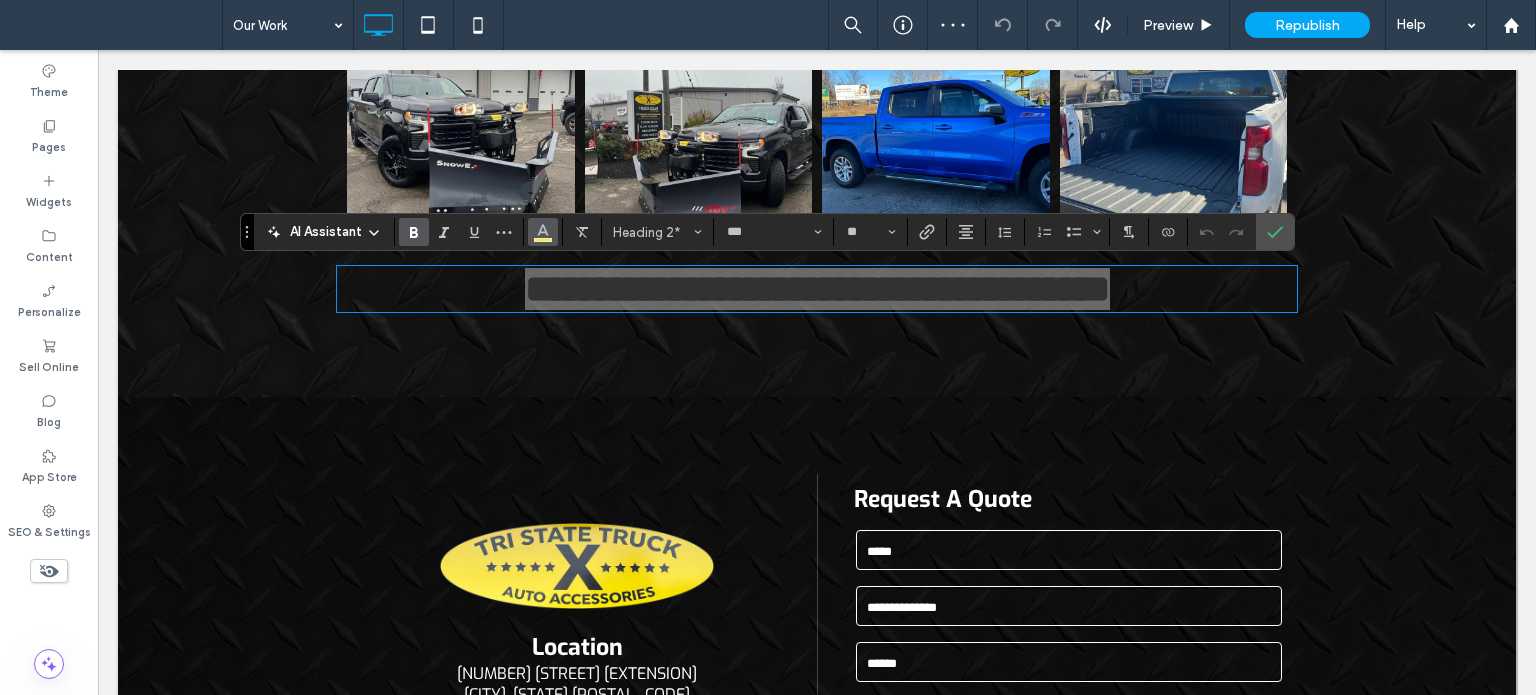 click 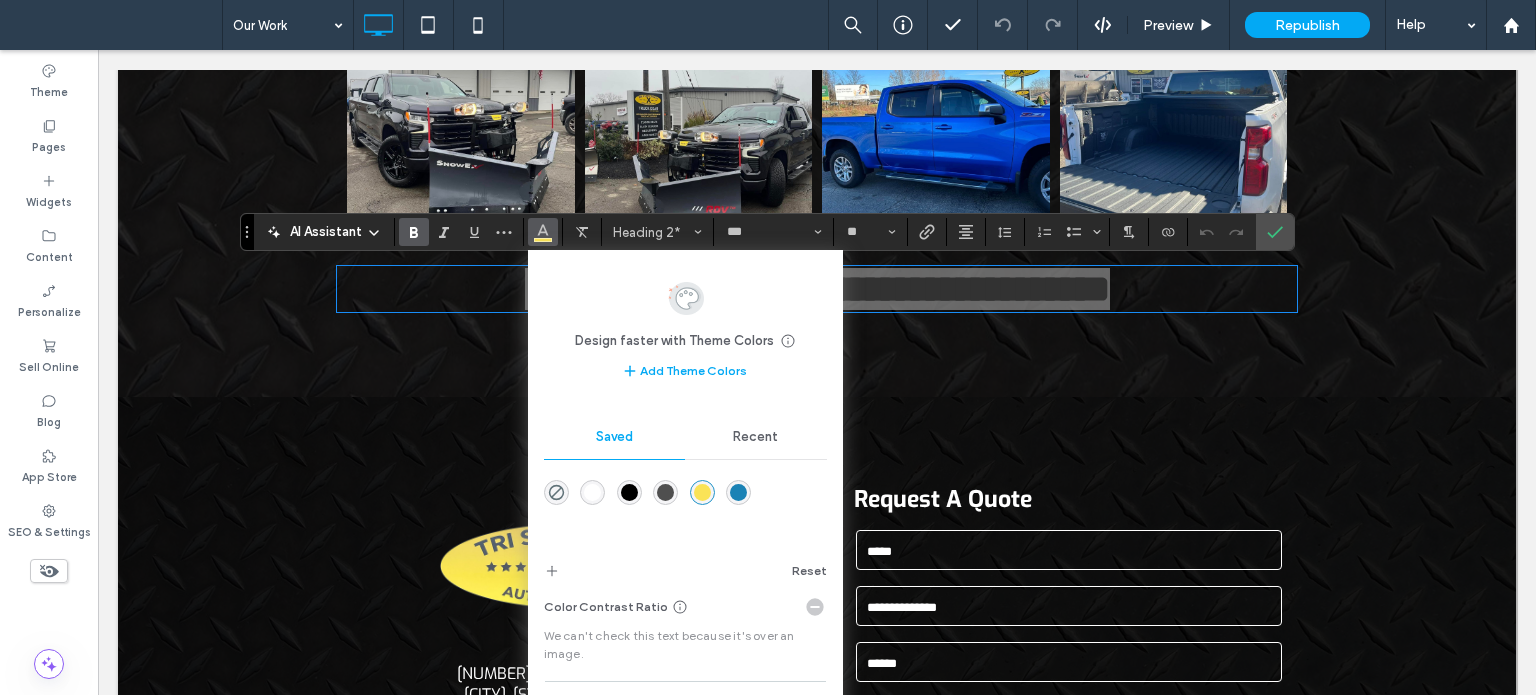 drag, startPoint x: 589, startPoint y: 485, endPoint x: 874, endPoint y: 277, distance: 352.83 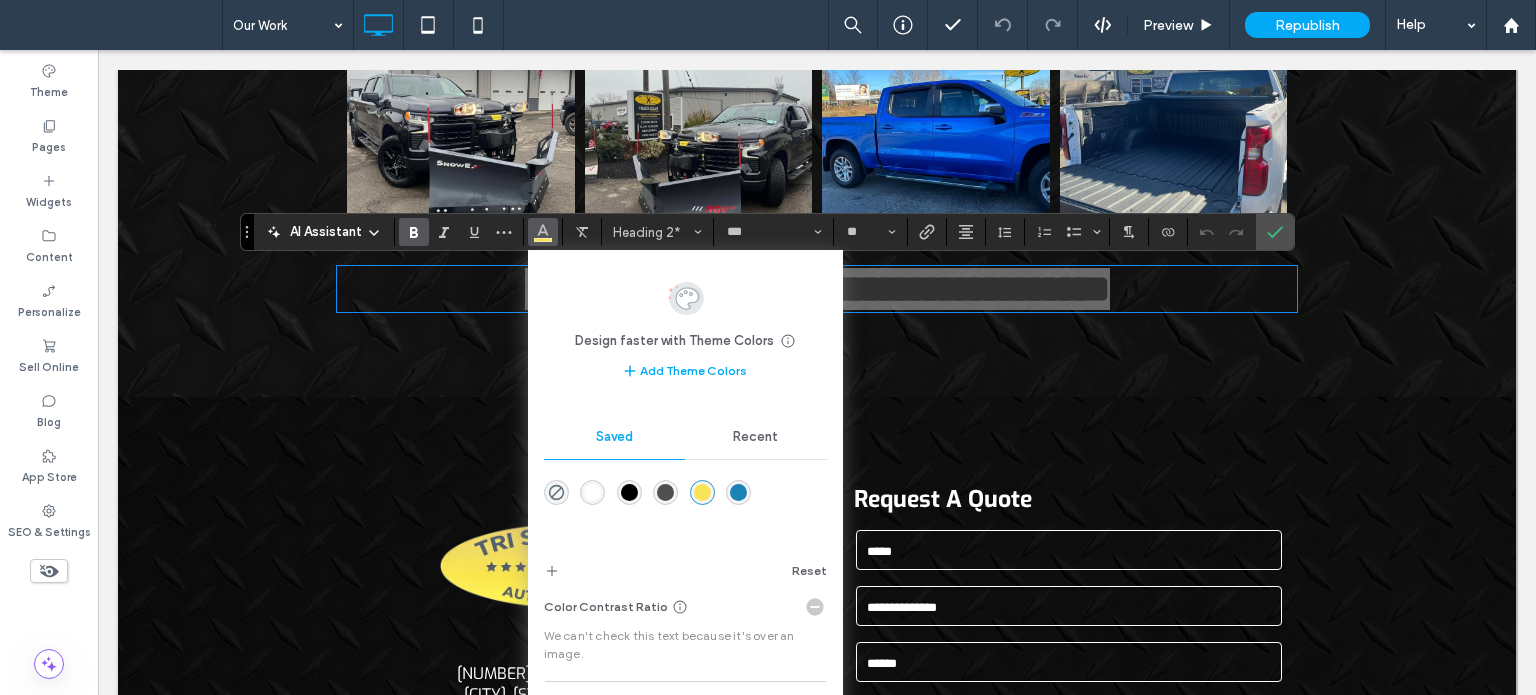 click at bounding box center (592, 492) 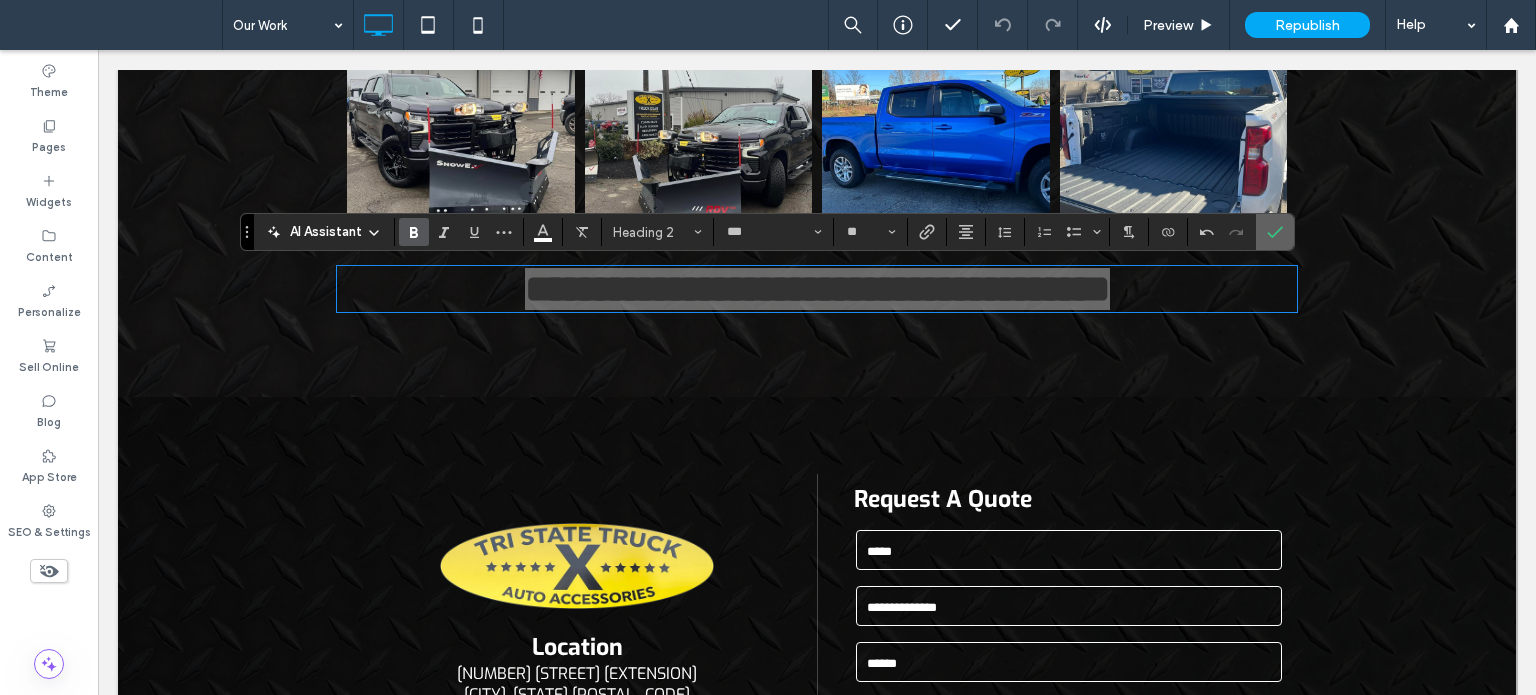 click 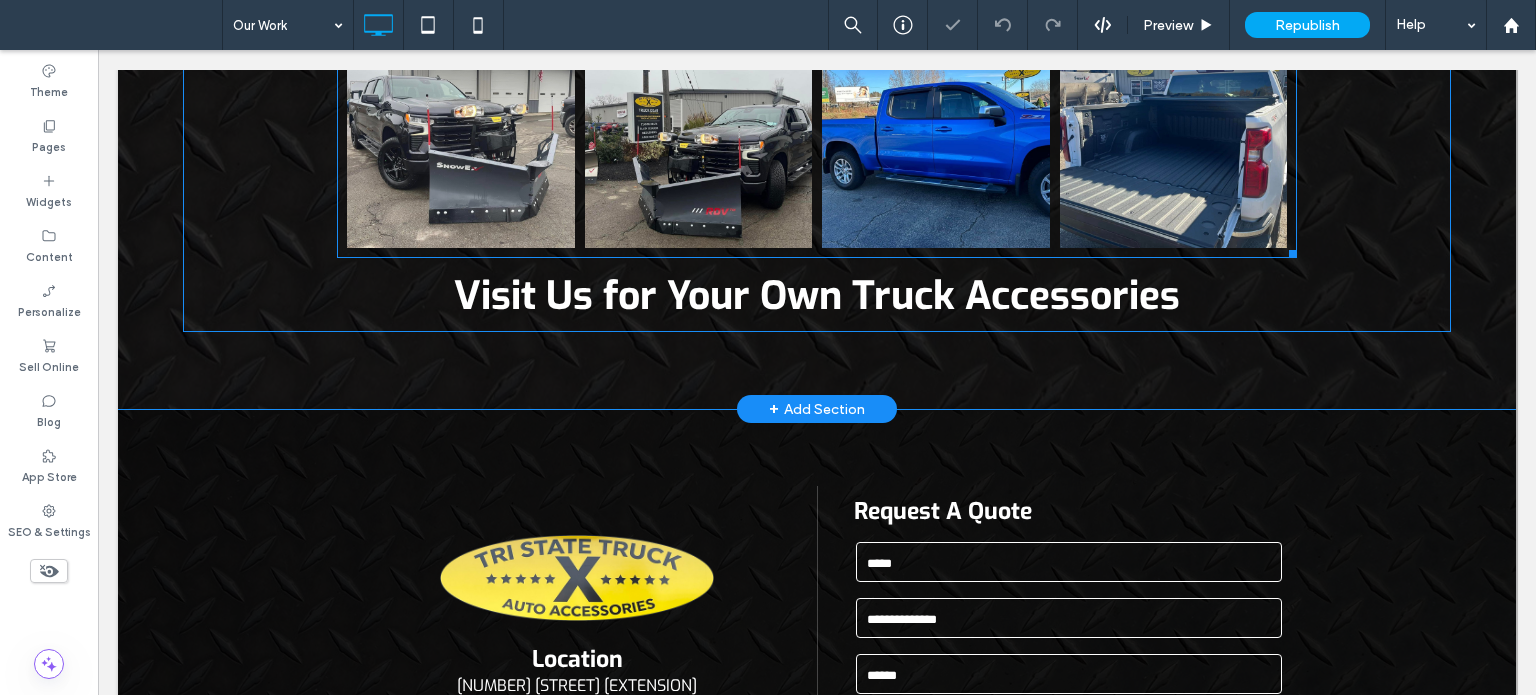 scroll, scrollTop: 1700, scrollLeft: 0, axis: vertical 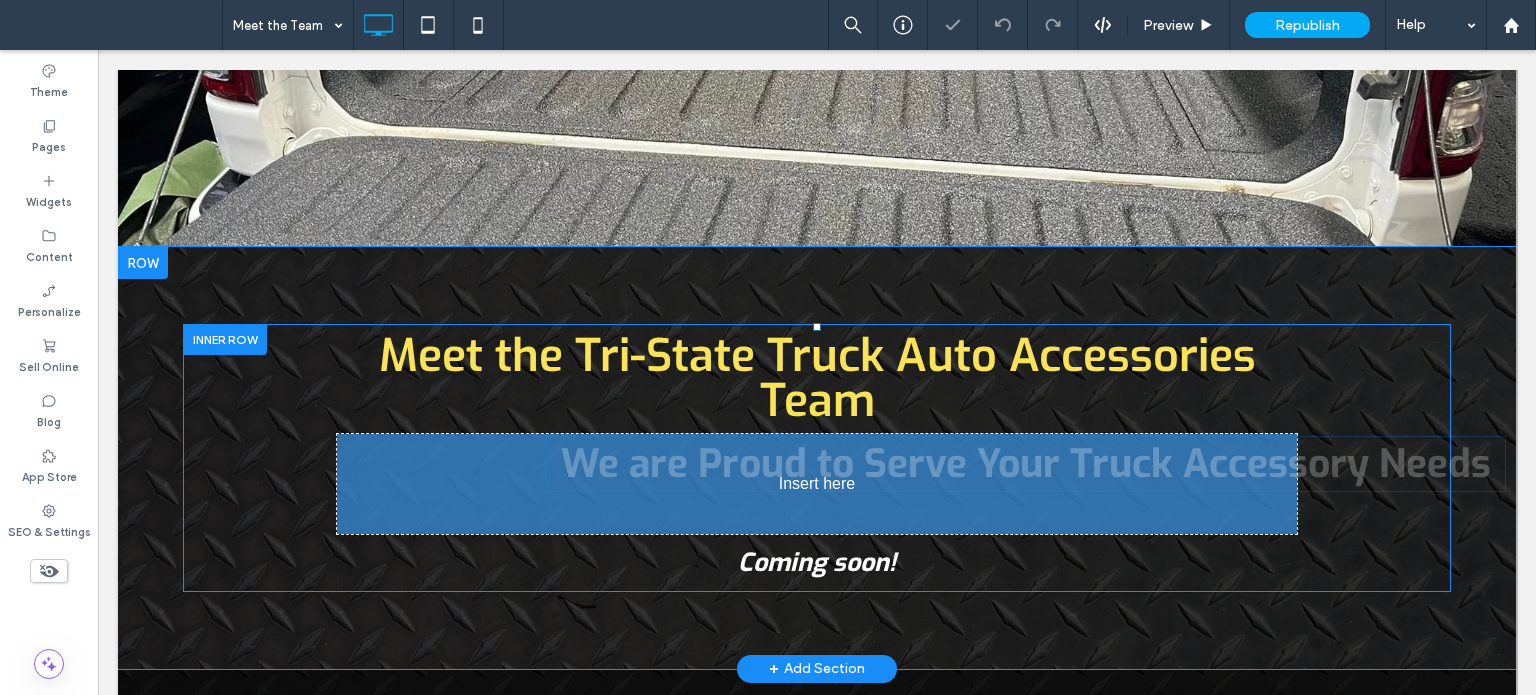 drag, startPoint x: 750, startPoint y: 514, endPoint x: 846, endPoint y: 514, distance: 96 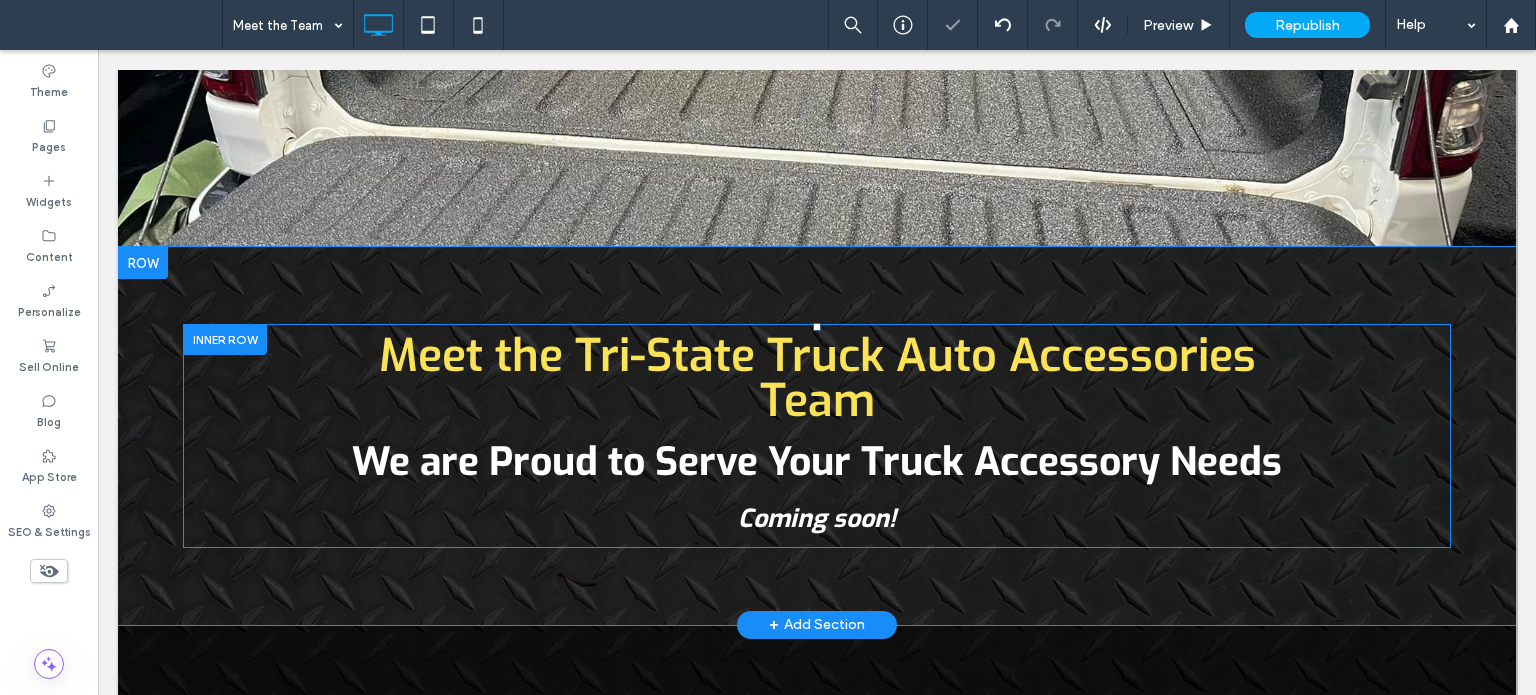click at bounding box center (283, 25) 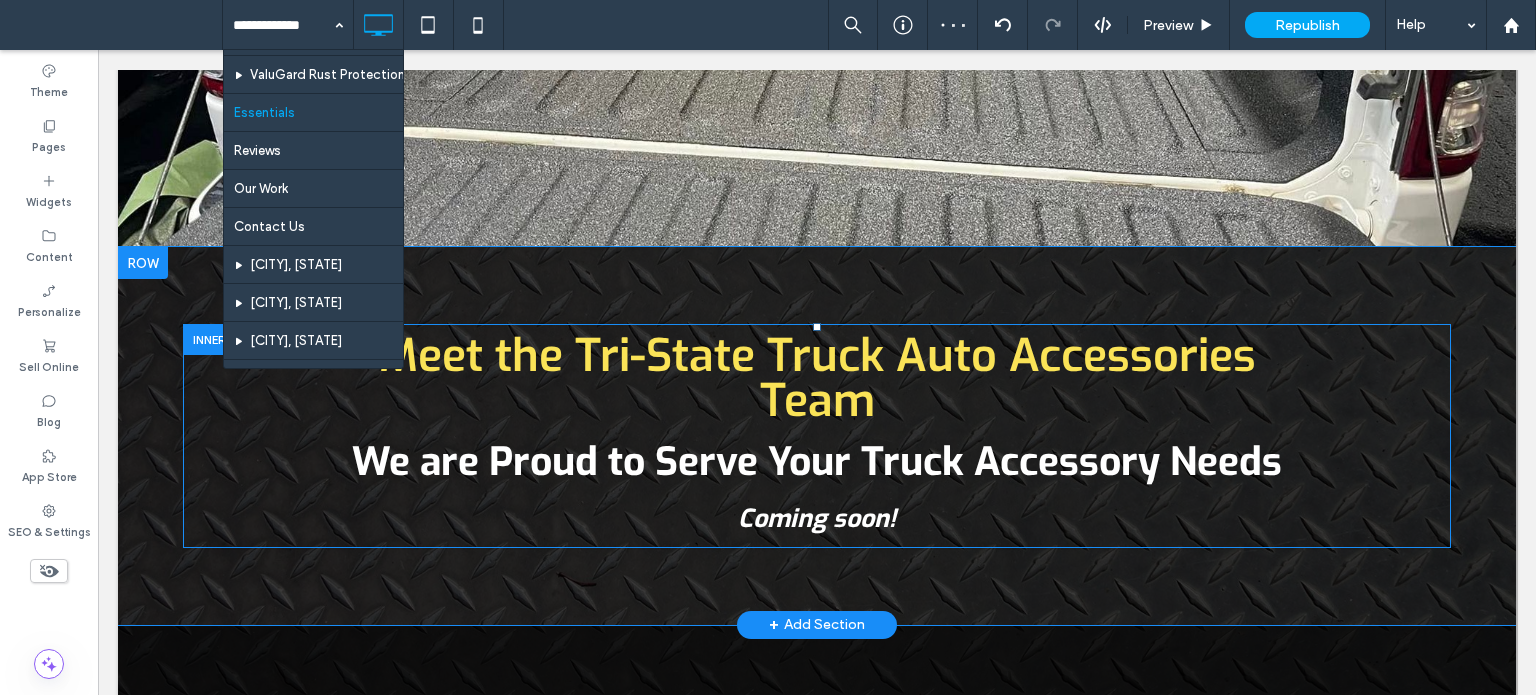 scroll, scrollTop: 800, scrollLeft: 0, axis: vertical 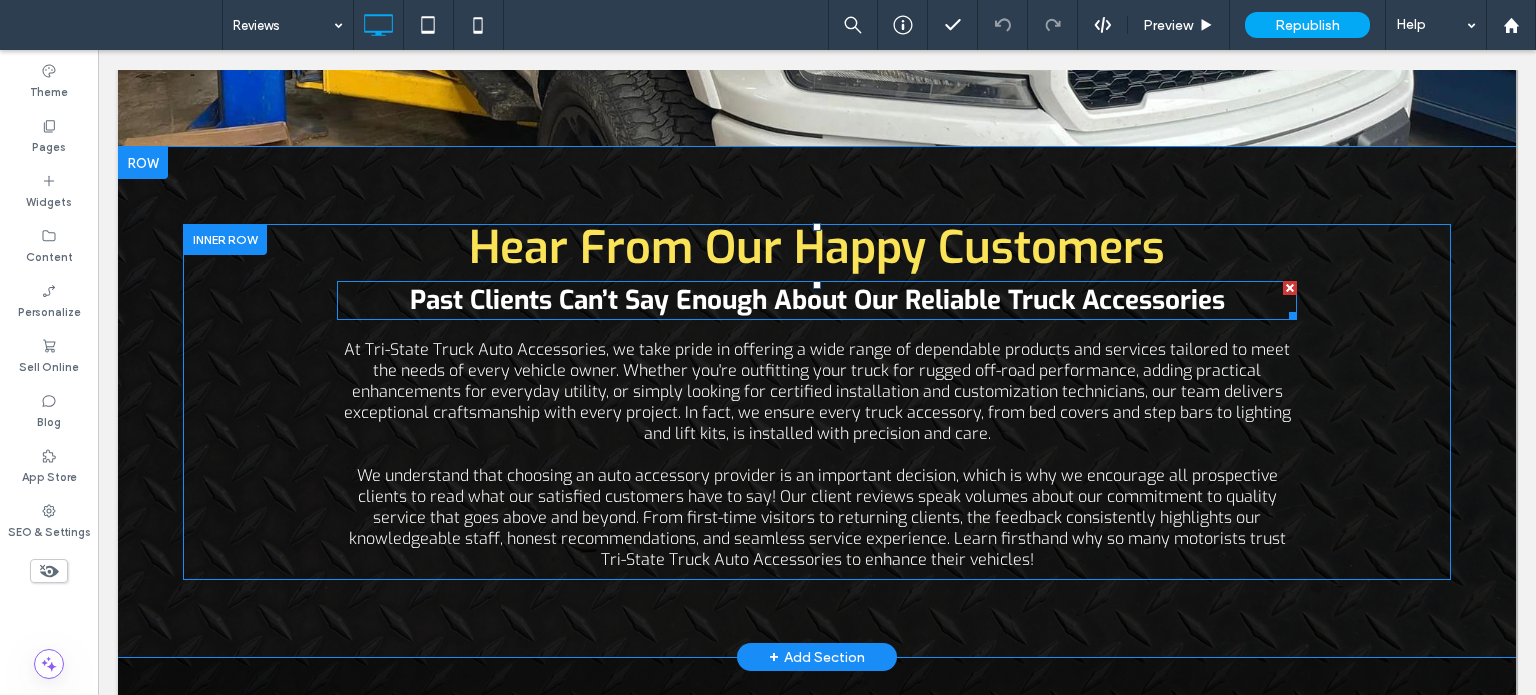 click on "Past Clients Can’t Say Enough About Our Reliable Truck Accessories" at bounding box center [817, 300] 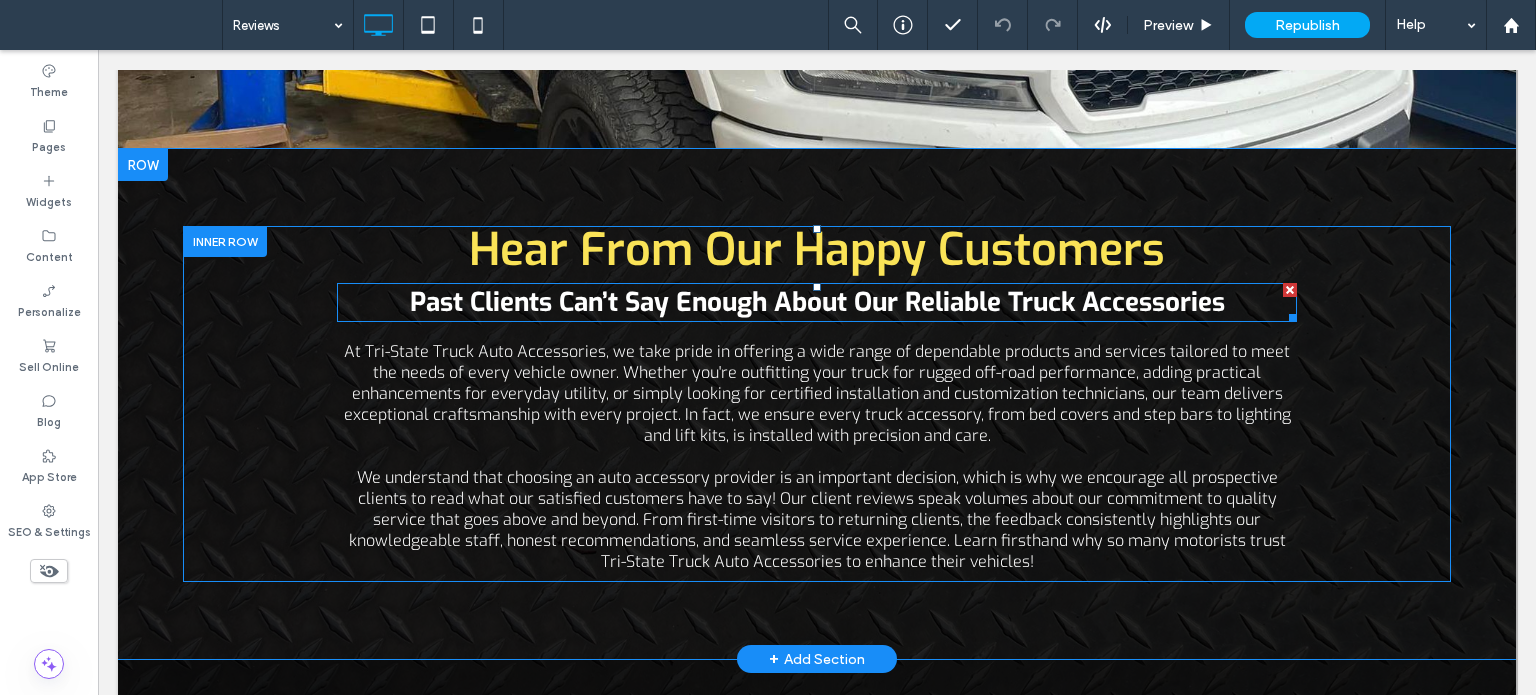 type on "***" 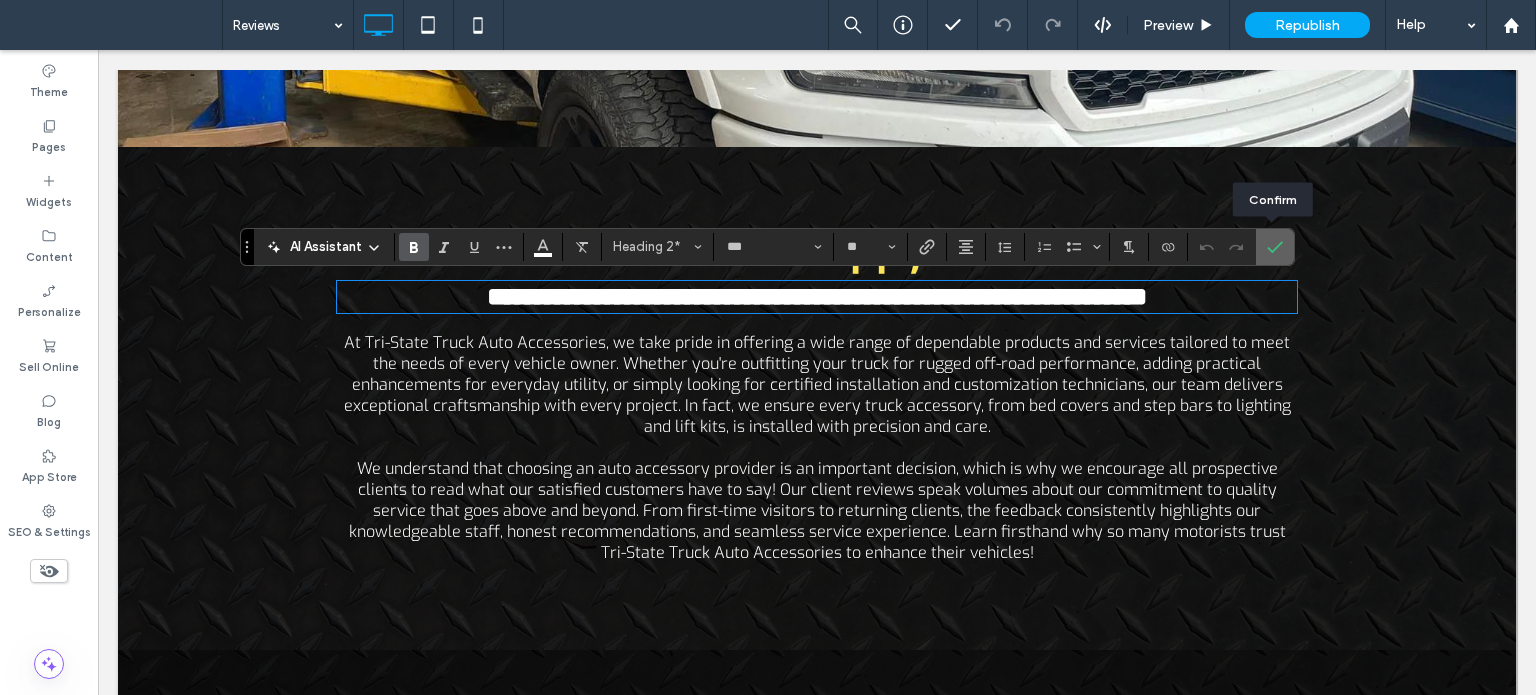 drag, startPoint x: 1282, startPoint y: 247, endPoint x: 1170, endPoint y: 213, distance: 117.047 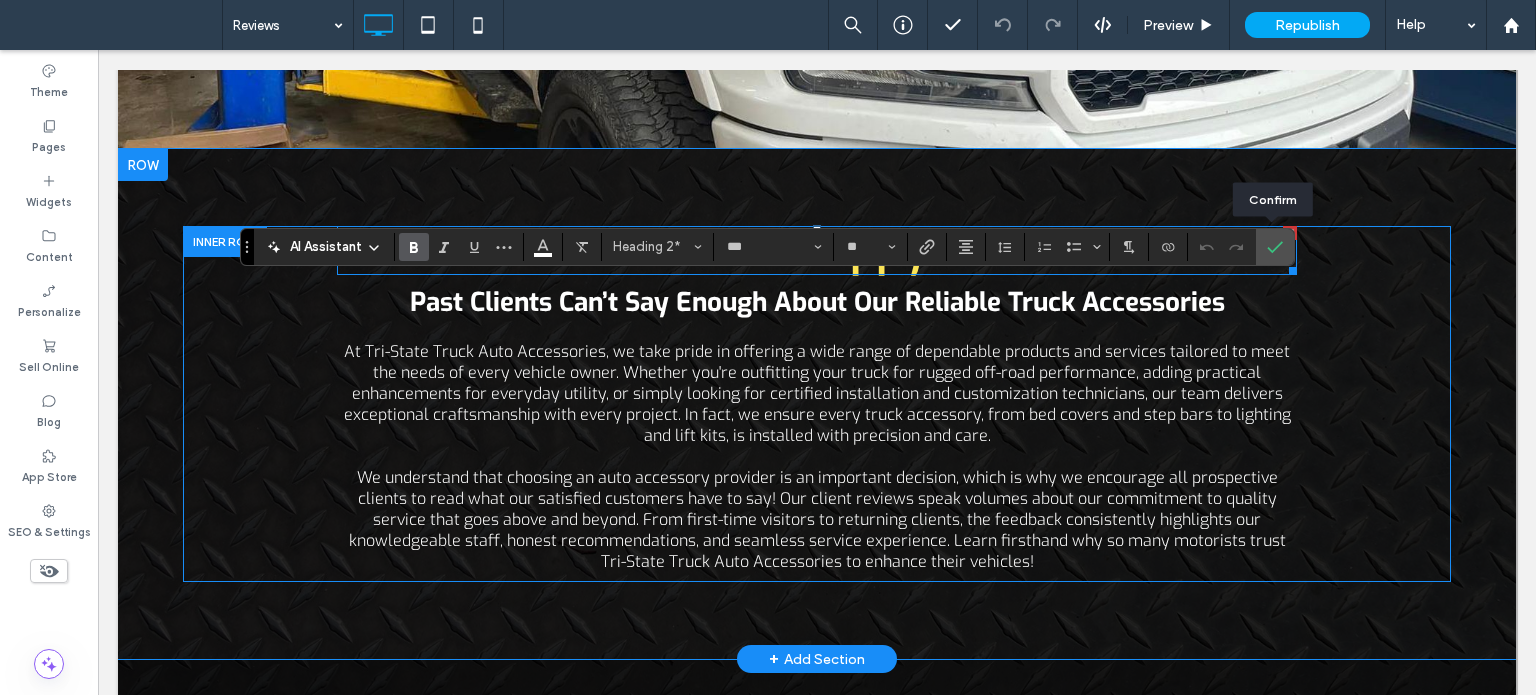 scroll, scrollTop: 600, scrollLeft: 0, axis: vertical 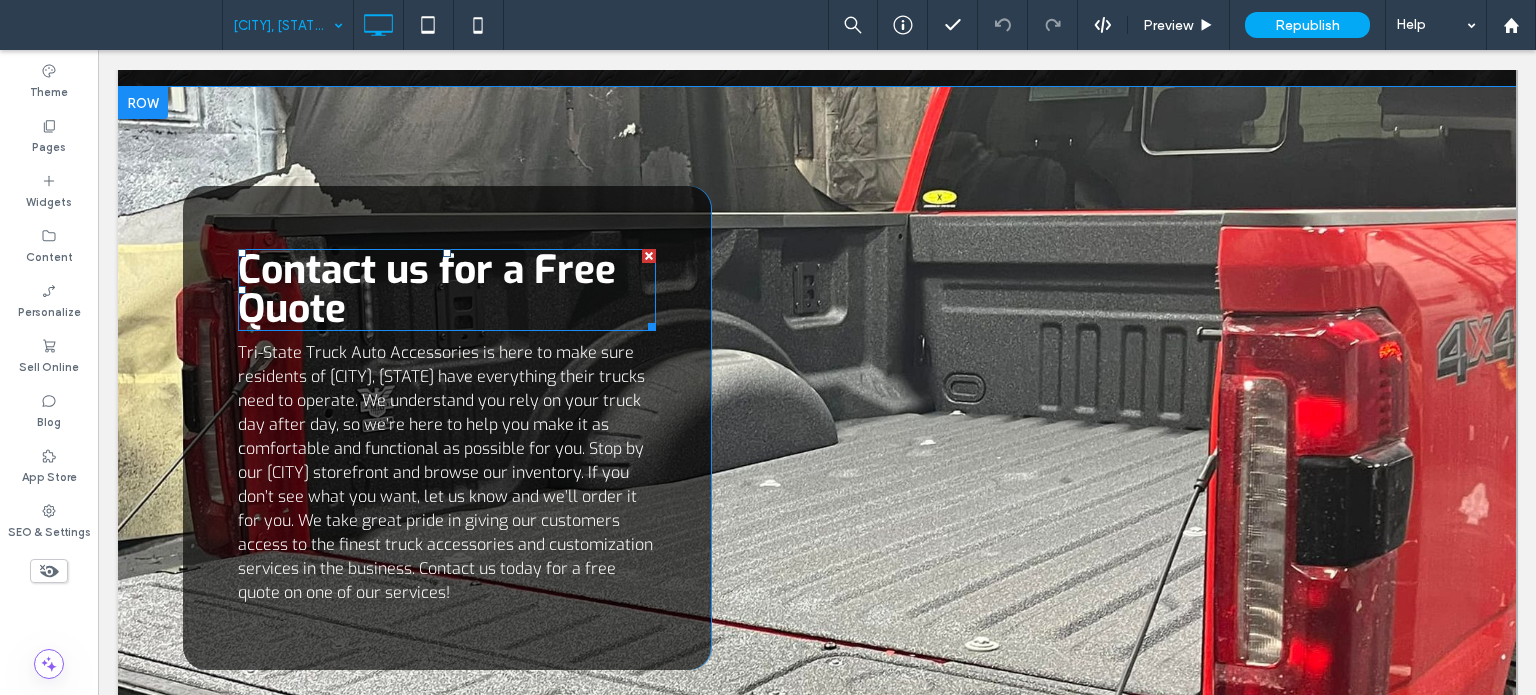 click on "Contact us for a Free Quote" at bounding box center (447, 290) 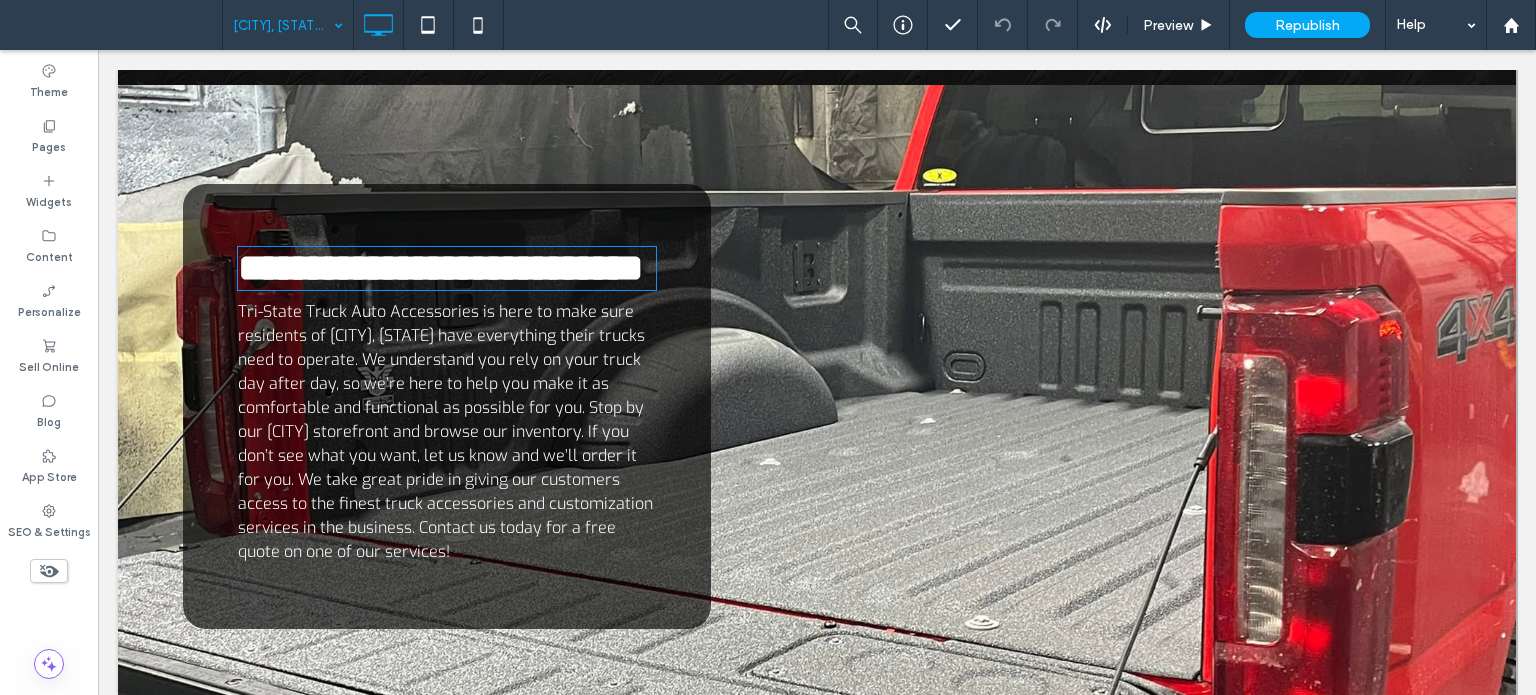 scroll, scrollTop: 1198, scrollLeft: 0, axis: vertical 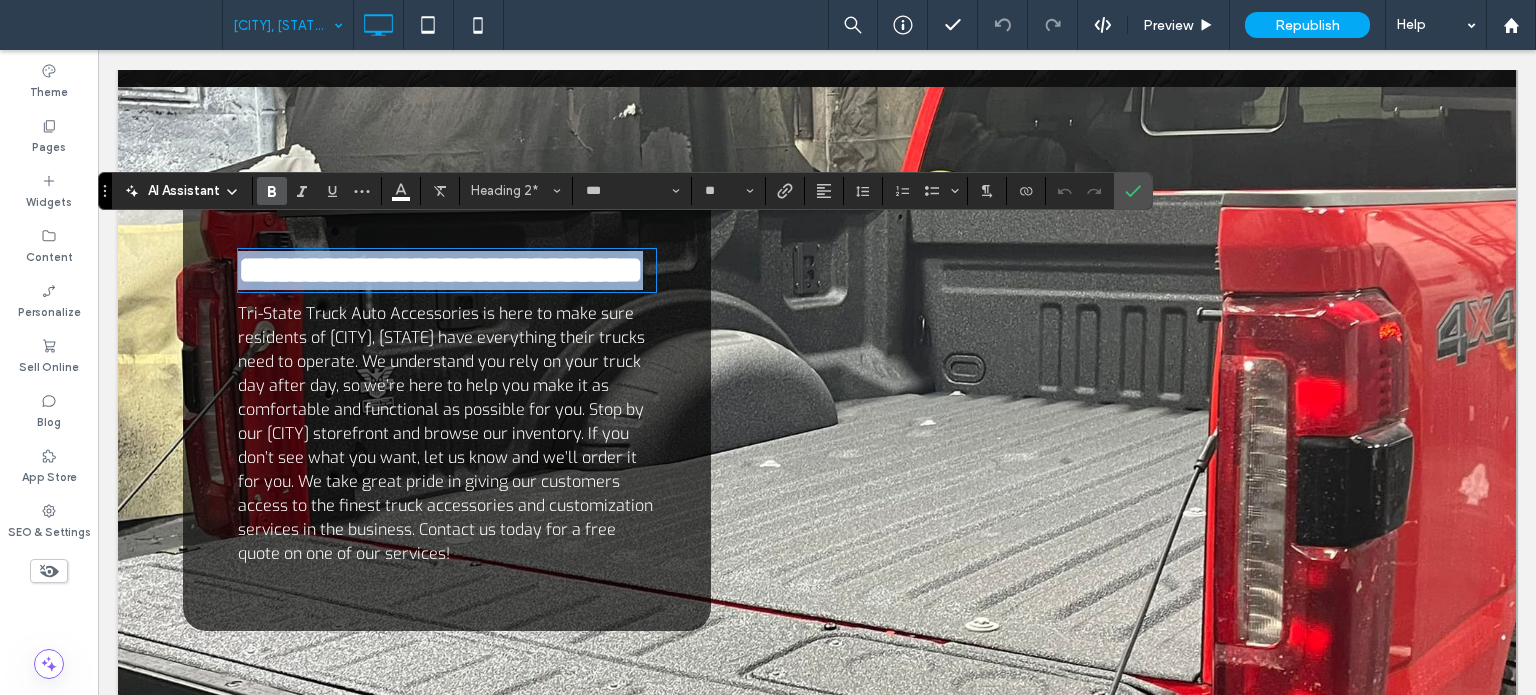 type 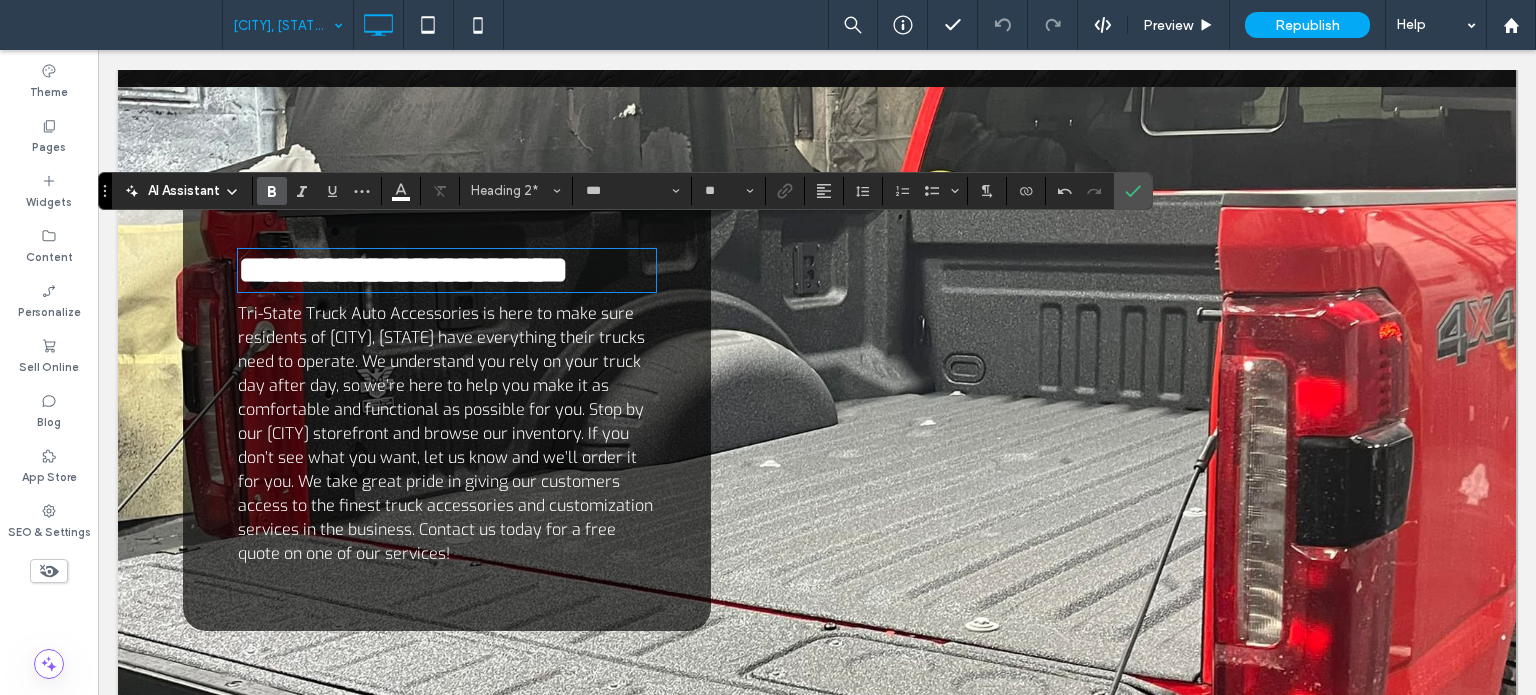 scroll, scrollTop: 5, scrollLeft: 0, axis: vertical 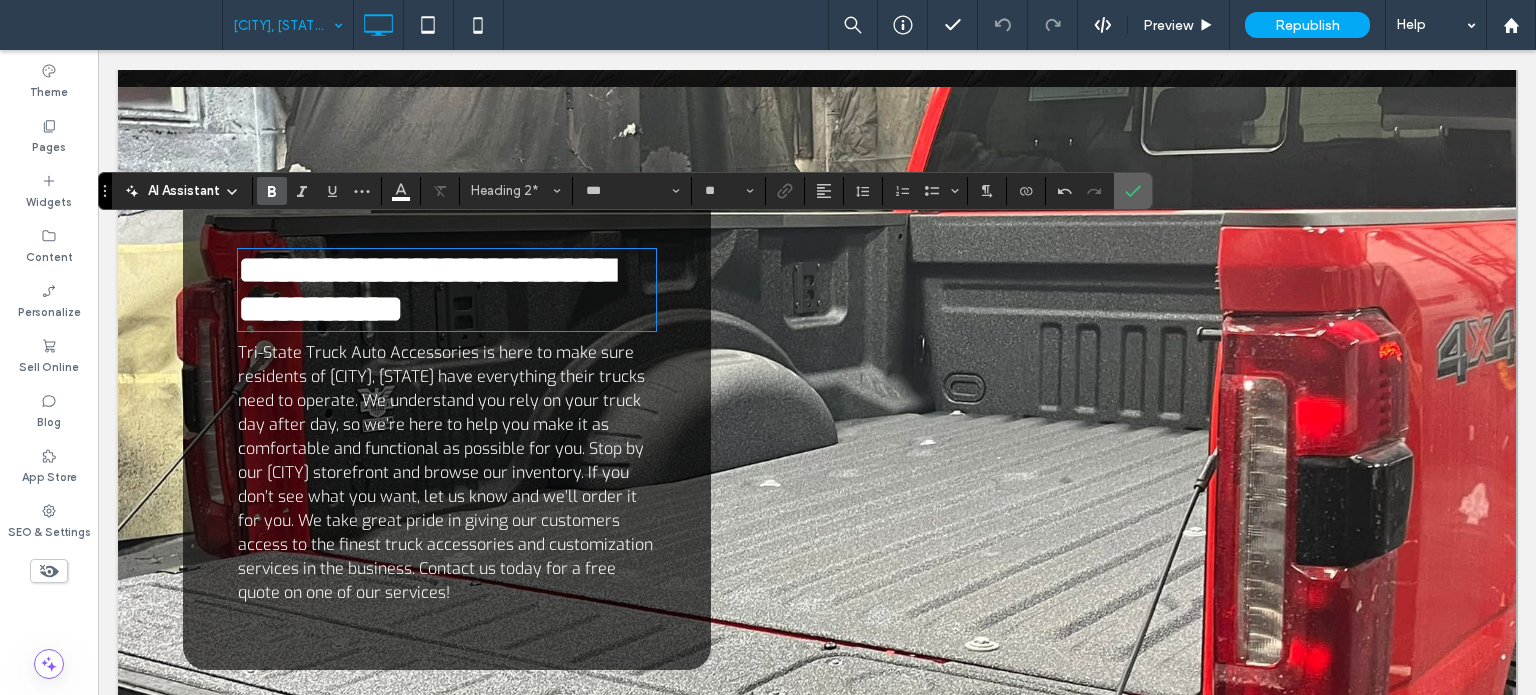 drag, startPoint x: 1117, startPoint y: 195, endPoint x: 1014, endPoint y: 148, distance: 113.216606 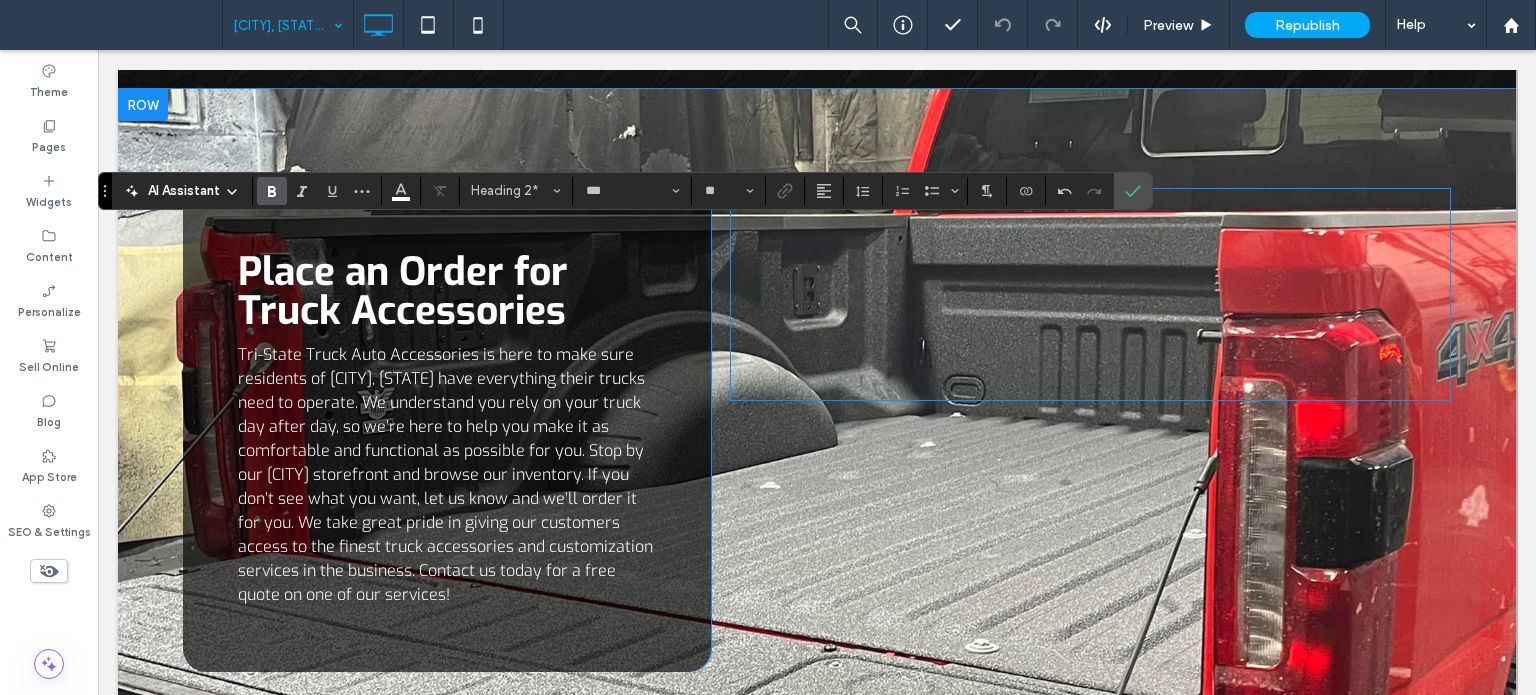 scroll, scrollTop: 1200, scrollLeft: 0, axis: vertical 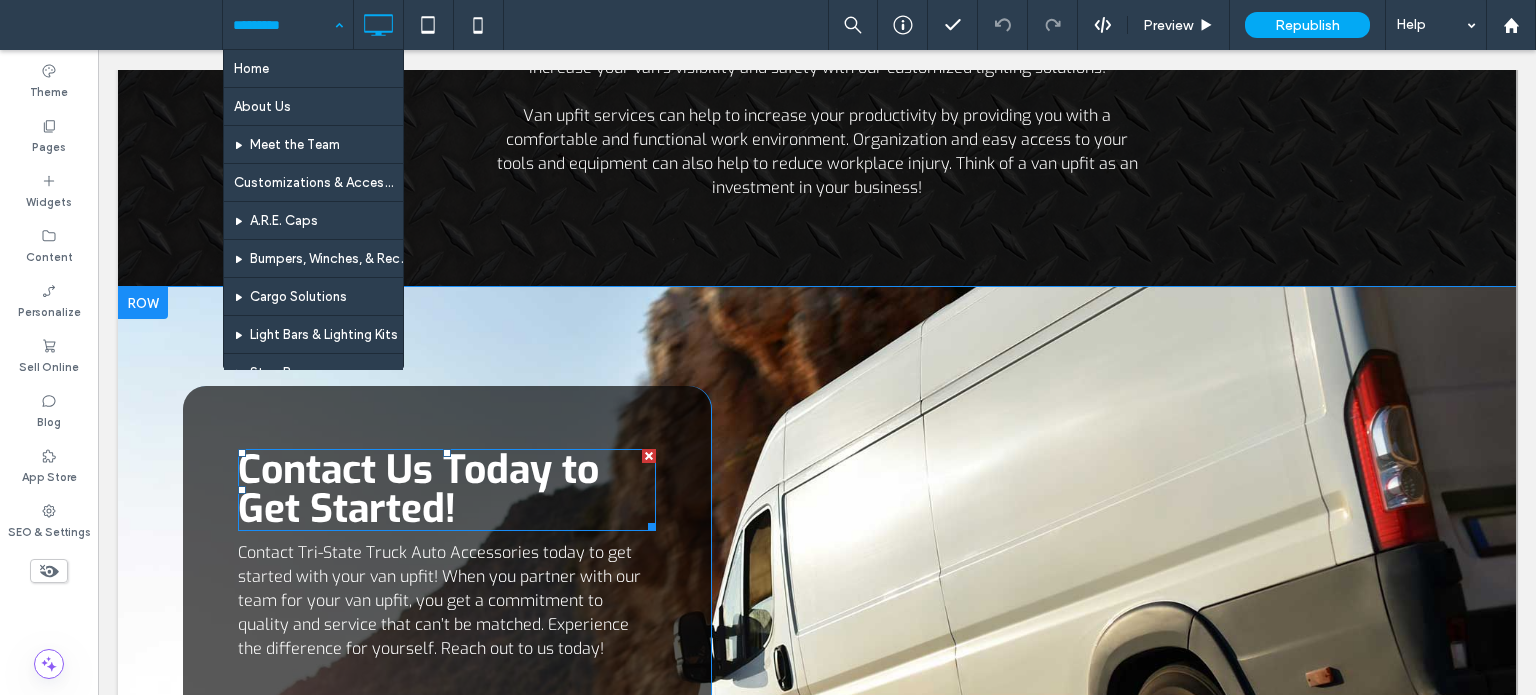 click on "Contact Us Today to Get Started!" at bounding box center [447, 490] 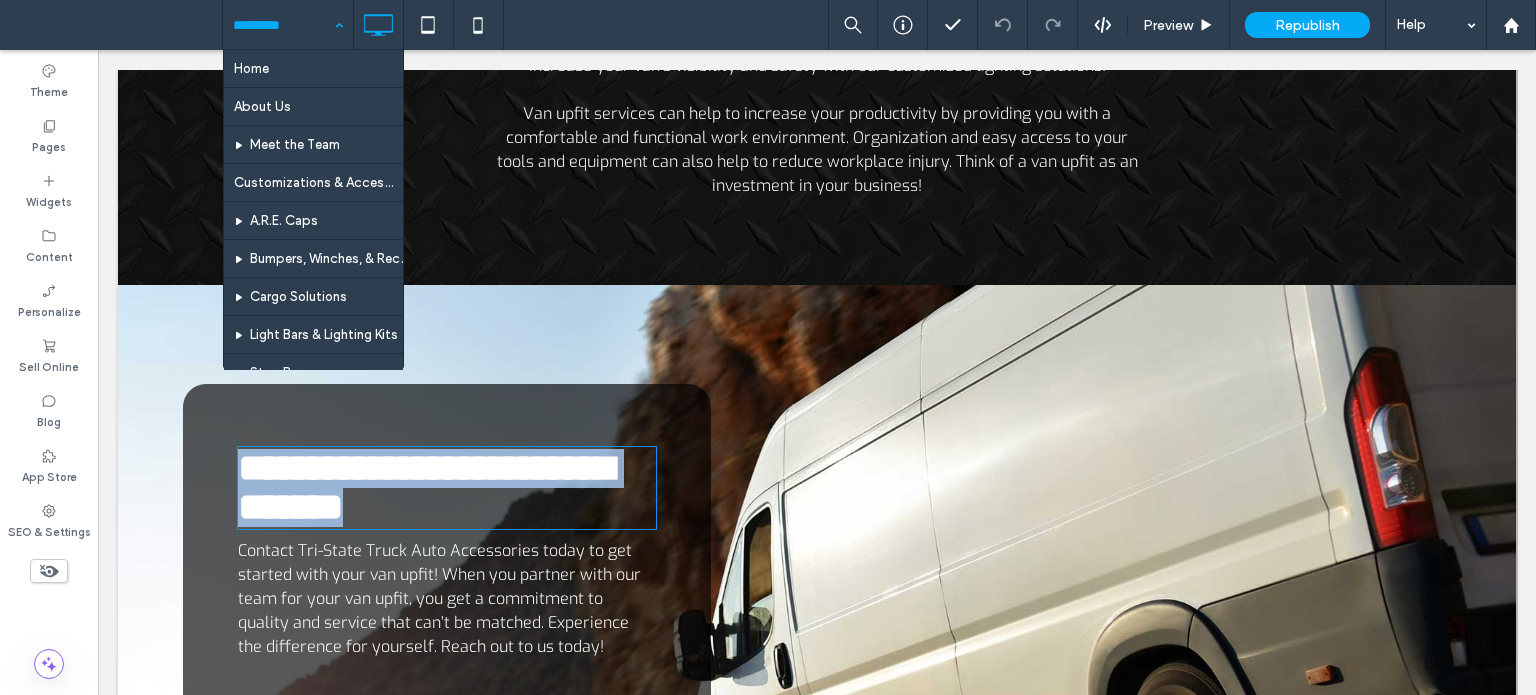 scroll, scrollTop: 998, scrollLeft: 0, axis: vertical 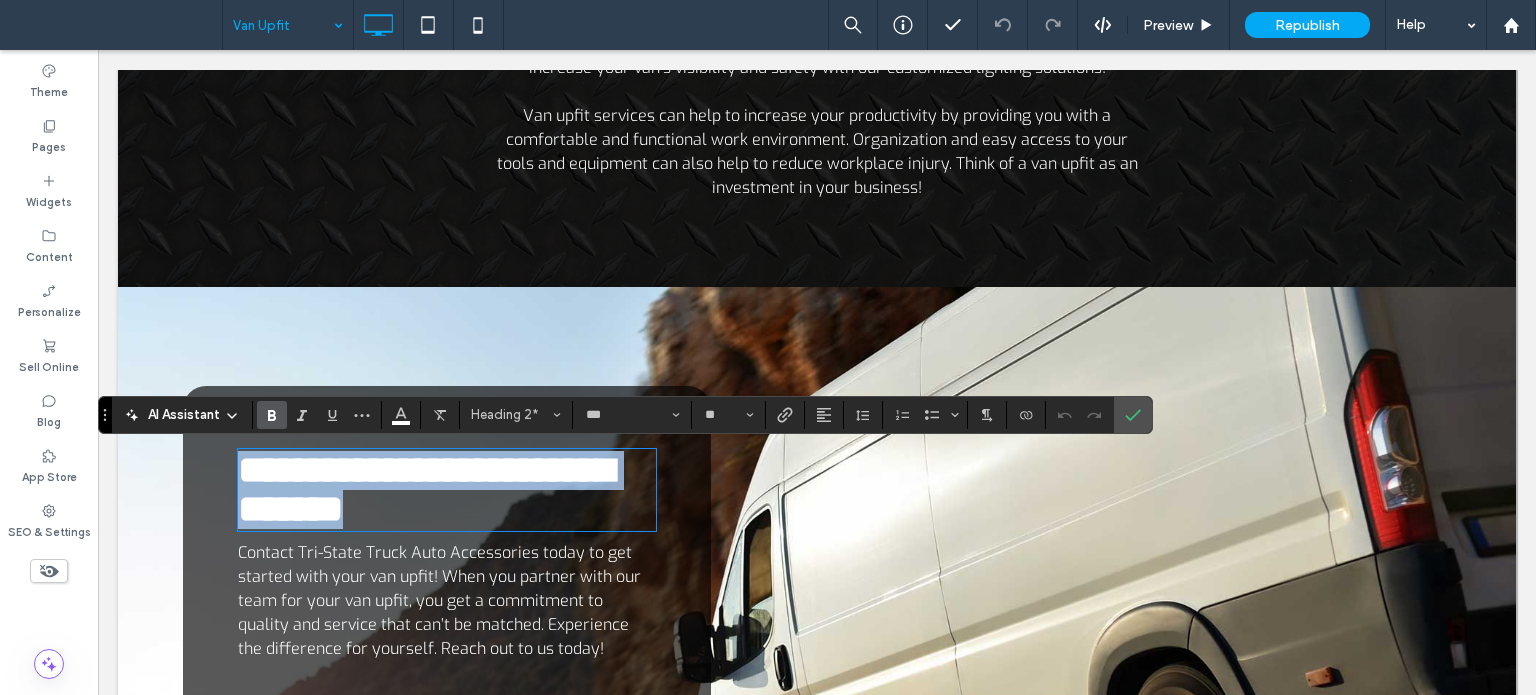 click on "**********" at bounding box center (447, 490) 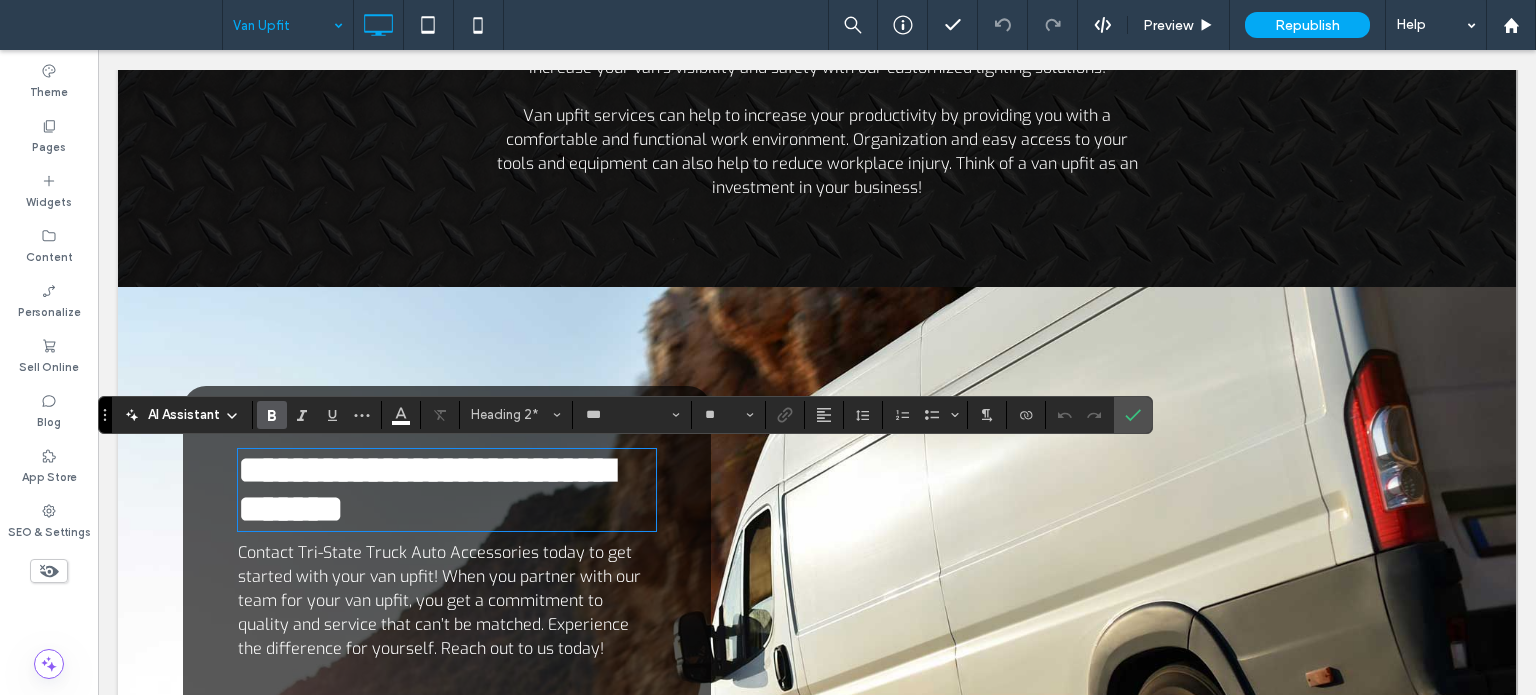 scroll, scrollTop: 5, scrollLeft: 0, axis: vertical 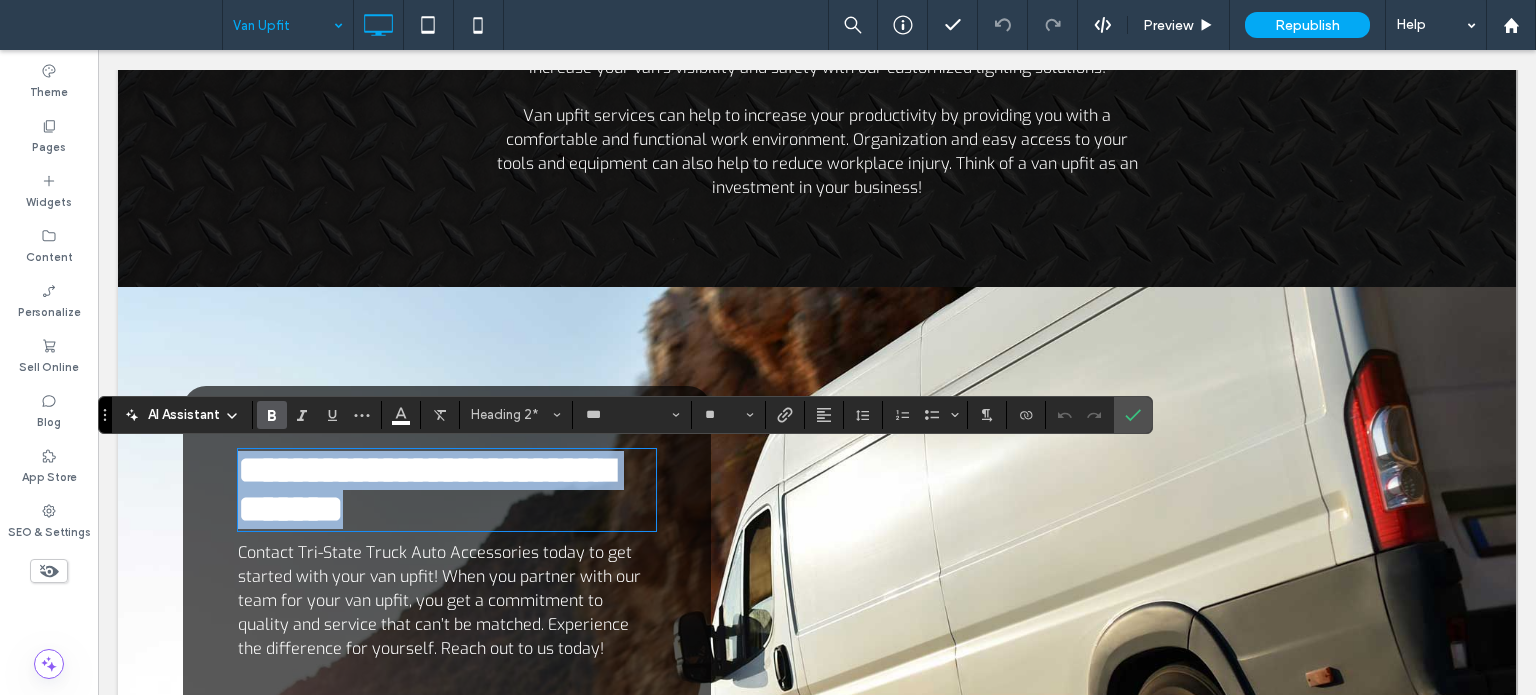 drag, startPoint x: 468, startPoint y: 502, endPoint x: 223, endPoint y: 475, distance: 246.48326 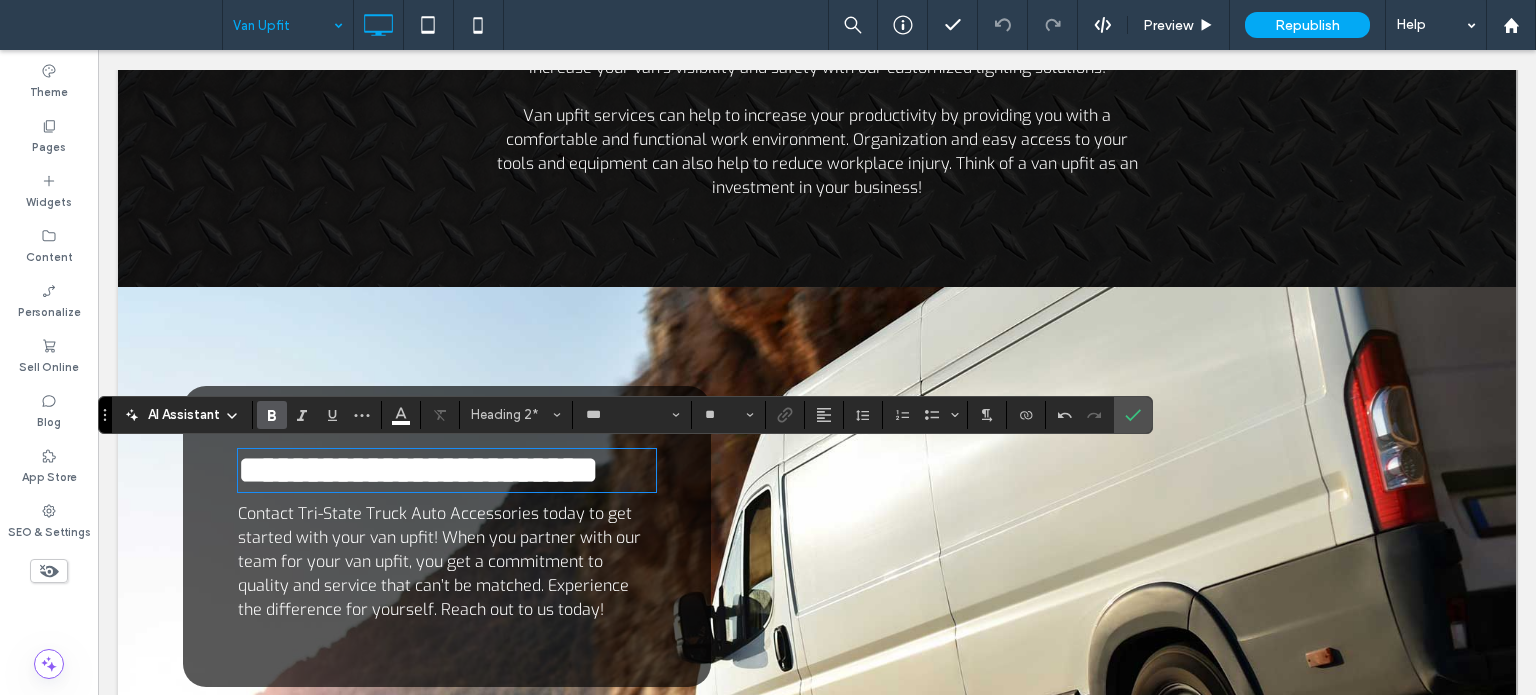 scroll, scrollTop: 5, scrollLeft: 0, axis: vertical 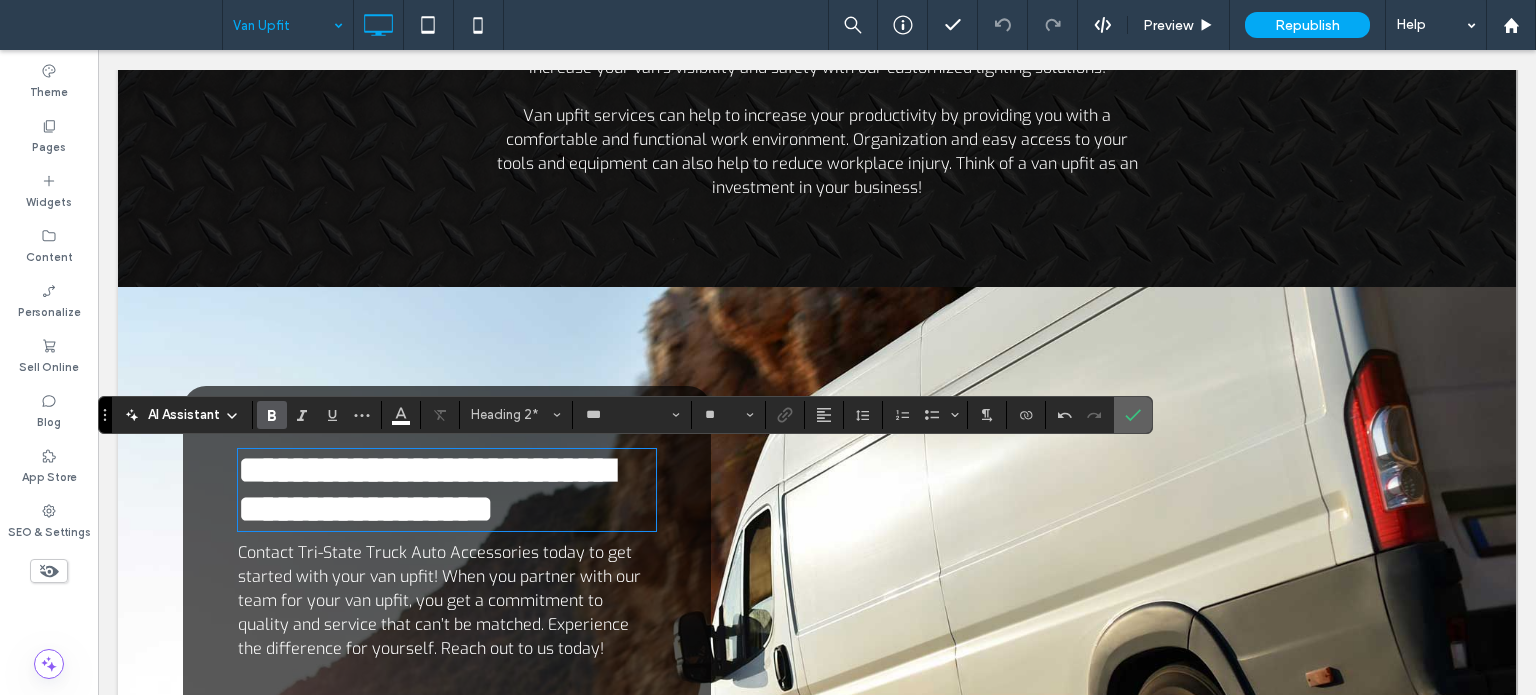 click 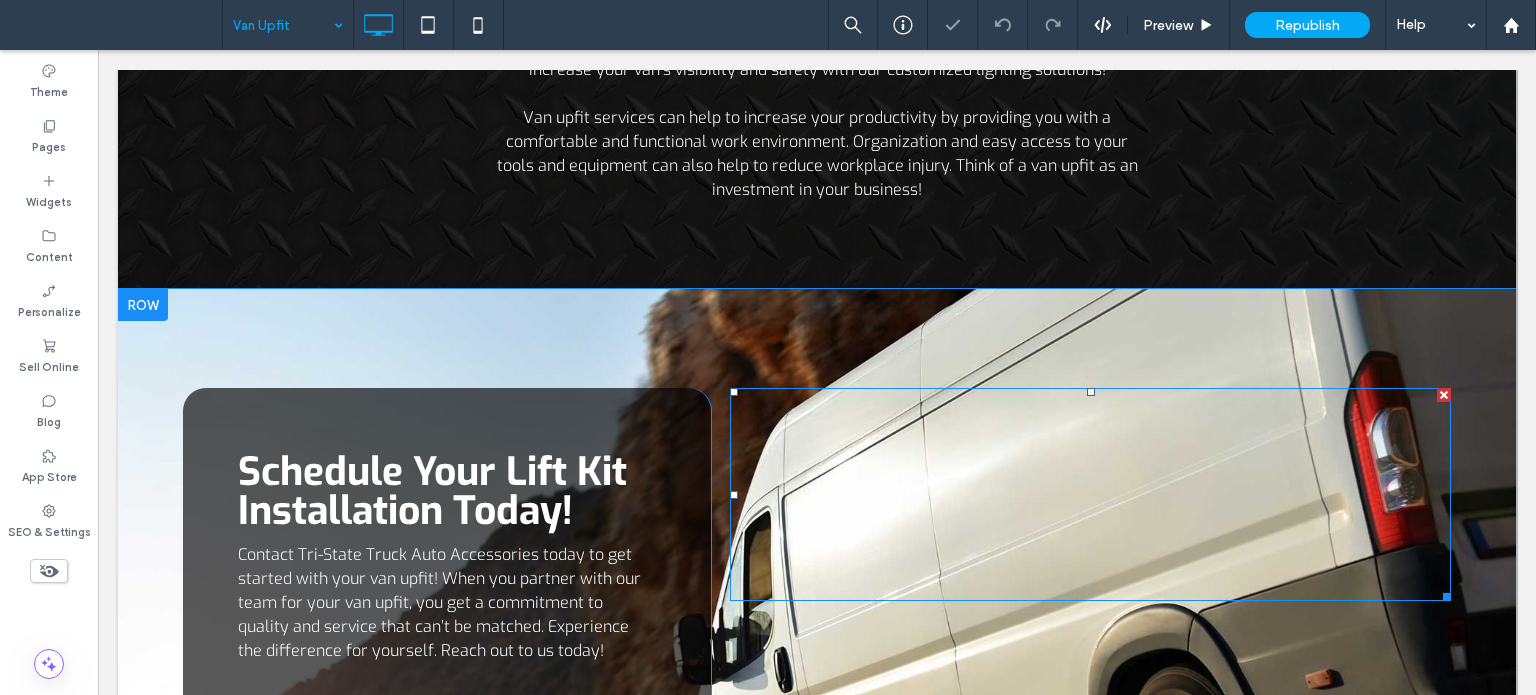 scroll, scrollTop: 1000, scrollLeft: 0, axis: vertical 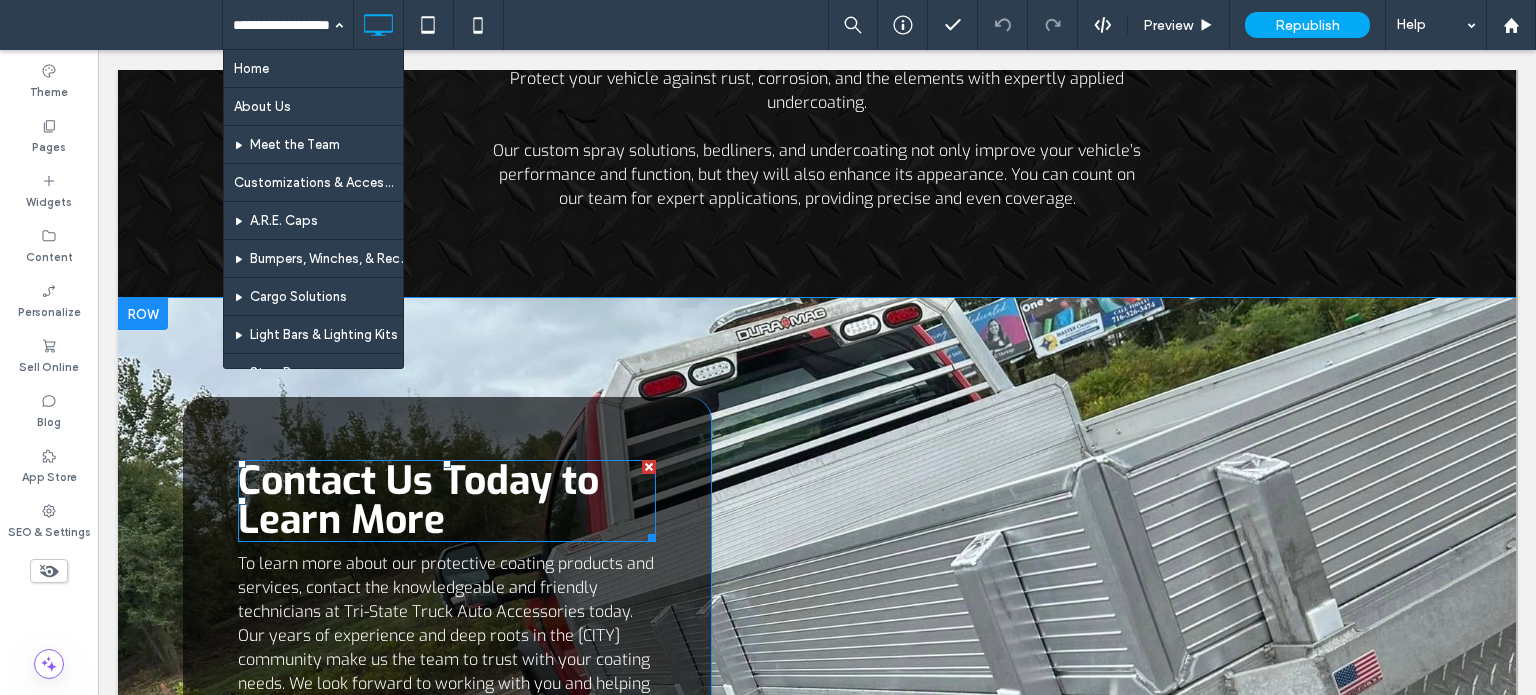 click on "Contact Us Today to Learn More" at bounding box center [447, 501] 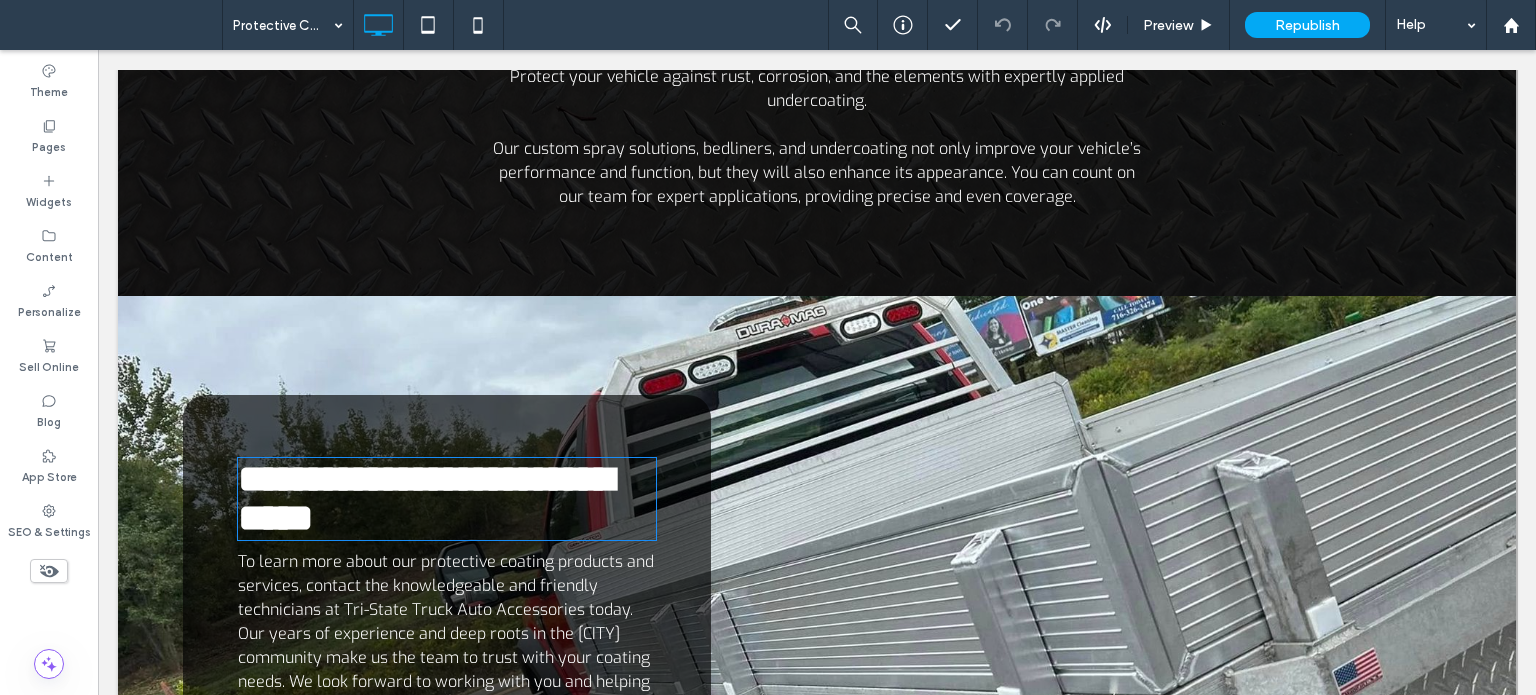 type on "***" 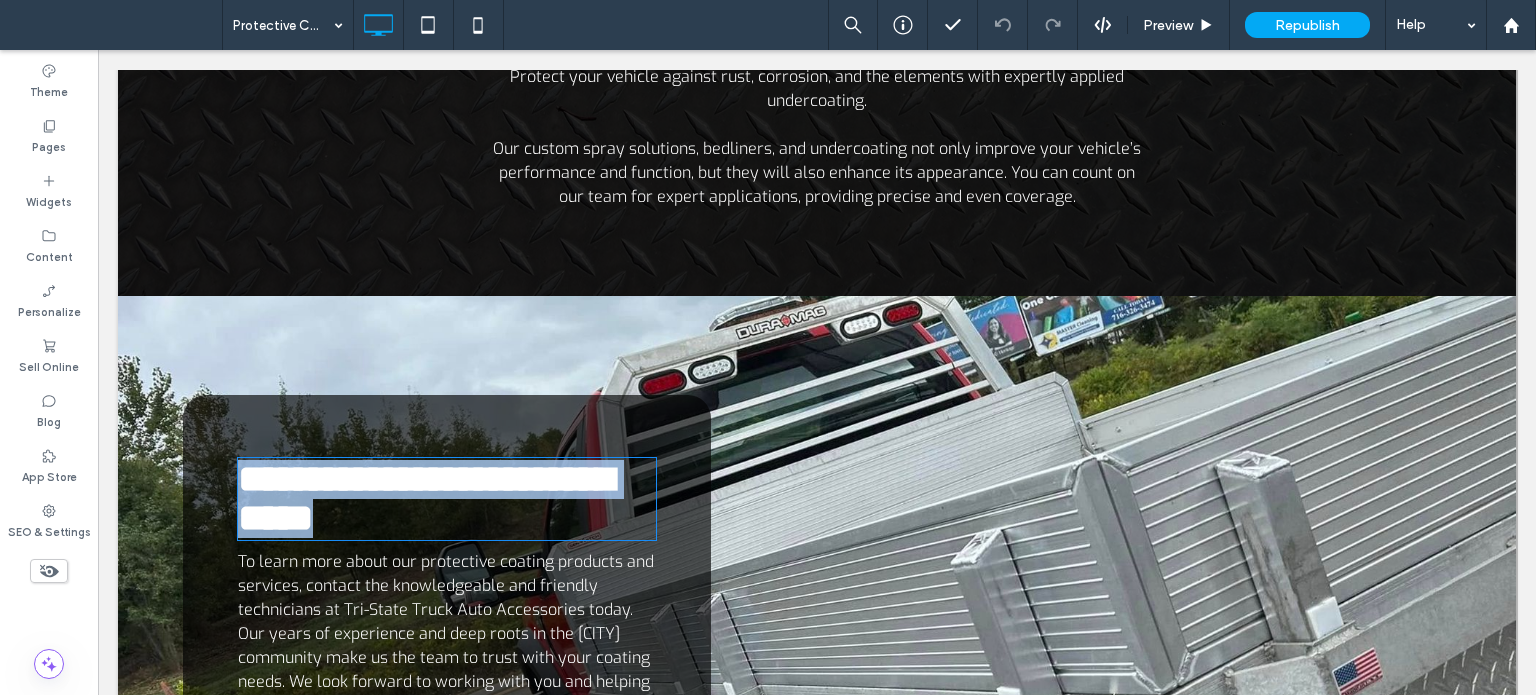 scroll, scrollTop: 1098, scrollLeft: 0, axis: vertical 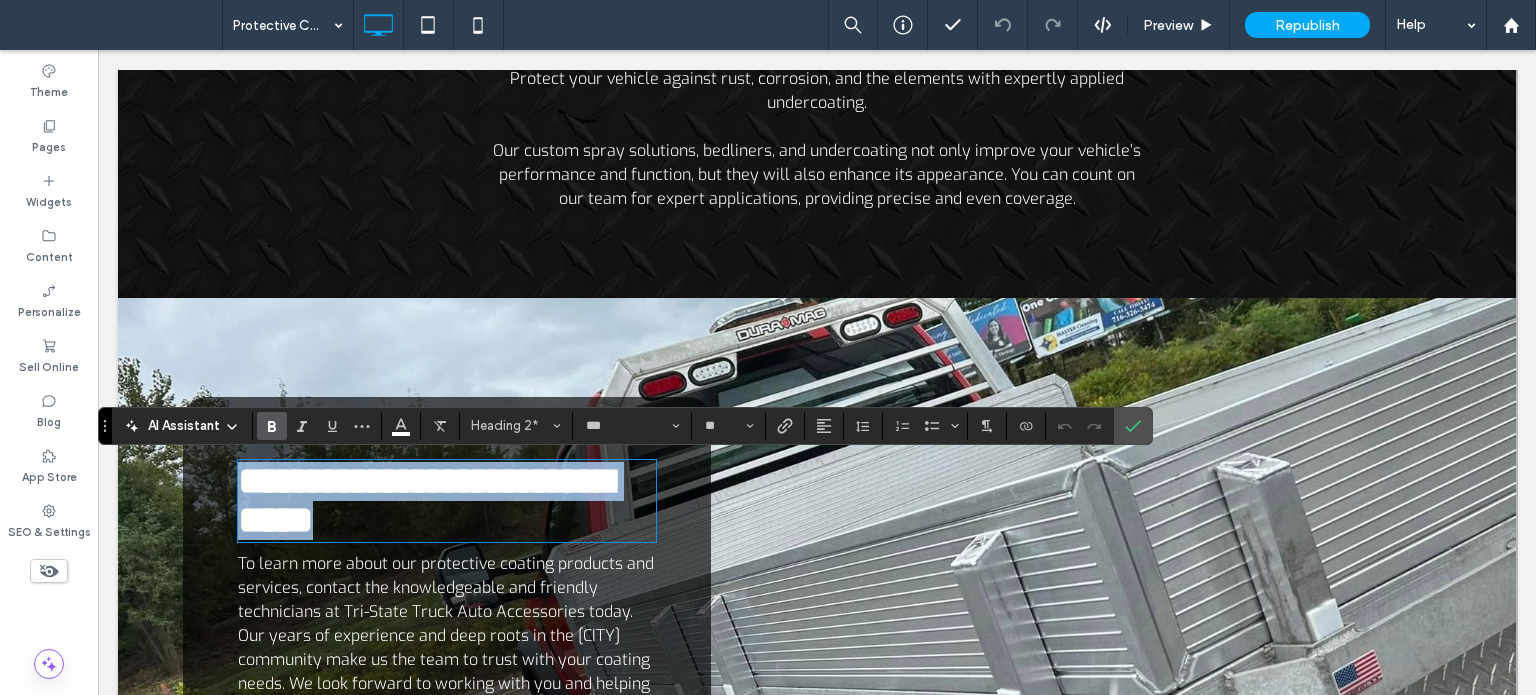 click on "**********" at bounding box center (425, 500) 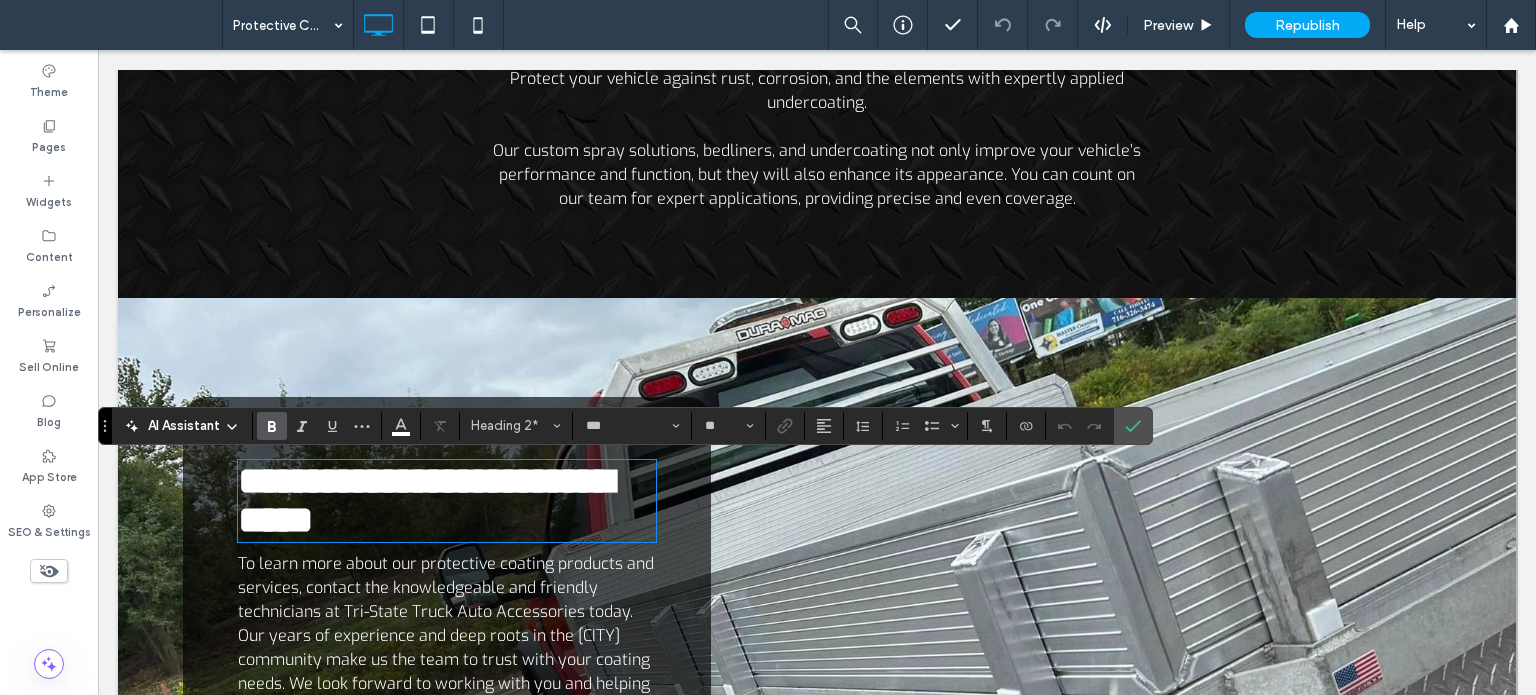 scroll, scrollTop: 0, scrollLeft: 0, axis: both 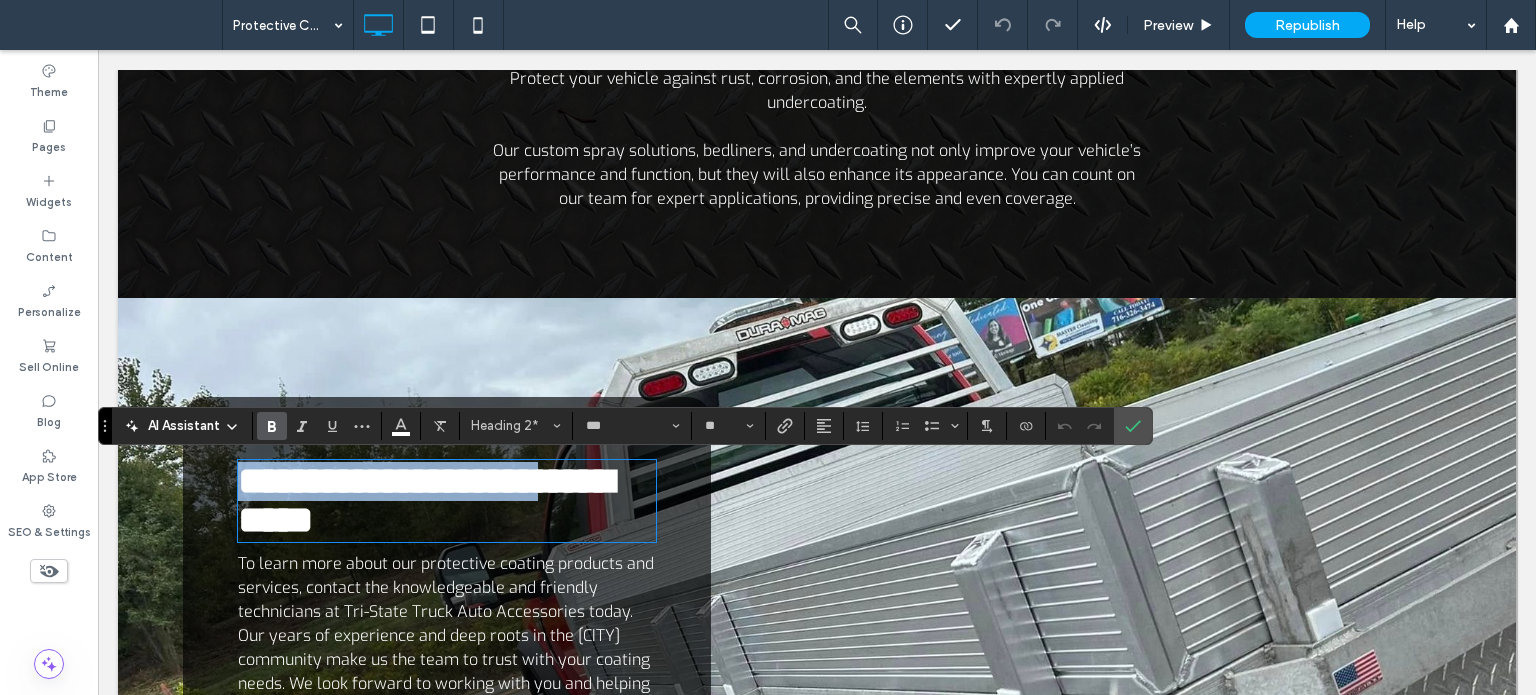 drag, startPoint x: 616, startPoint y: 483, endPoint x: 228, endPoint y: 480, distance: 388.0116 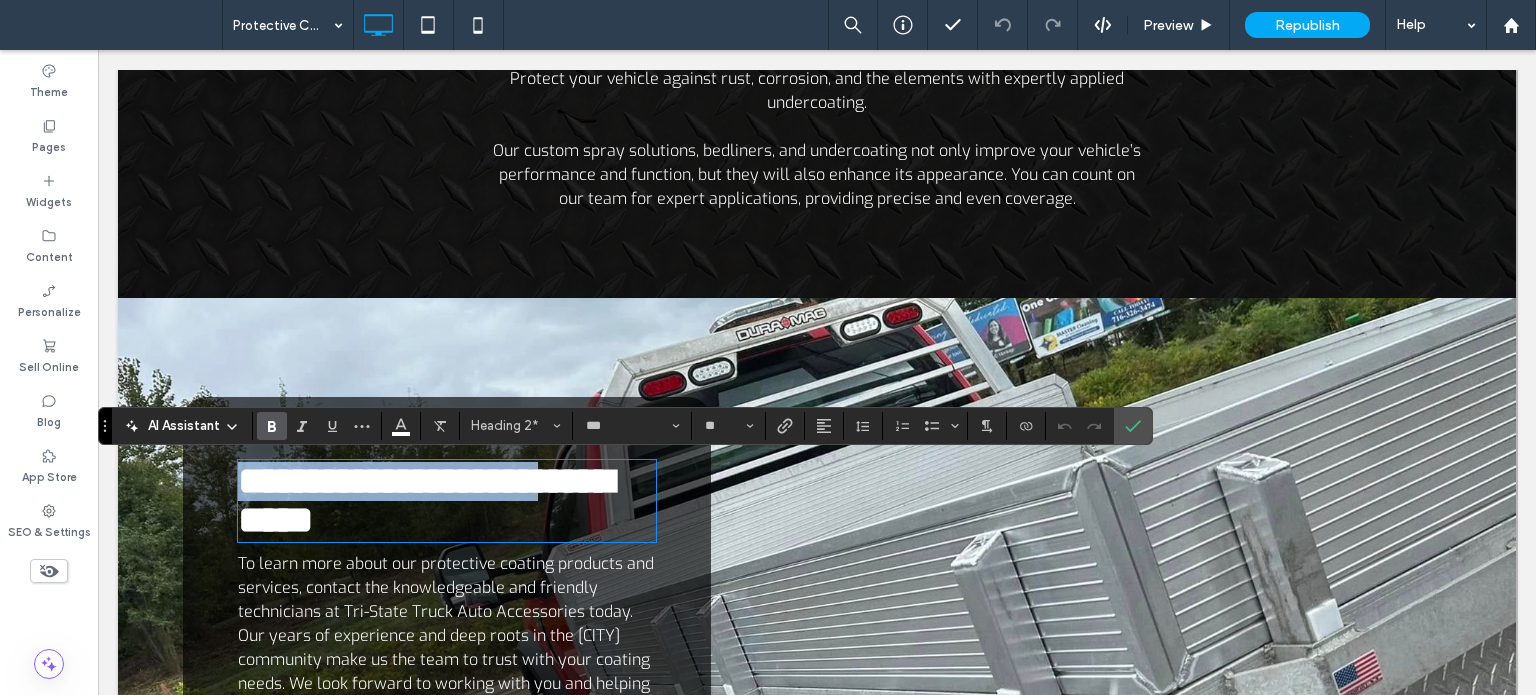 type 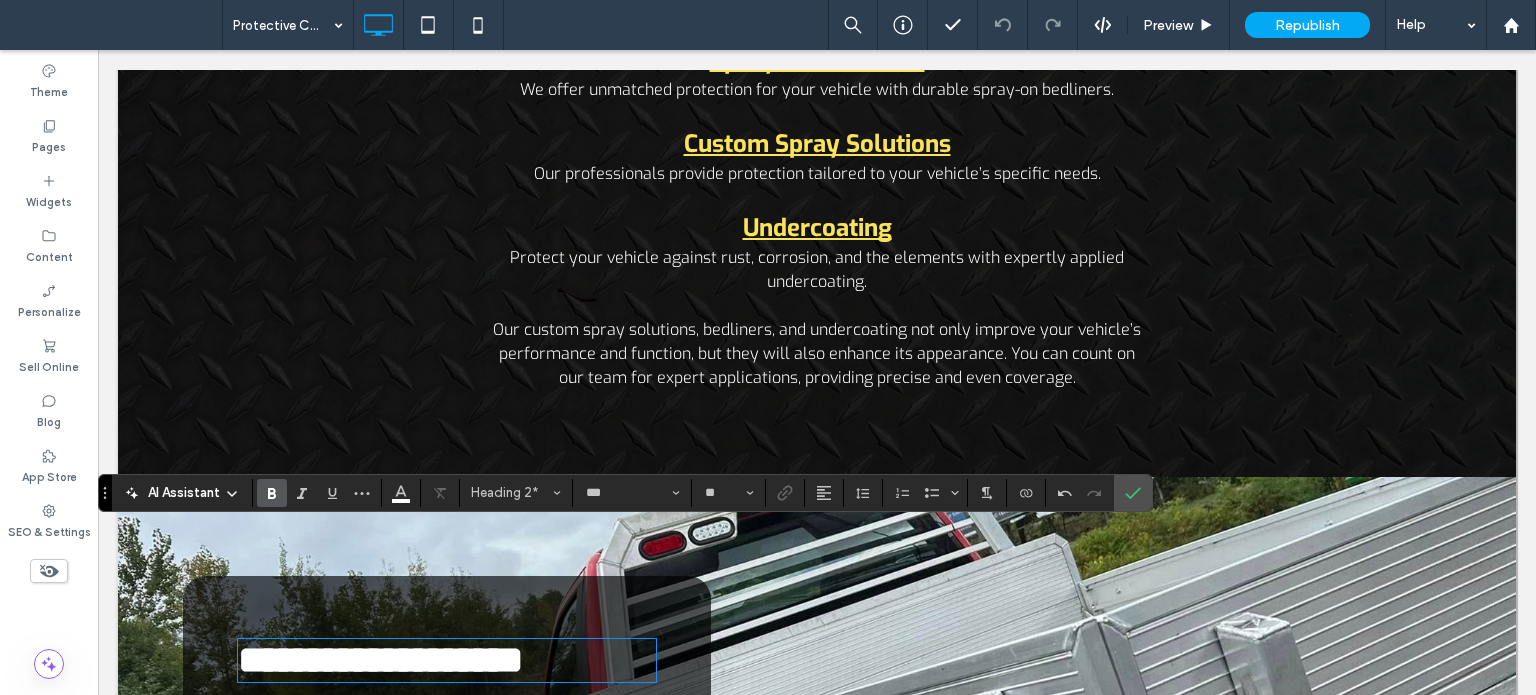 scroll, scrollTop: 1098, scrollLeft: 0, axis: vertical 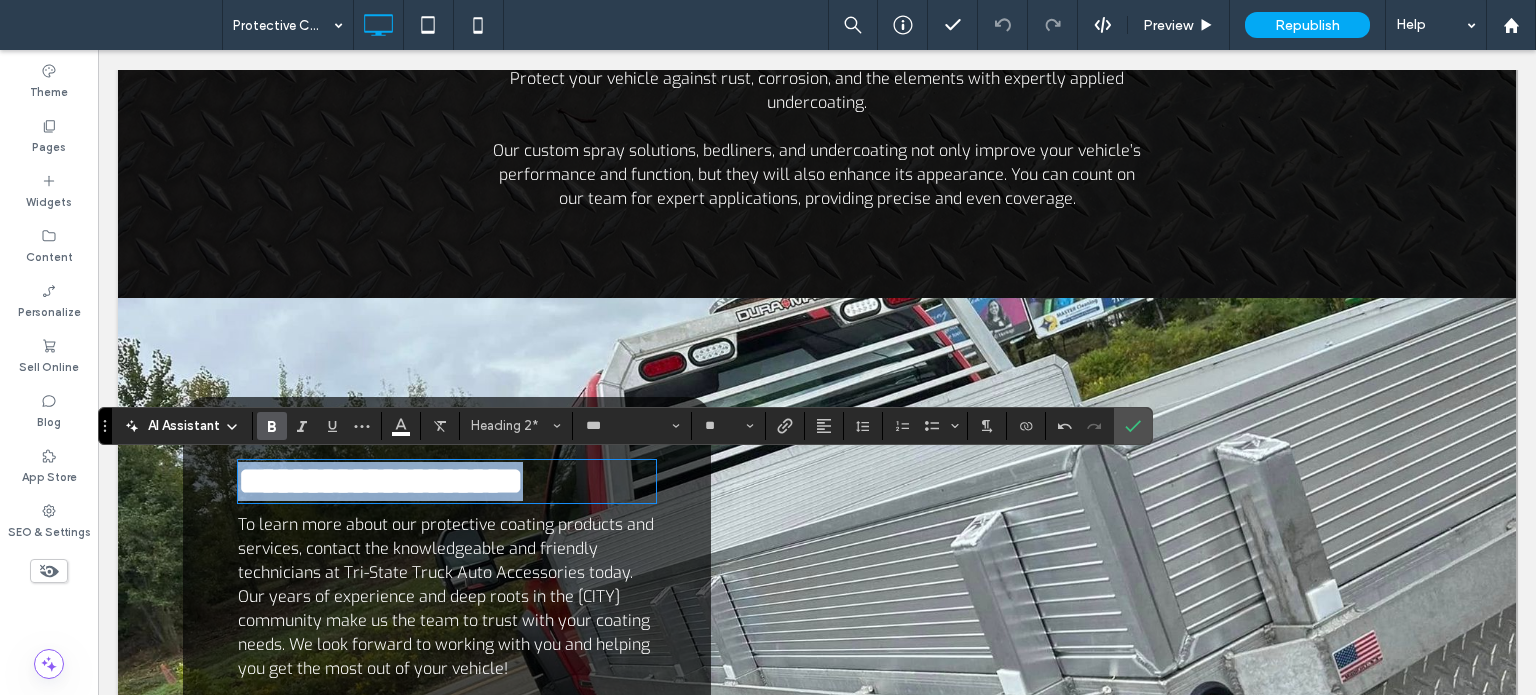 drag, startPoint x: 609, startPoint y: 484, endPoint x: 246, endPoint y: 486, distance: 363.00552 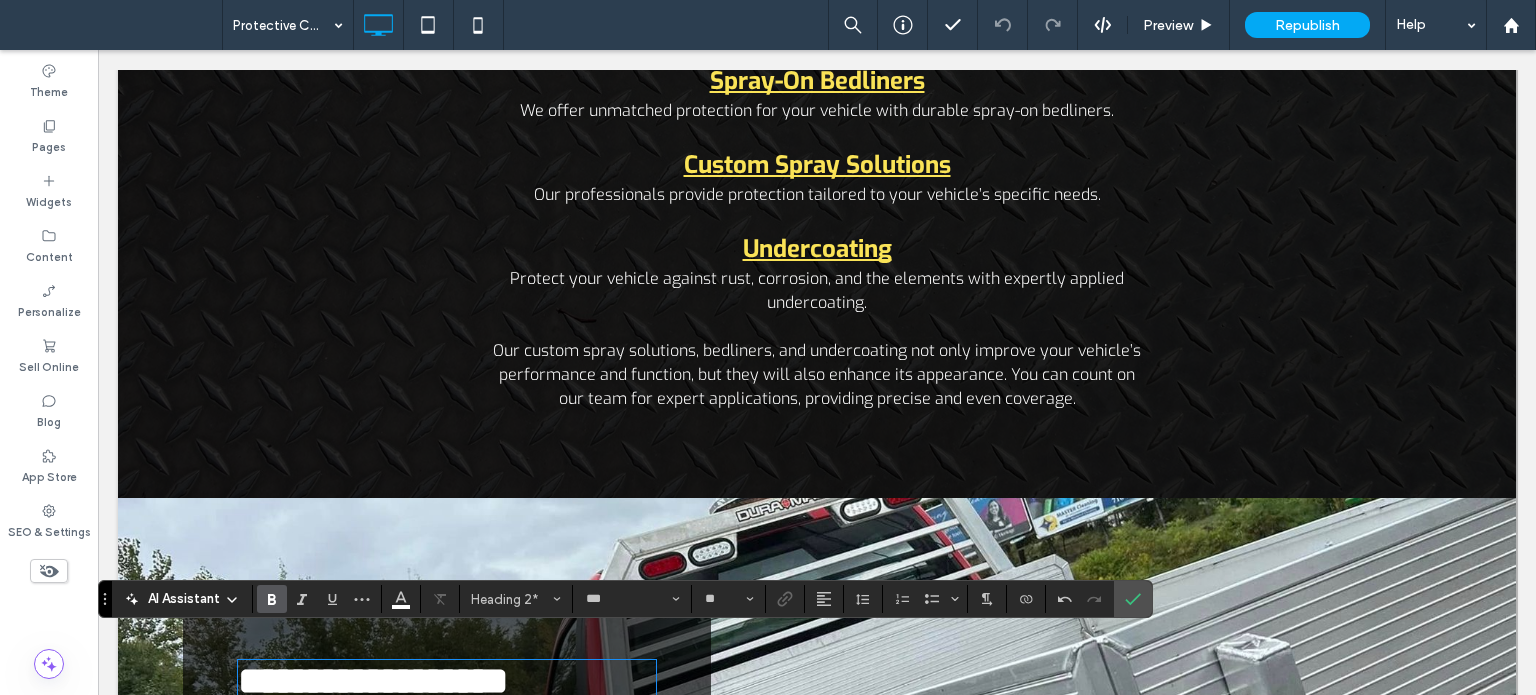 scroll, scrollTop: 1298, scrollLeft: 0, axis: vertical 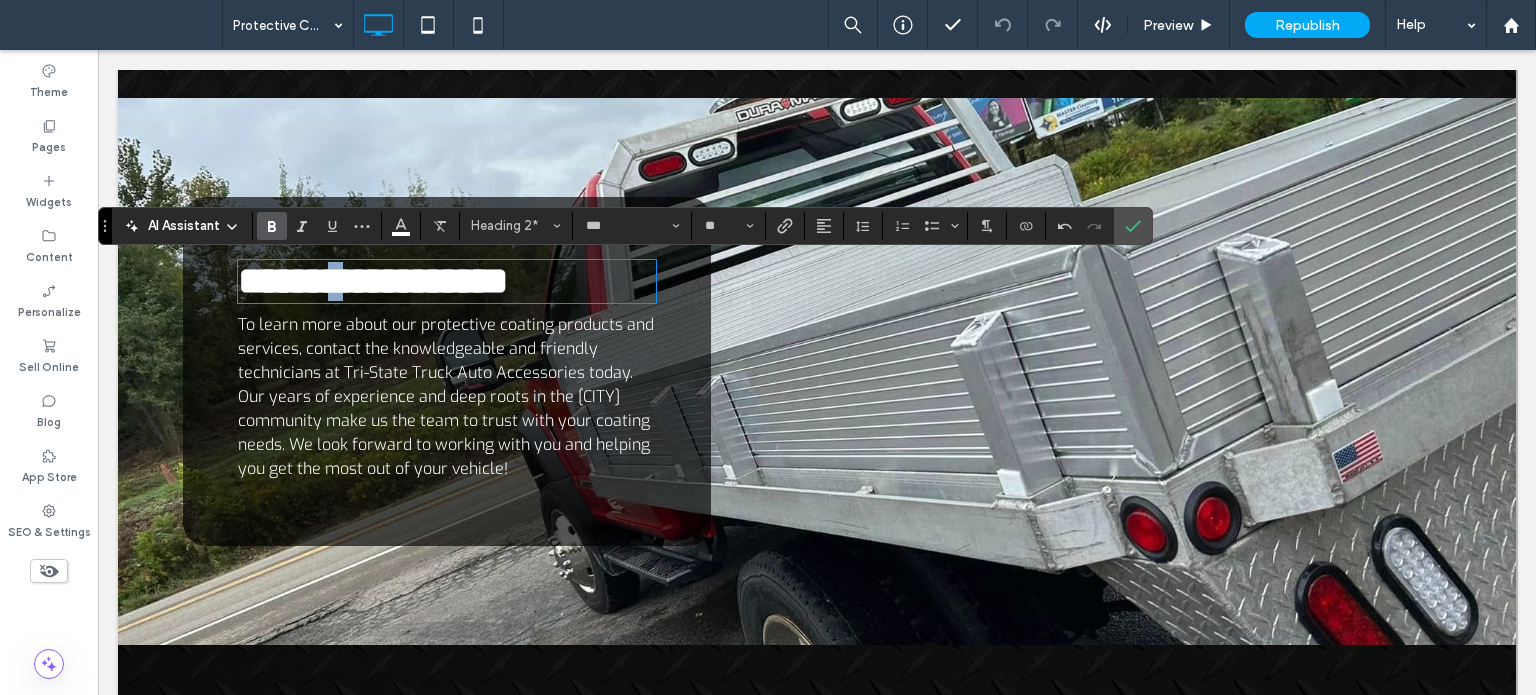 drag, startPoint x: 376, startPoint y: 283, endPoint x: 361, endPoint y: 279, distance: 15.524175 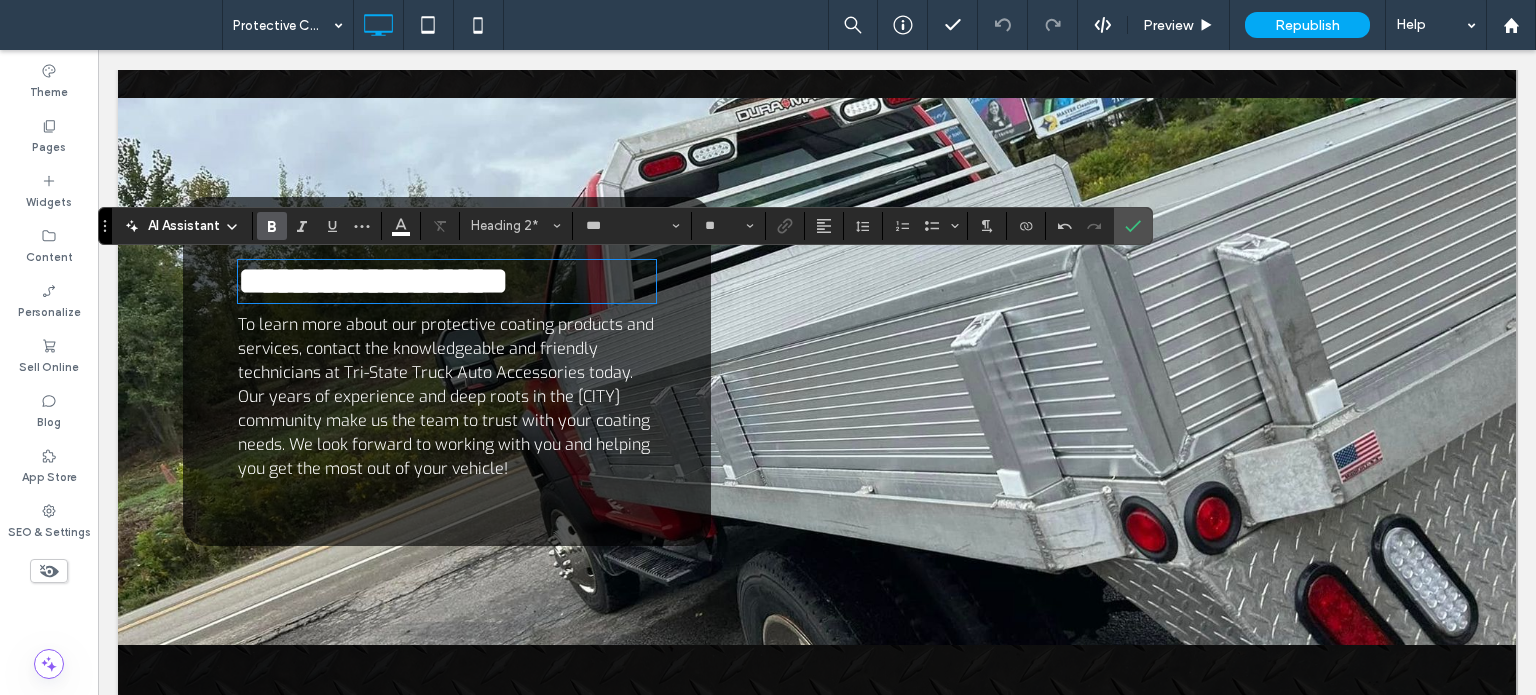 click on "**********" at bounding box center (444, 281) 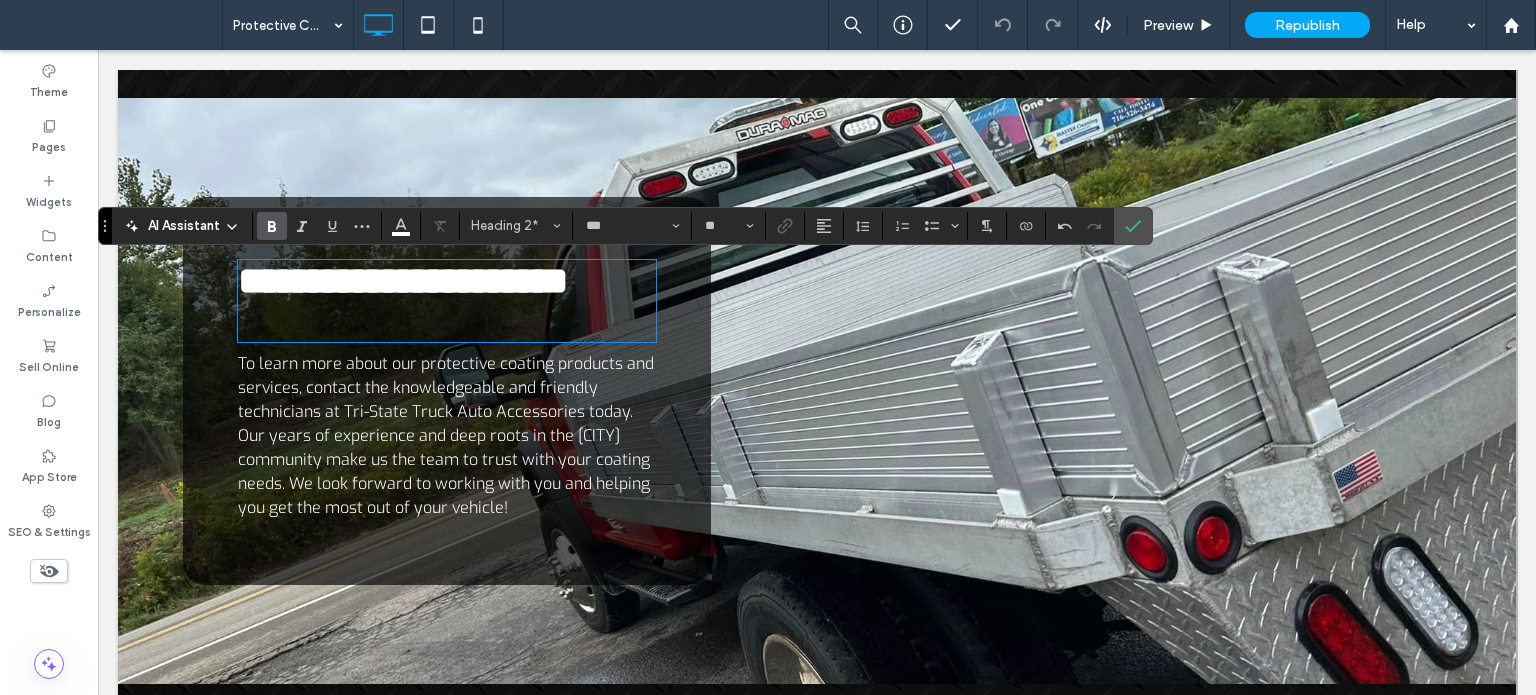 scroll, scrollTop: 5, scrollLeft: 0, axis: vertical 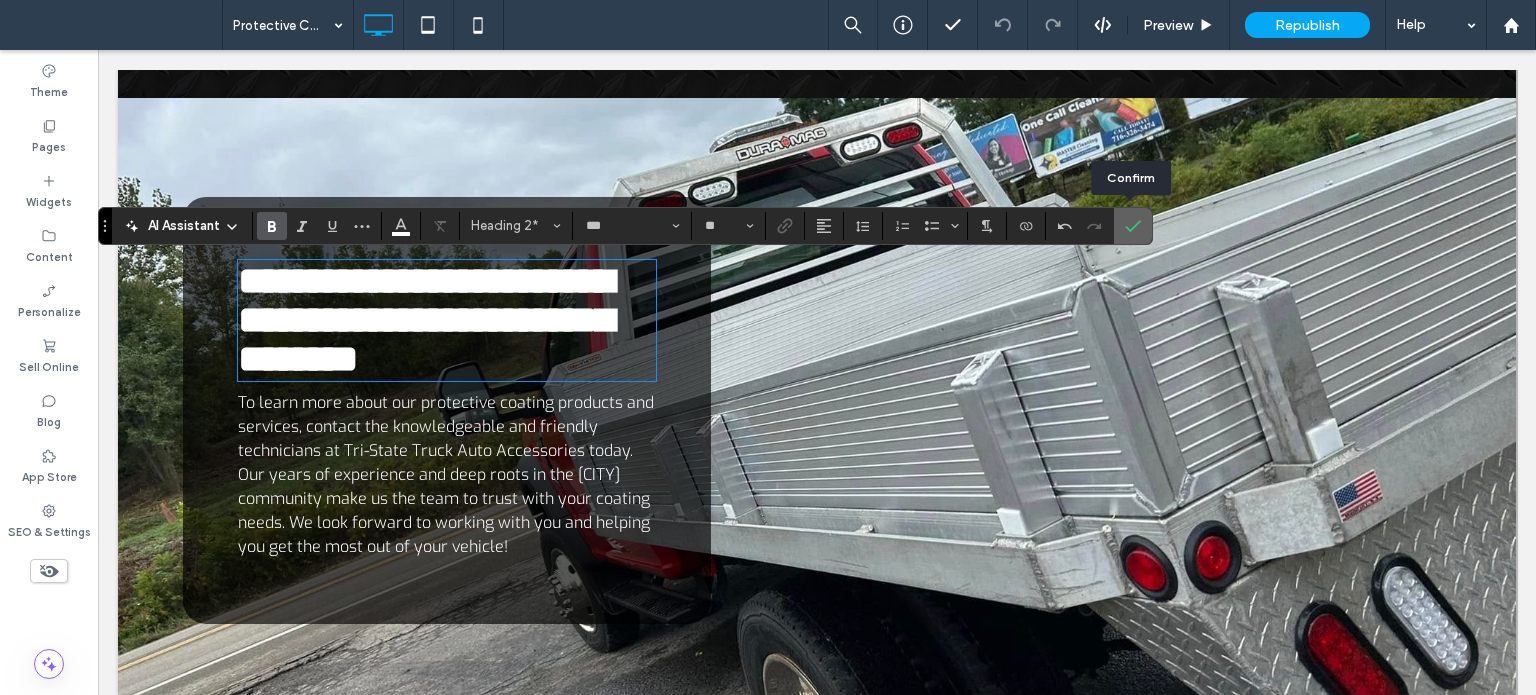 click at bounding box center (1129, 226) 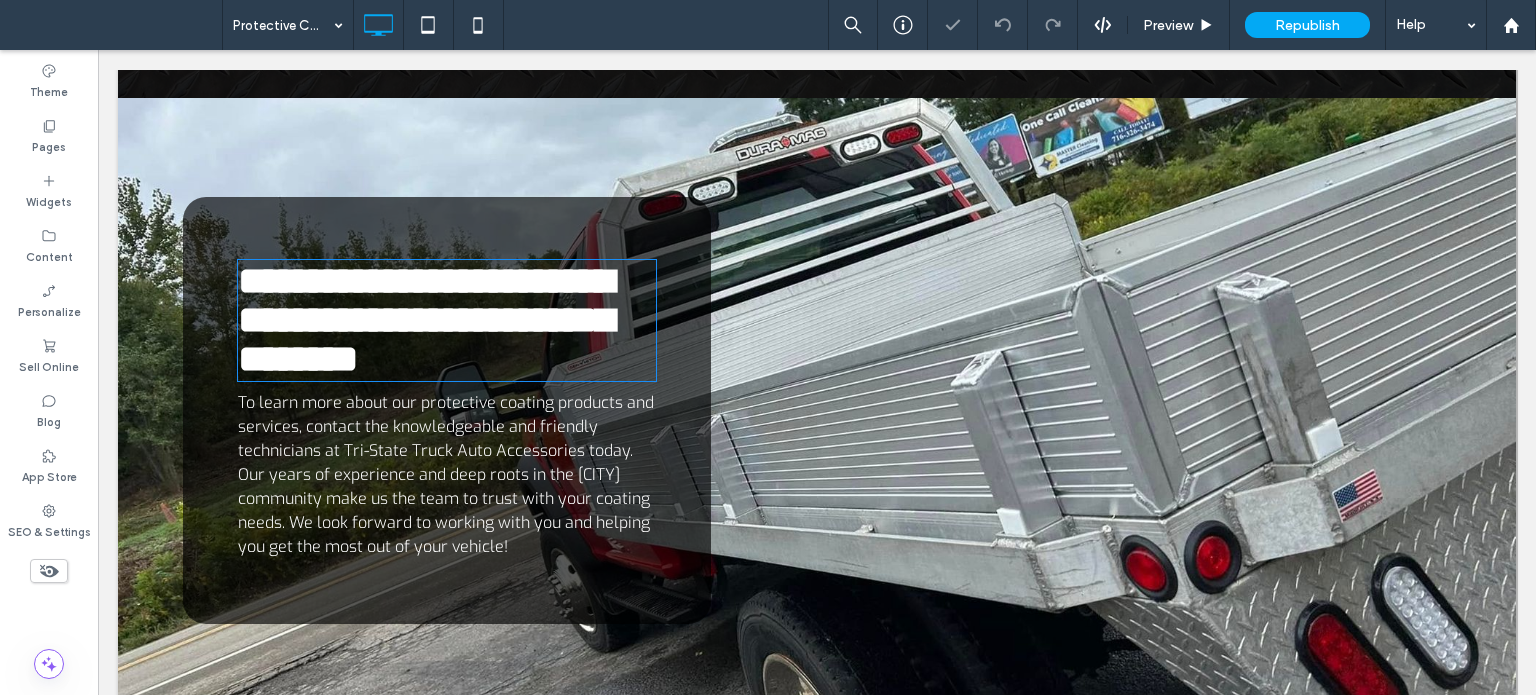 scroll, scrollTop: 1300, scrollLeft: 0, axis: vertical 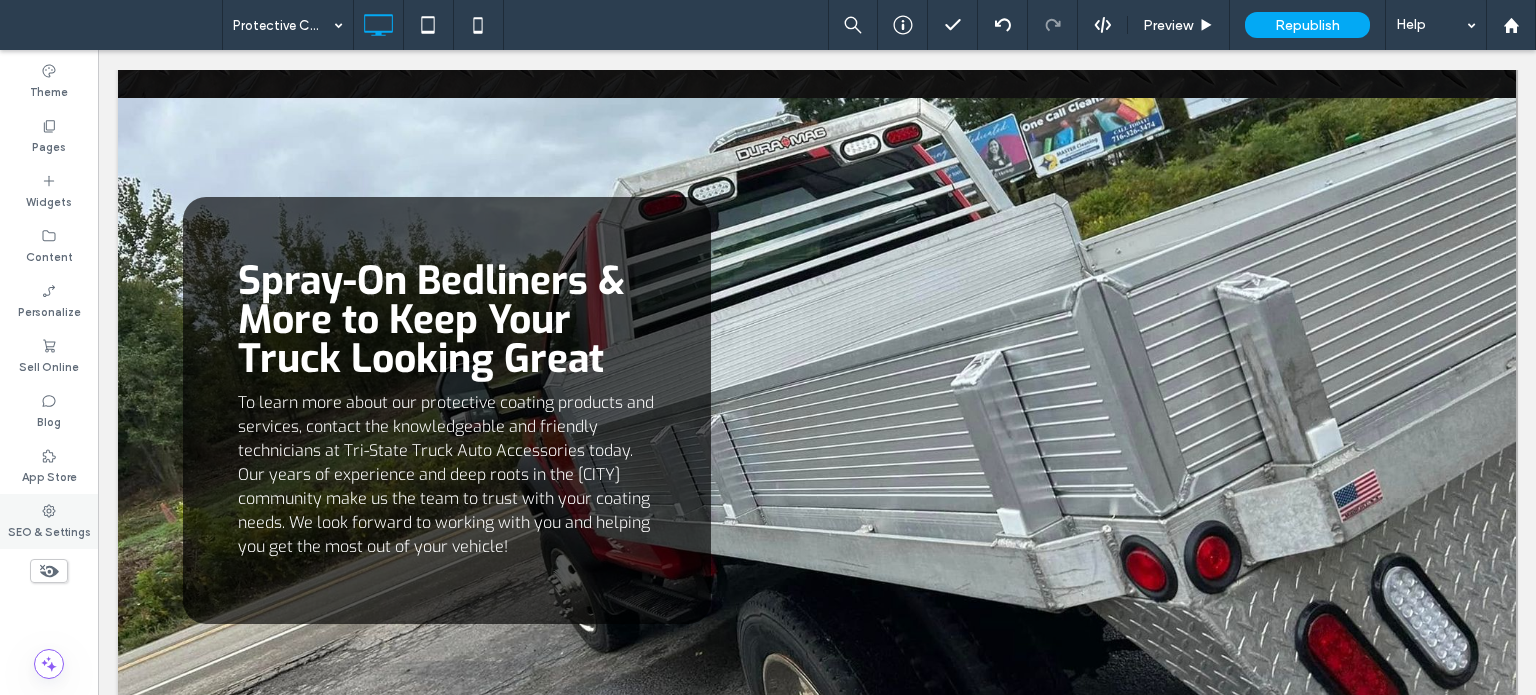 click on "SEO & Settings" at bounding box center [49, 521] 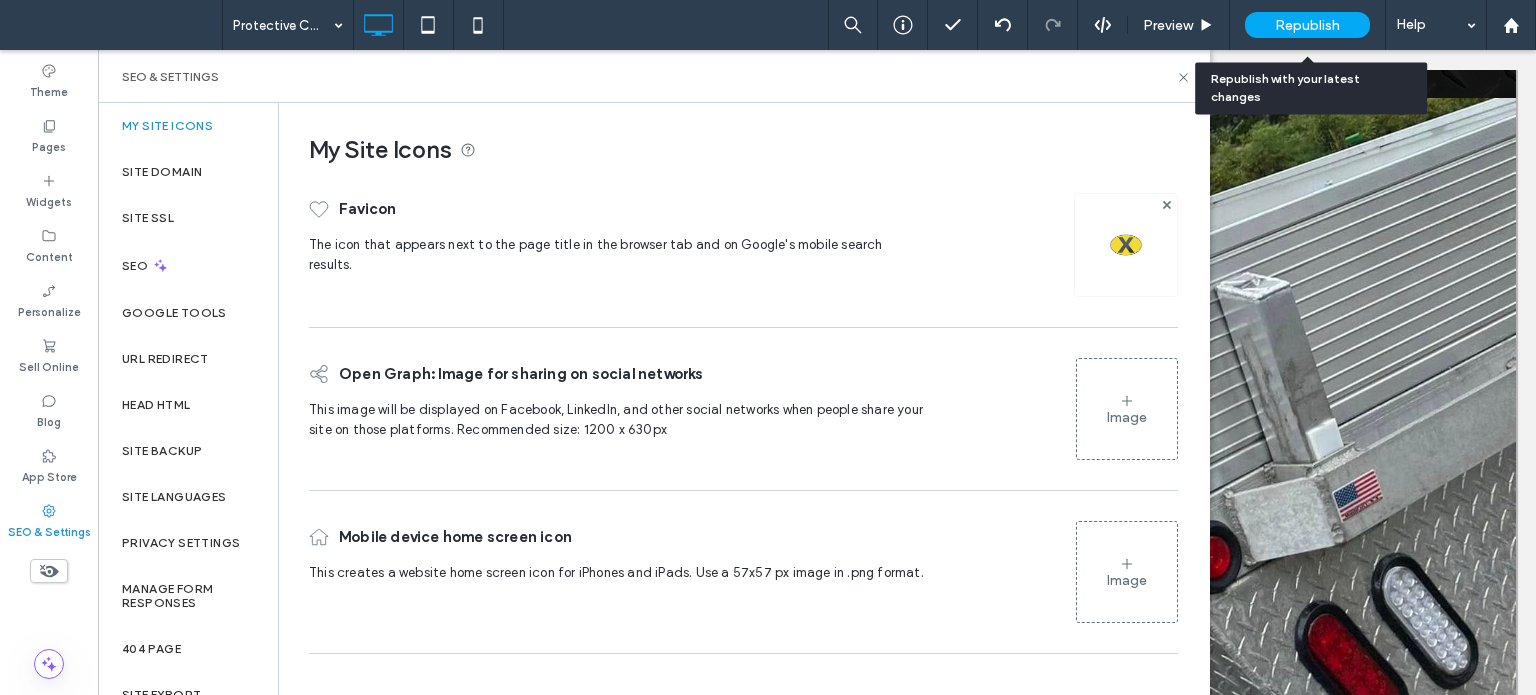 click on "Republish" at bounding box center [1307, 25] 